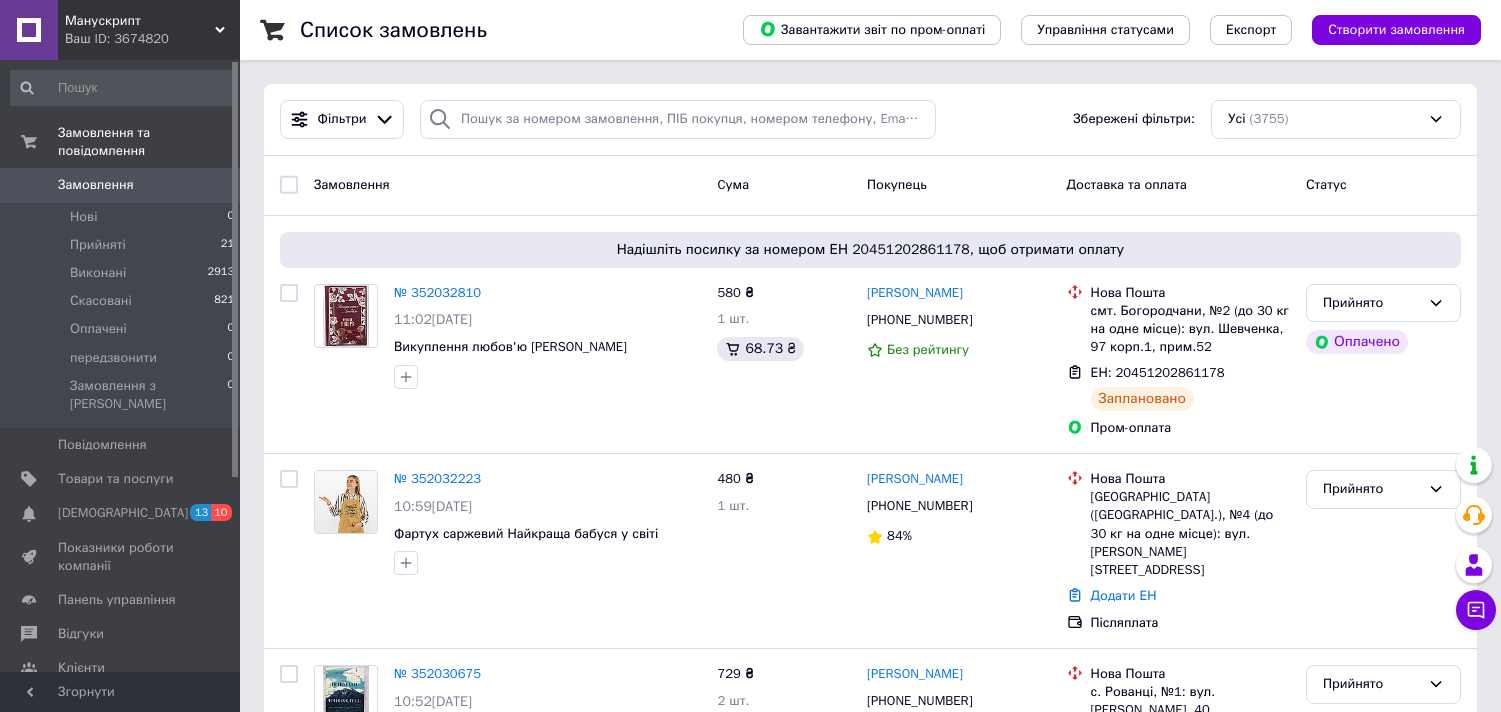 scroll, scrollTop: 0, scrollLeft: 0, axis: both 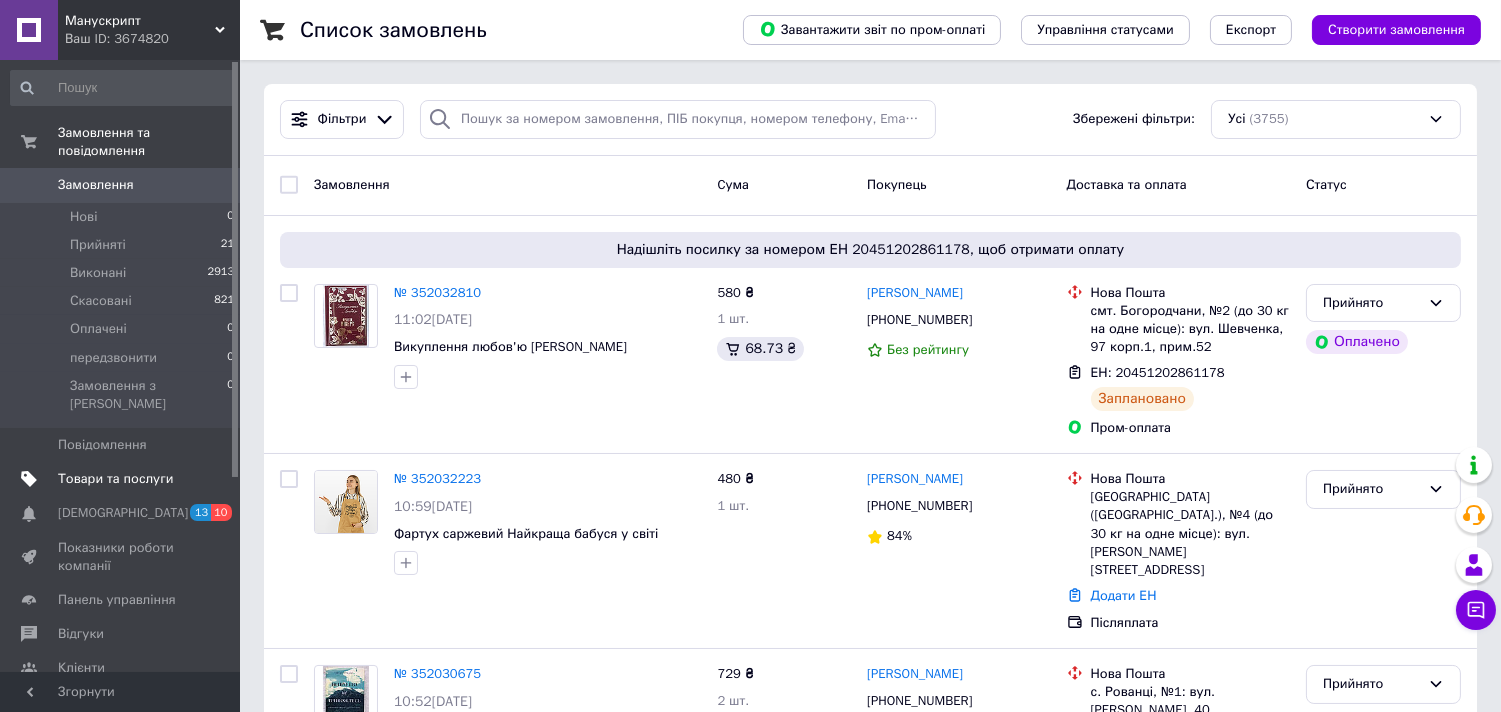 click on "Товари та послуги" at bounding box center [123, 479] 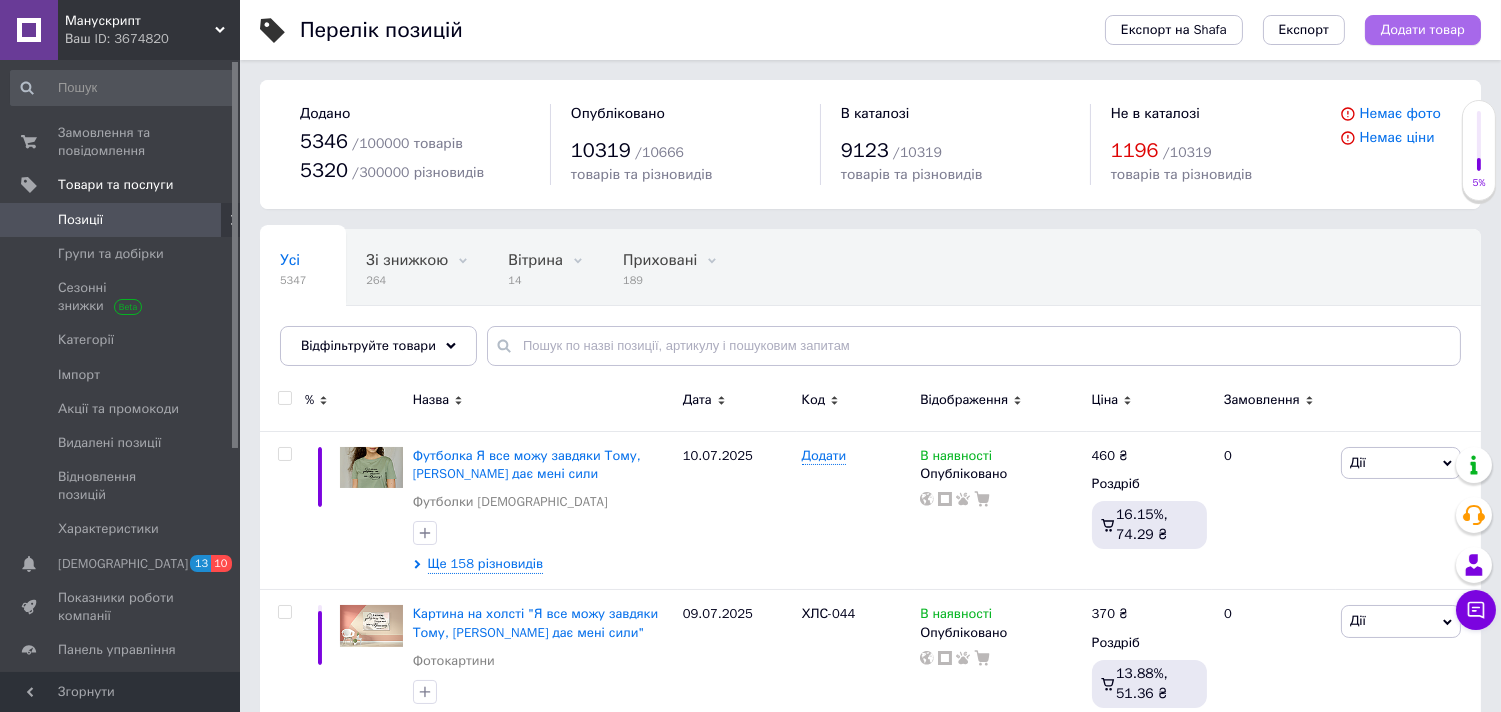 click on "Додати товар" at bounding box center [1423, 30] 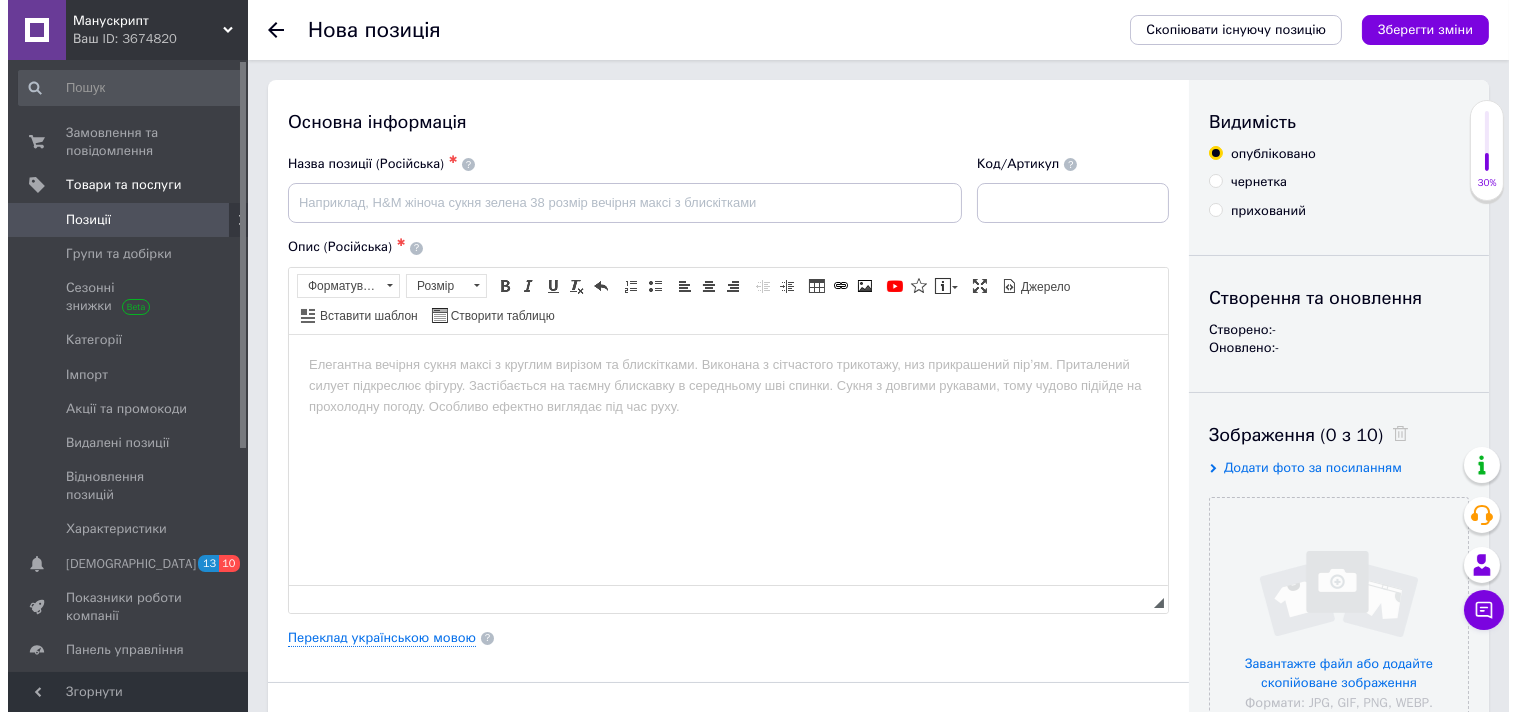 scroll, scrollTop: 0, scrollLeft: 0, axis: both 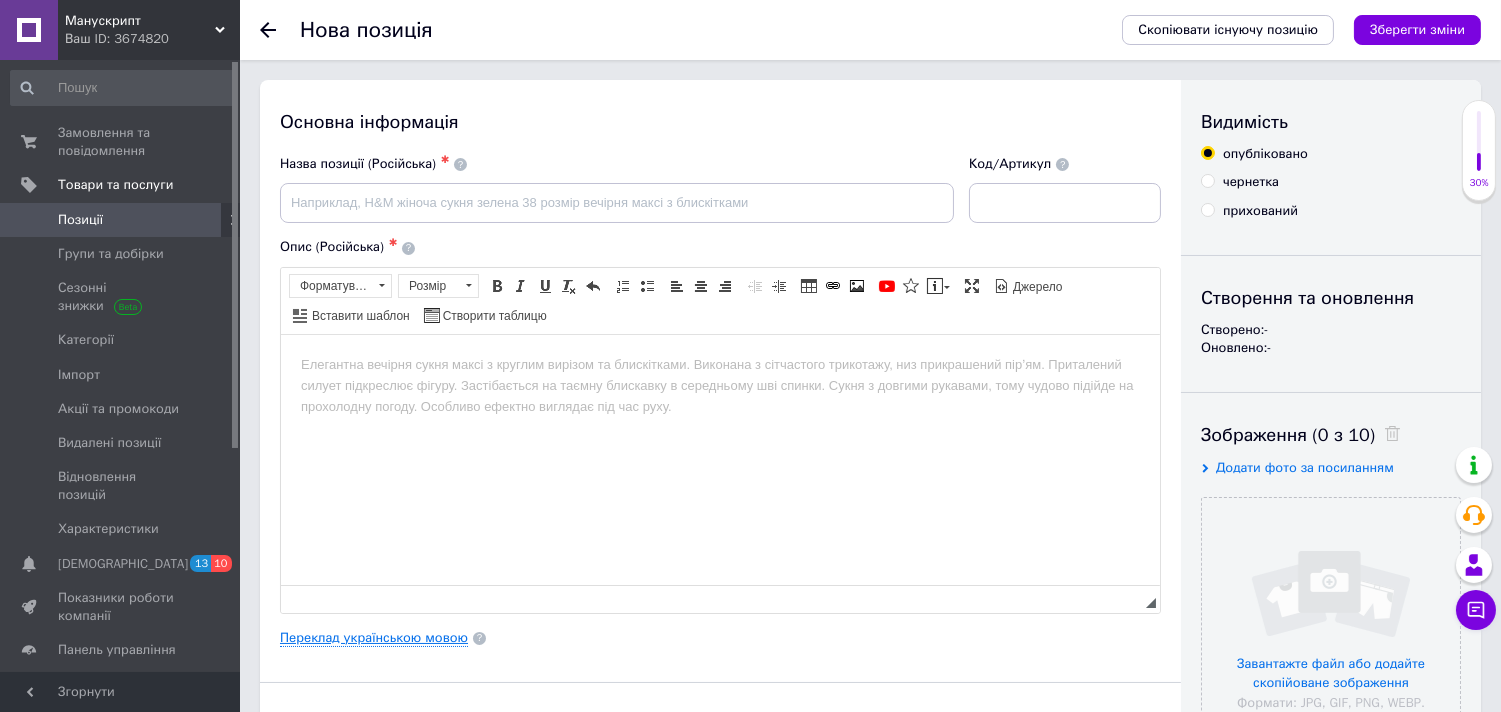 click on "Переклад українською мовою" at bounding box center (374, 638) 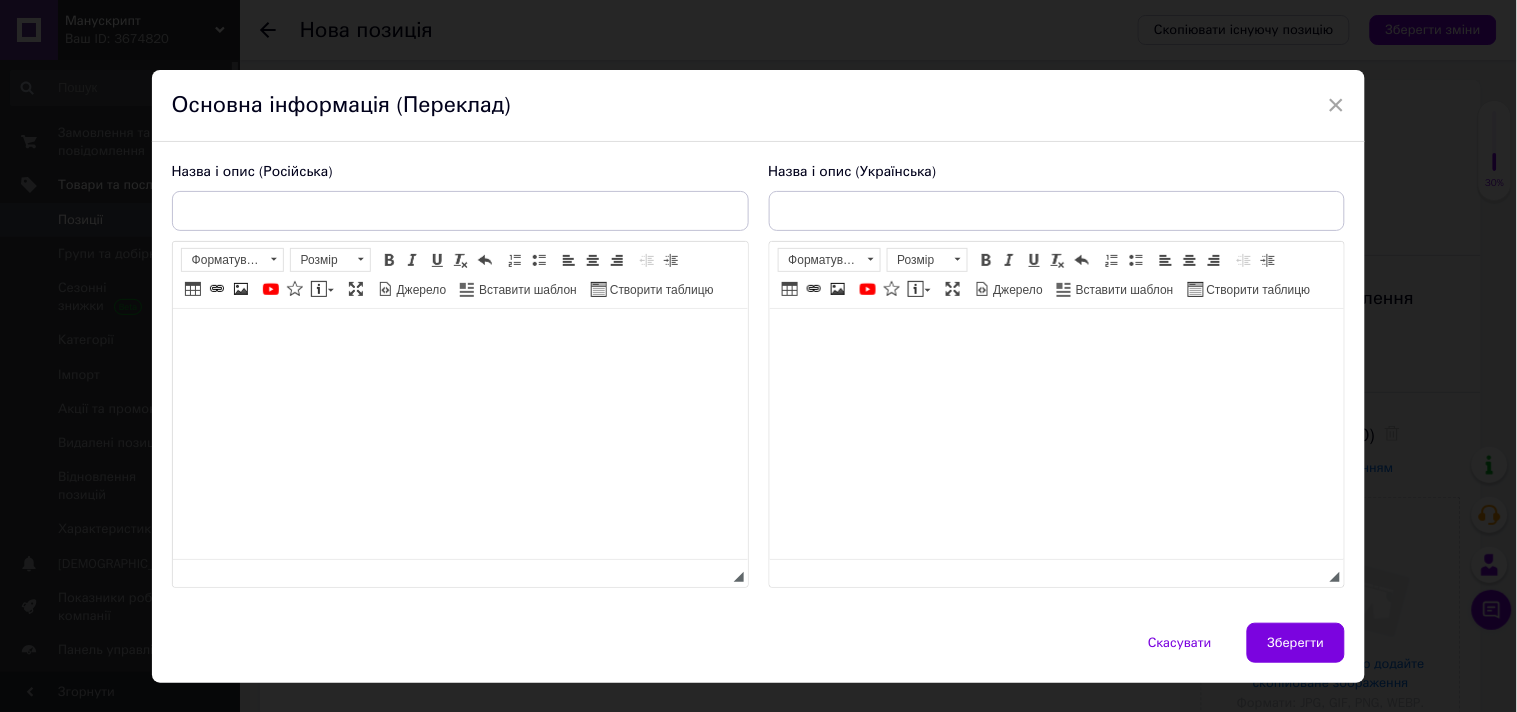 scroll, scrollTop: 0, scrollLeft: 0, axis: both 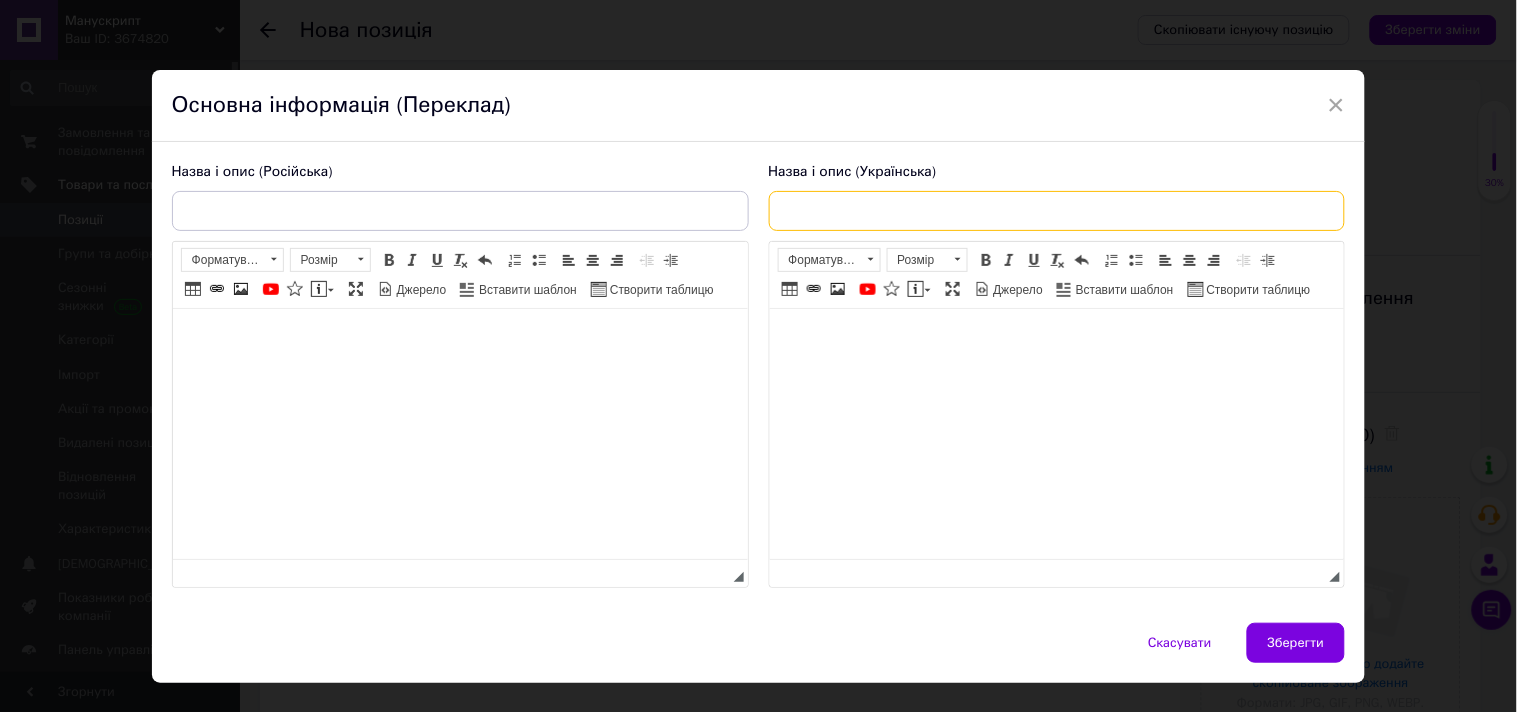 click at bounding box center (1057, 211) 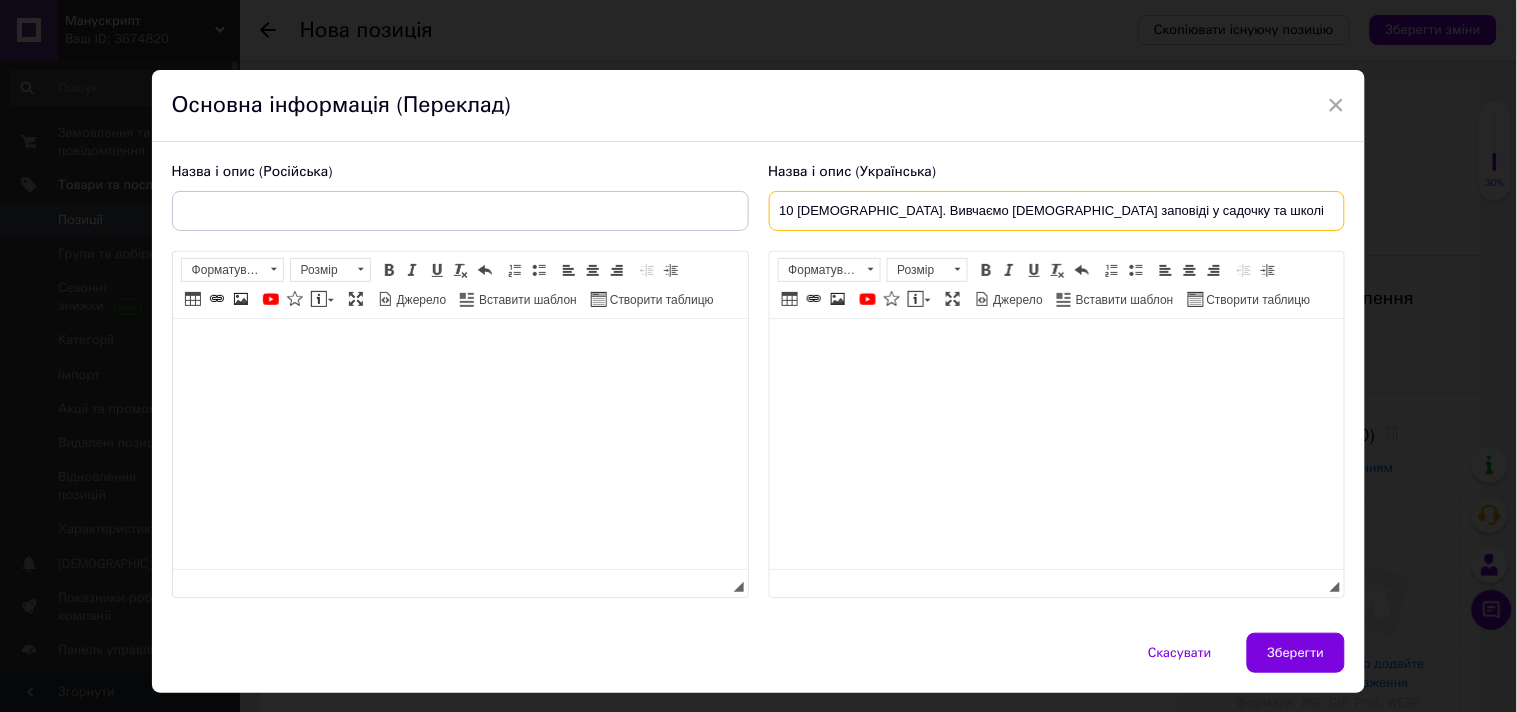 type on "10 заповідей. Вивчаємо Божі заповіді у садочку та школі" 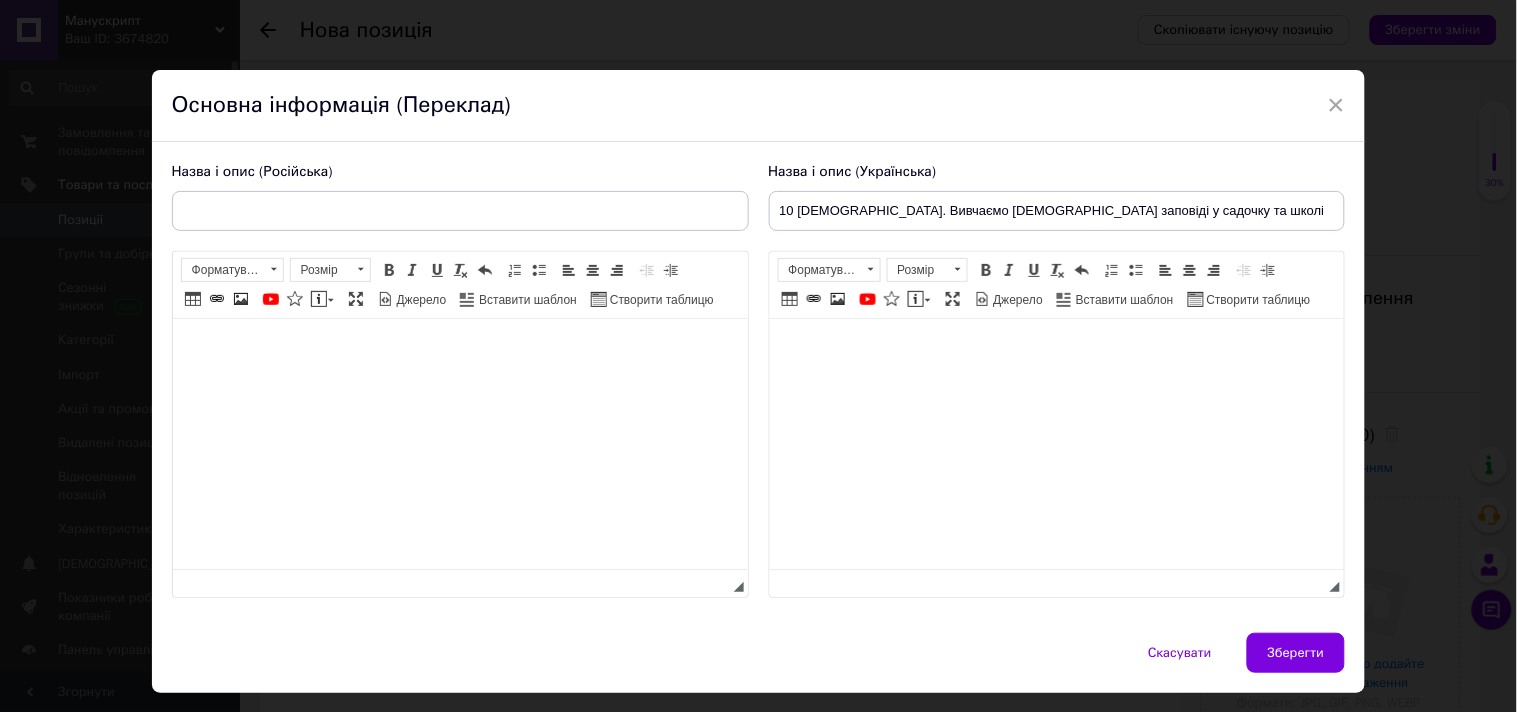 click at bounding box center (1056, 349) 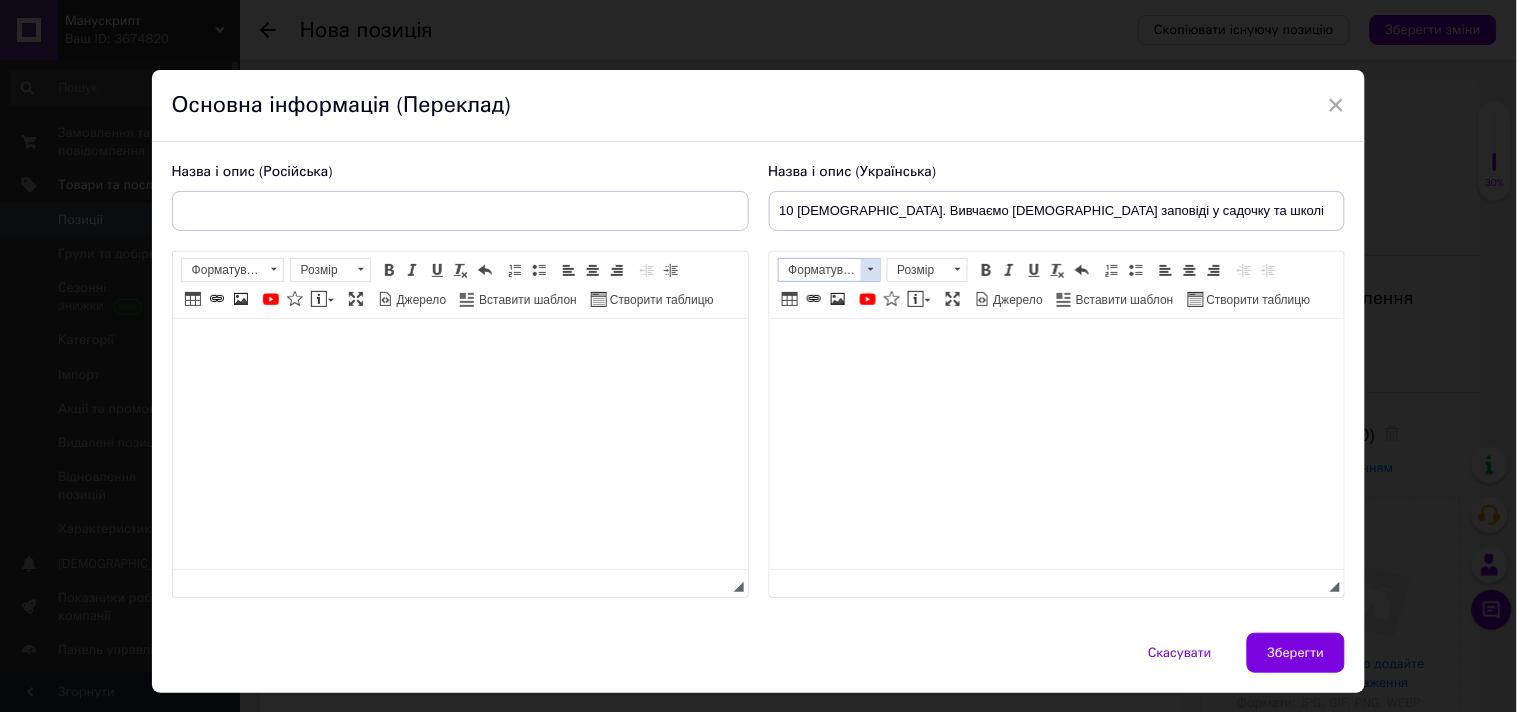 drag, startPoint x: 867, startPoint y: 262, endPoint x: 864, endPoint y: 290, distance: 28.160255 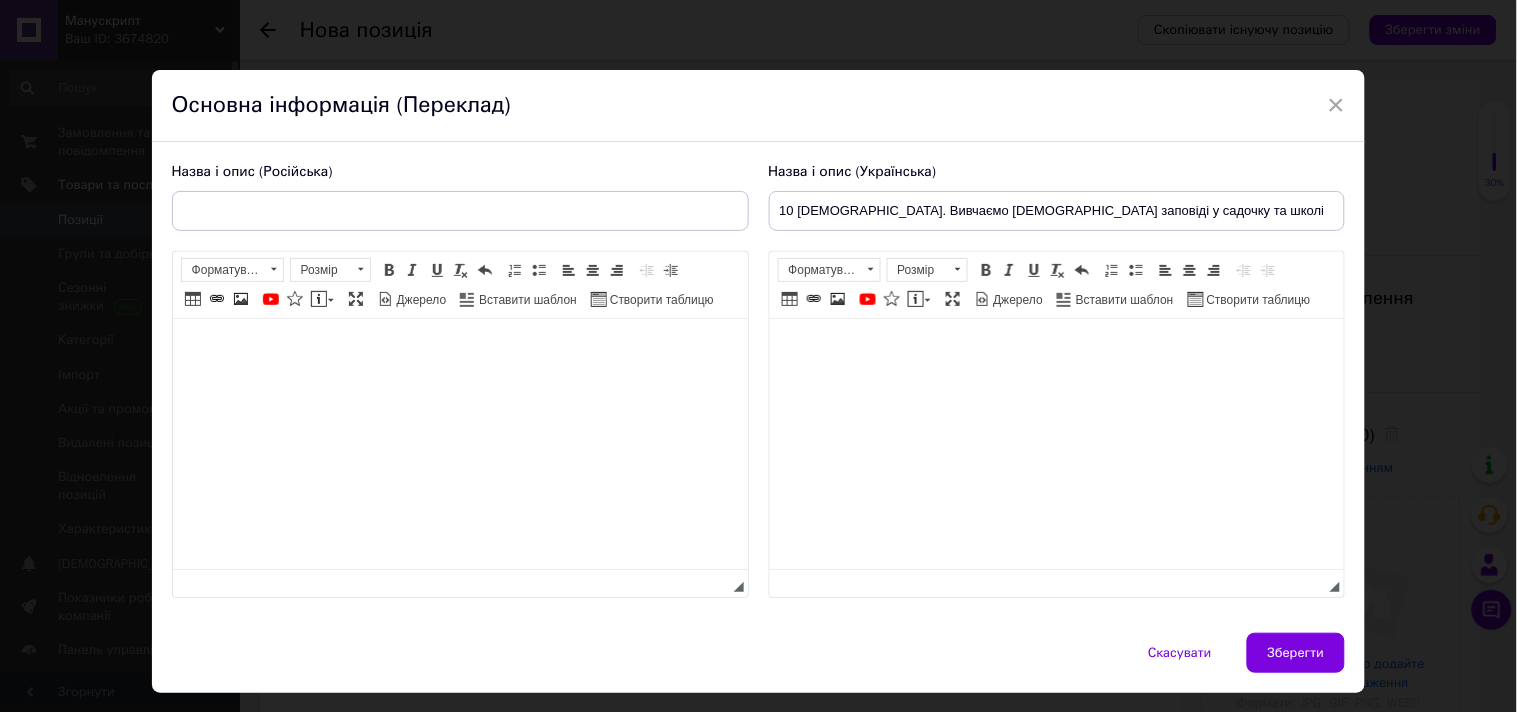click at bounding box center (870, 270) 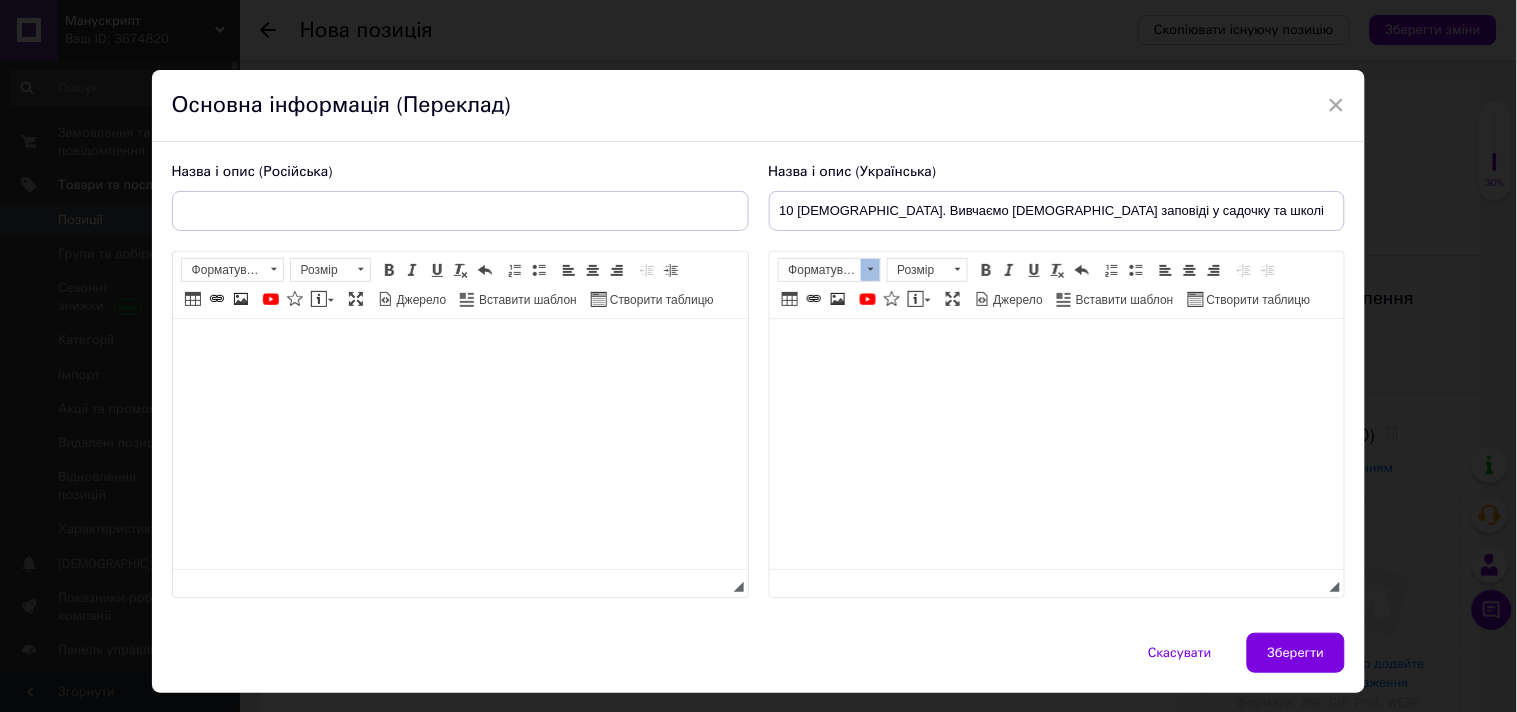 scroll, scrollTop: 0, scrollLeft: 0, axis: both 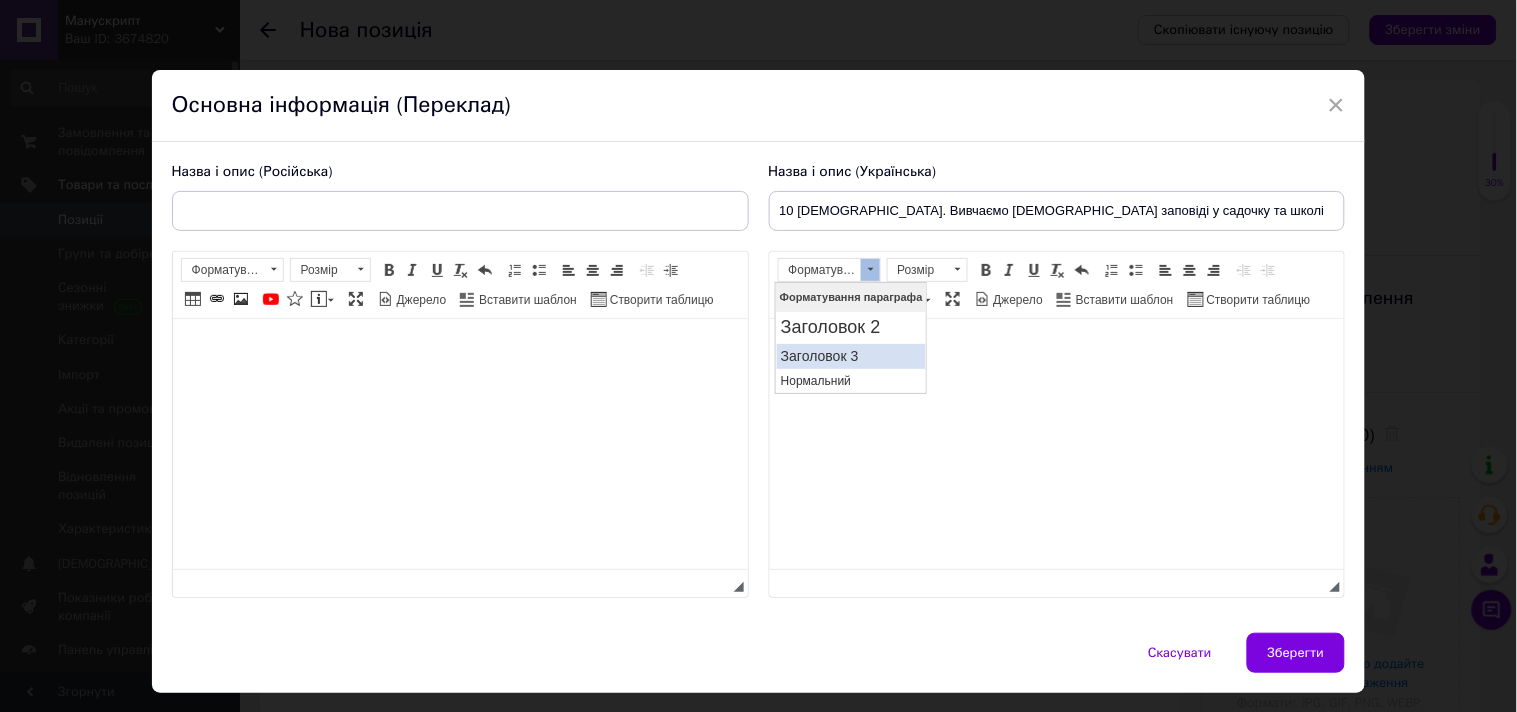click on "Заголовок 3" at bounding box center (850, 355) 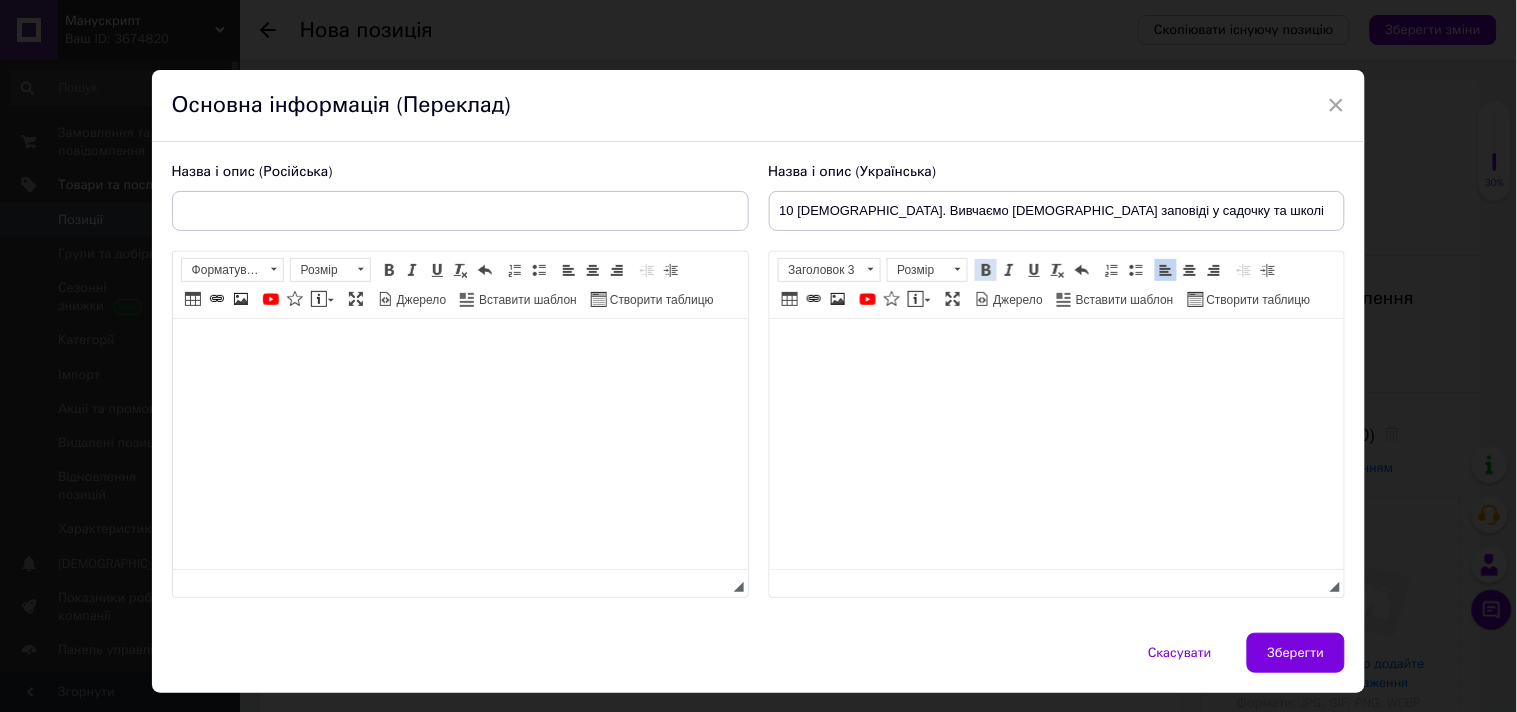 click at bounding box center [986, 270] 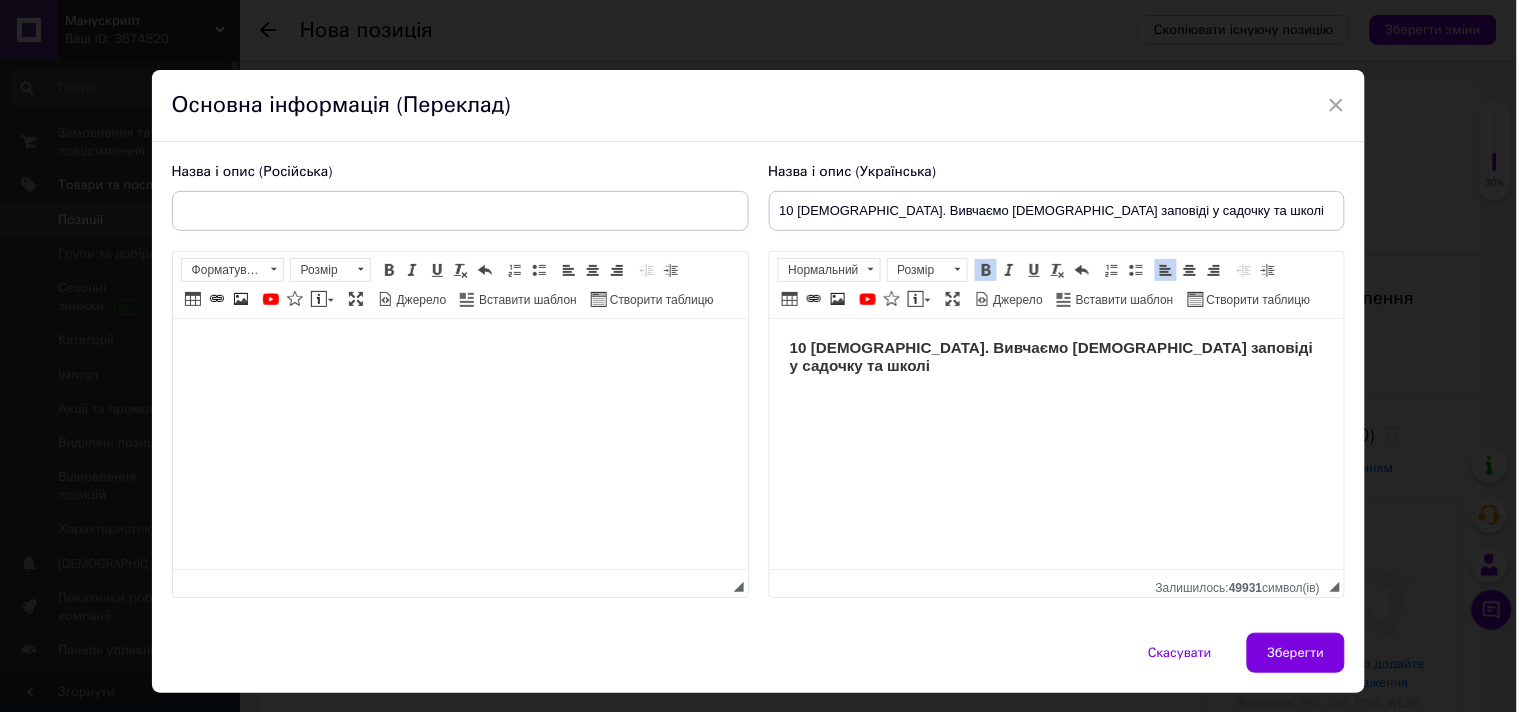 click at bounding box center (986, 270) 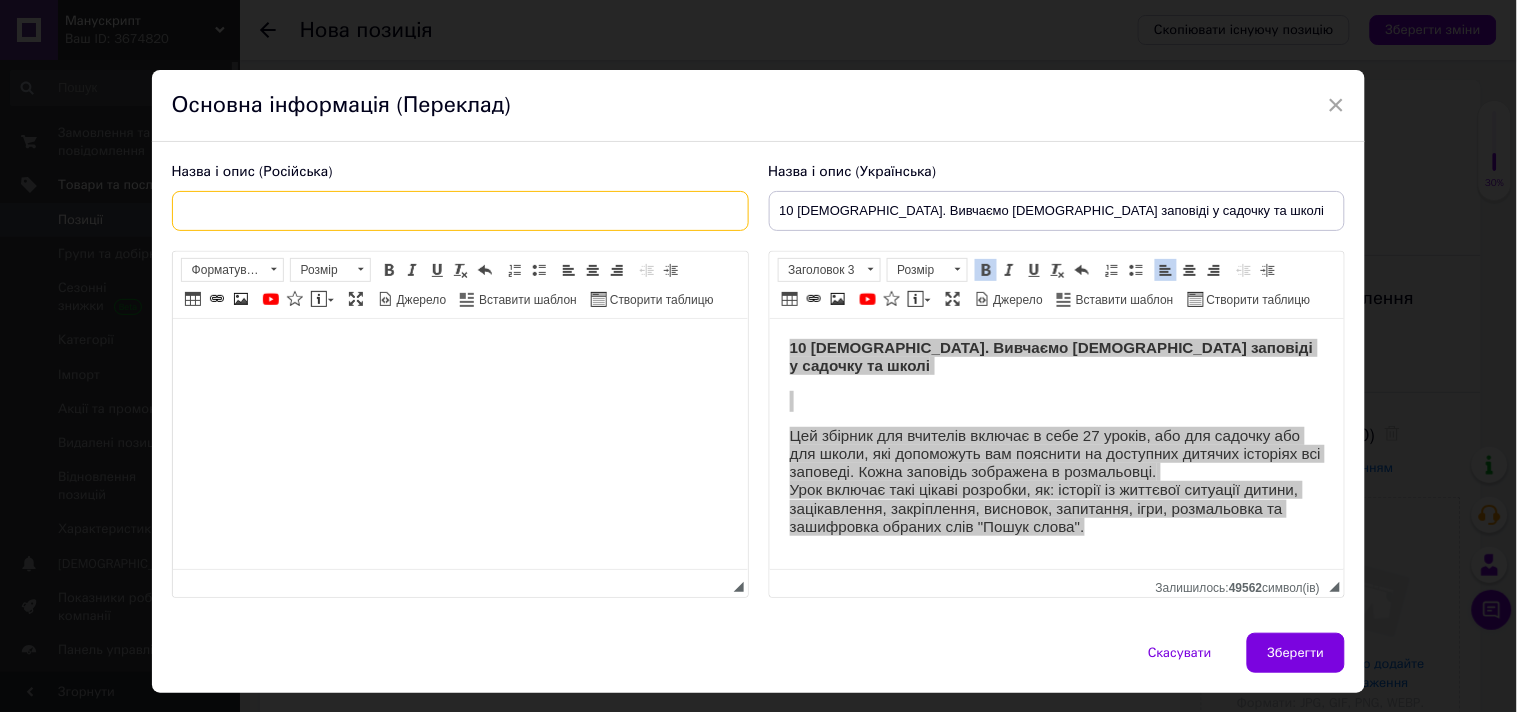 click at bounding box center (460, 211) 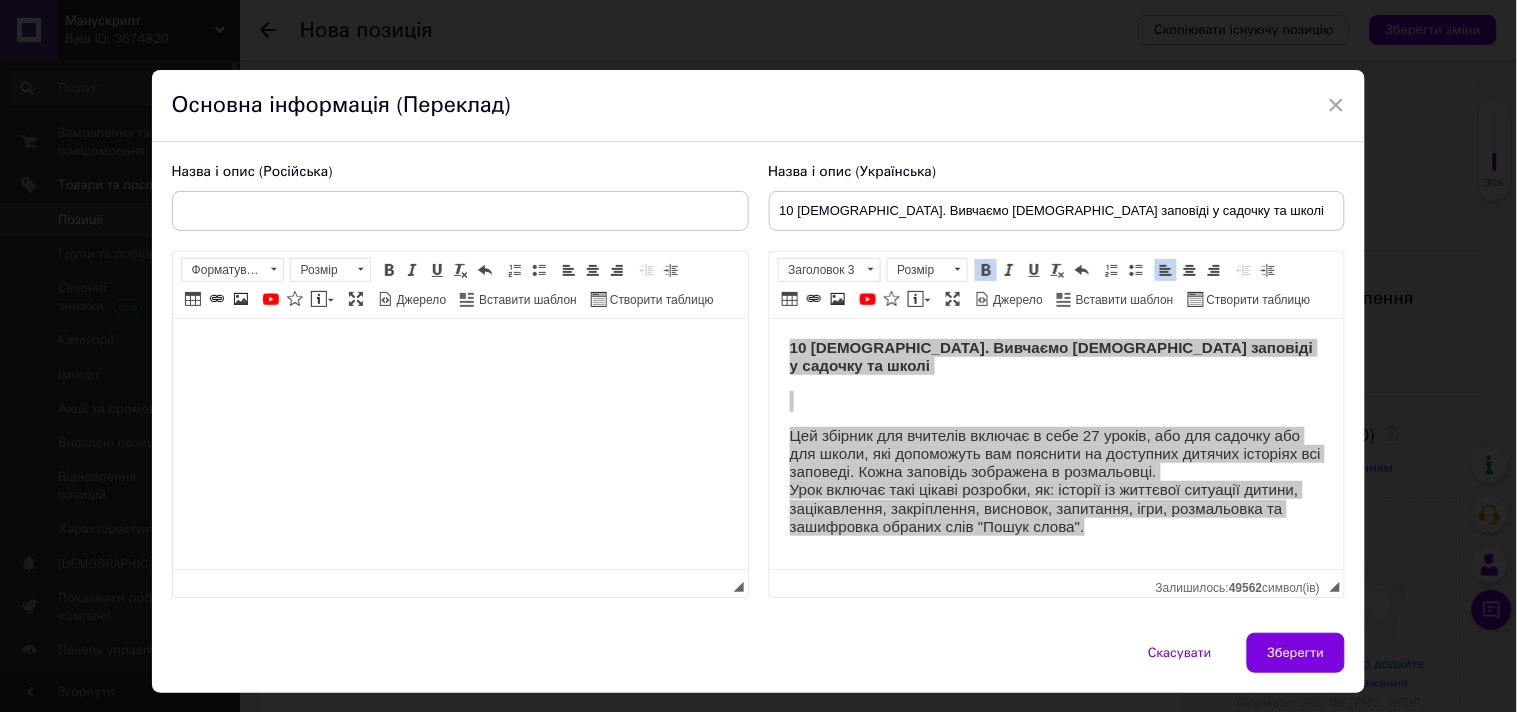 click at bounding box center (459, 349) 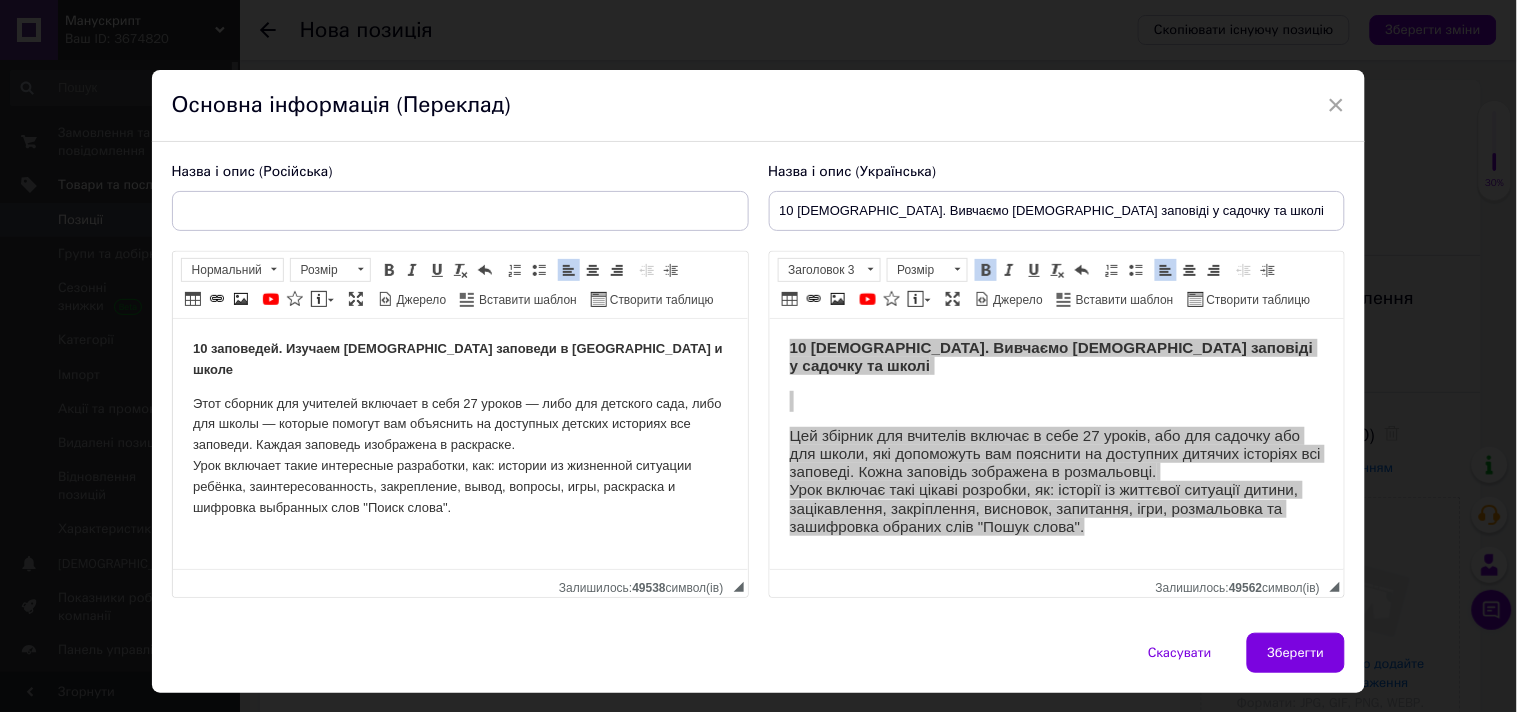 click on "10 заповедей. Изучаем Божьи заповеди в детском саду и школе Этот сборник для учителей включает в себя 27 уроков — либо для детского сада, либо для школы — которые помогут вам объяснить на доступных детских историях все заповеди. Каждая заповедь изображена в раскраске. Урок включает такие интересные разработки, как: истории из жизненной ситуации ребёнка, заинтересованность, закрепление, вывод, вопросы, игры, раскраска и шифровка выбранных слов "Поиск слова"." at bounding box center (459, 428) 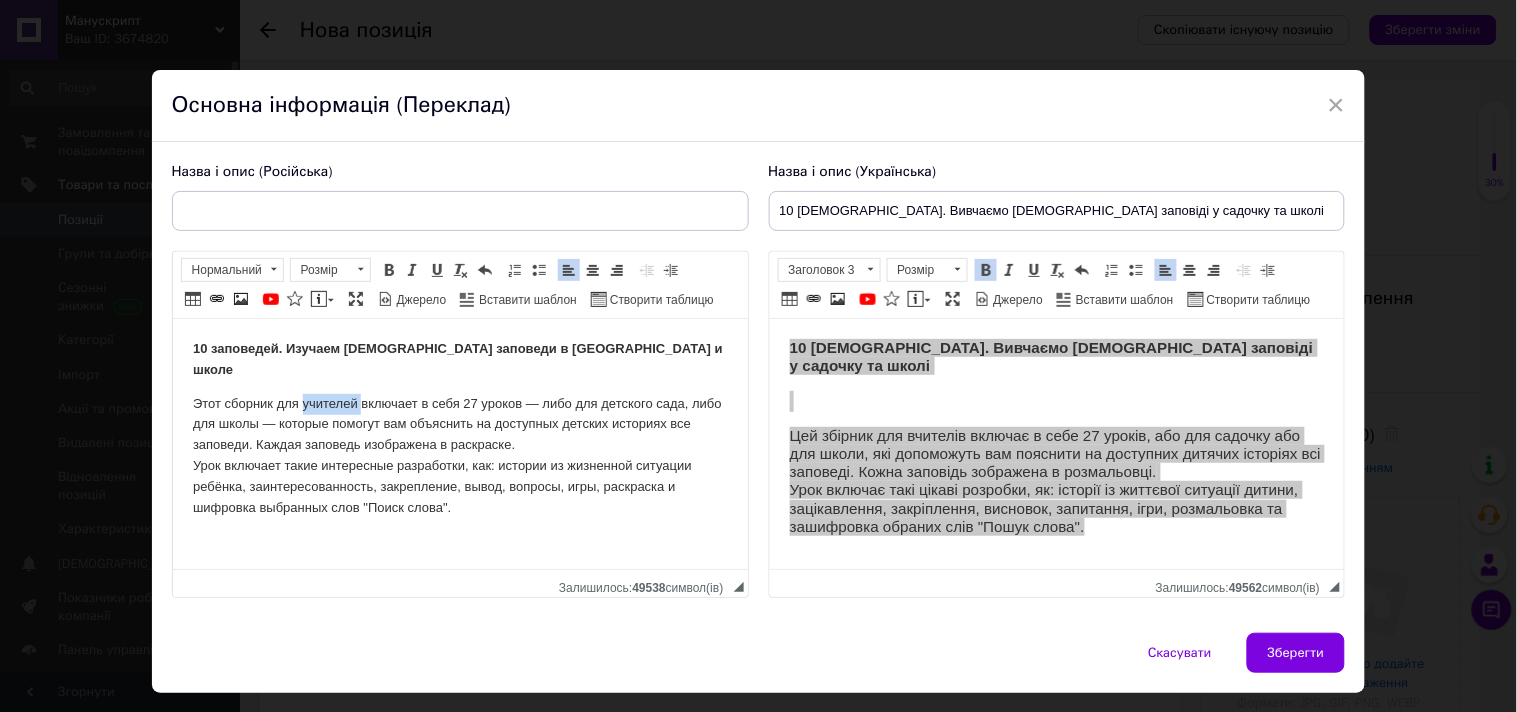 click on "10 заповедей. Изучаем Божьи заповеди в детском саду и школе Этот сборник для учителей включает в себя 27 уроков — либо для детского сада, либо для школы — которые помогут вам объяснить на доступных детских историях все заповеди. Каждая заповедь изображена в раскраске. Урок включает такие интересные разработки, как: истории из жизненной ситуации ребёнка, заинтересованность, закрепление, вывод, вопросы, игры, раскраска и шифровка выбранных слов "Поиск слова"." at bounding box center (459, 428) 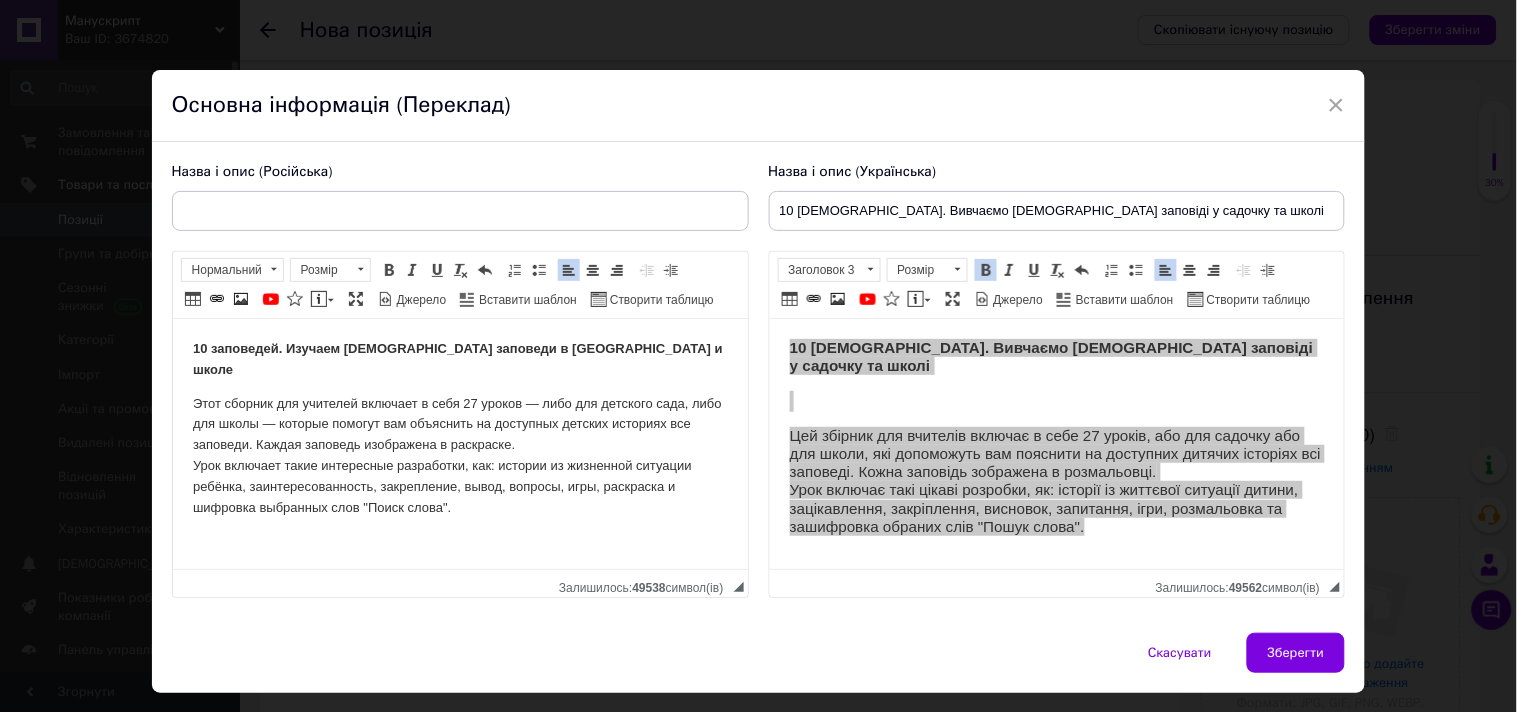 click on "10 заповедей. Изучаем Божьи заповеди в детском саду и школе" at bounding box center [457, 359] 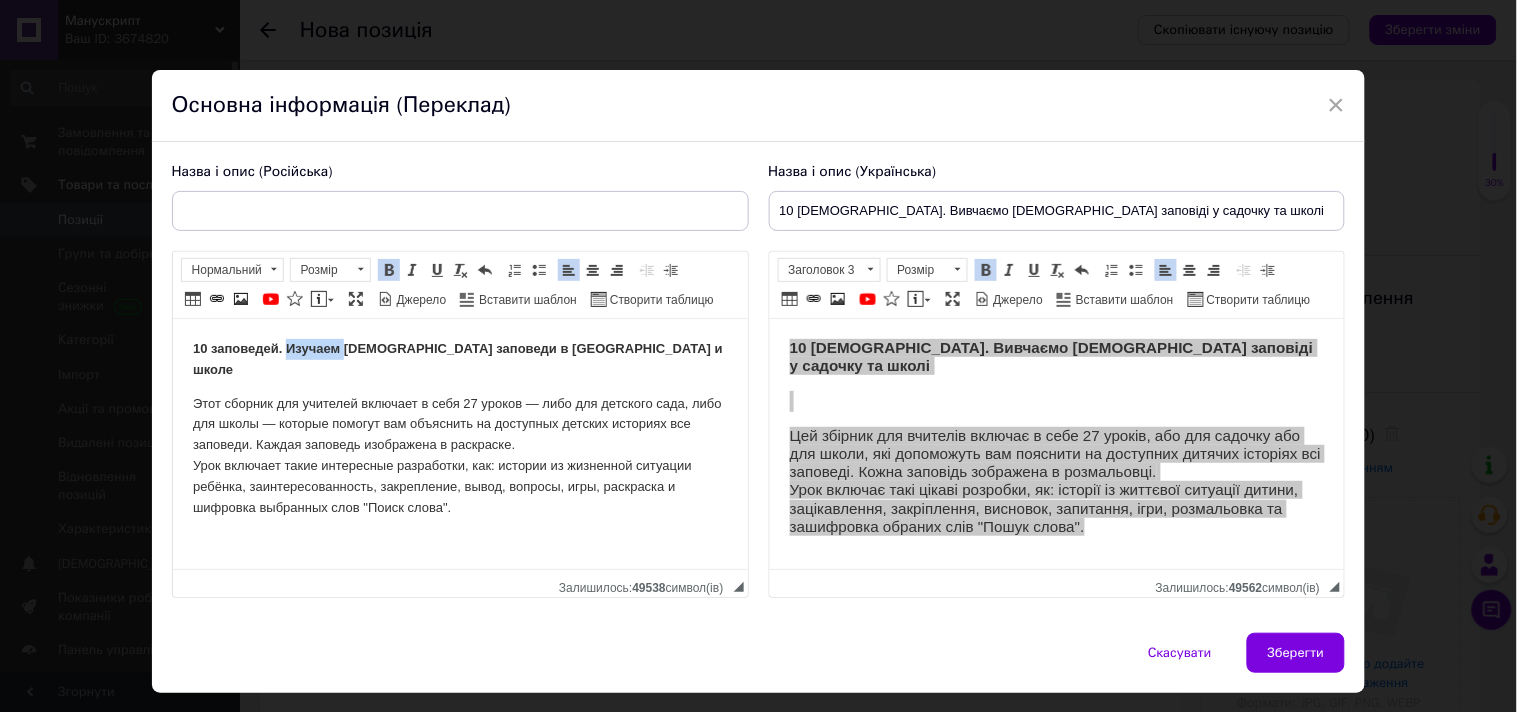 click on "10 заповедей. Изучаем Божьи заповеди в детском саду и школе" at bounding box center [457, 359] 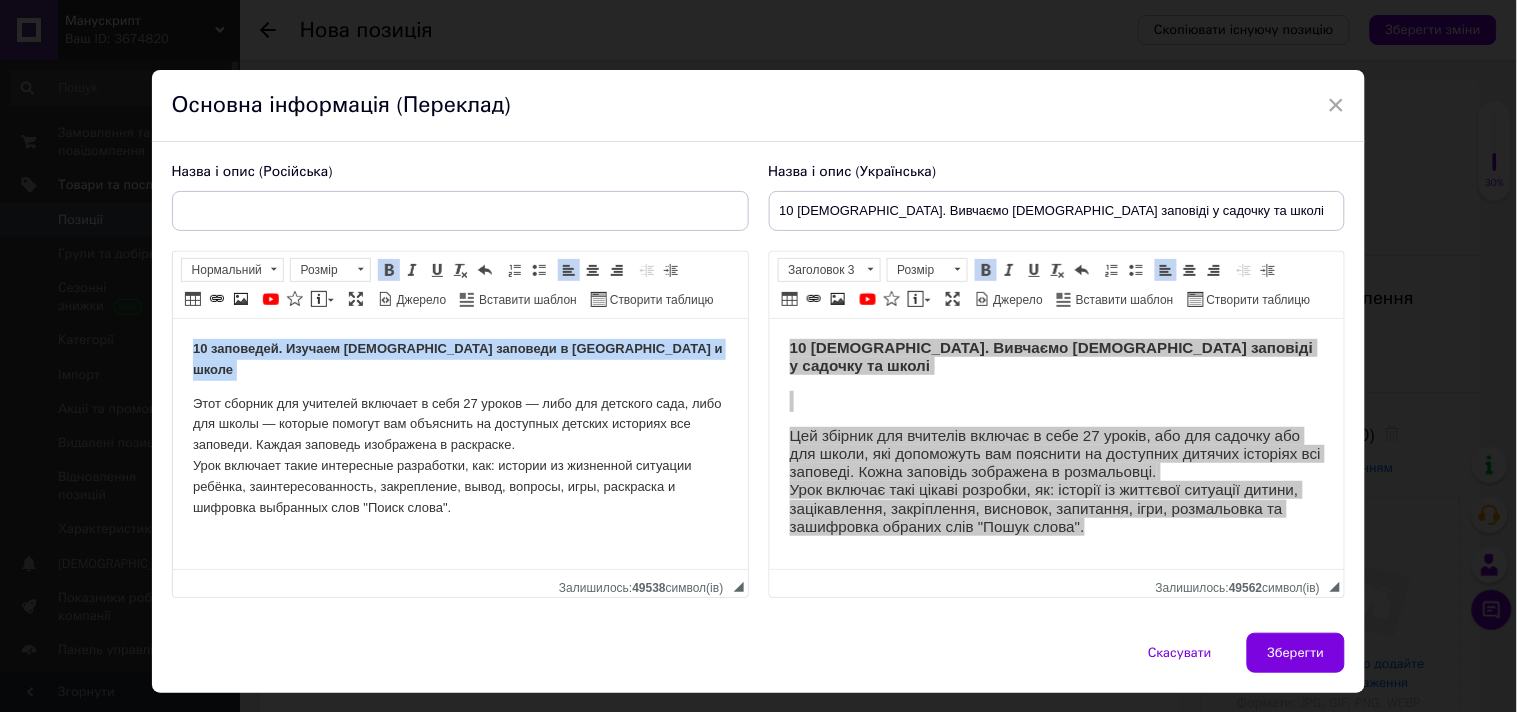 click on "10 заповедей. Изучаем Божьи заповеди в детском саду и школе" at bounding box center (457, 359) 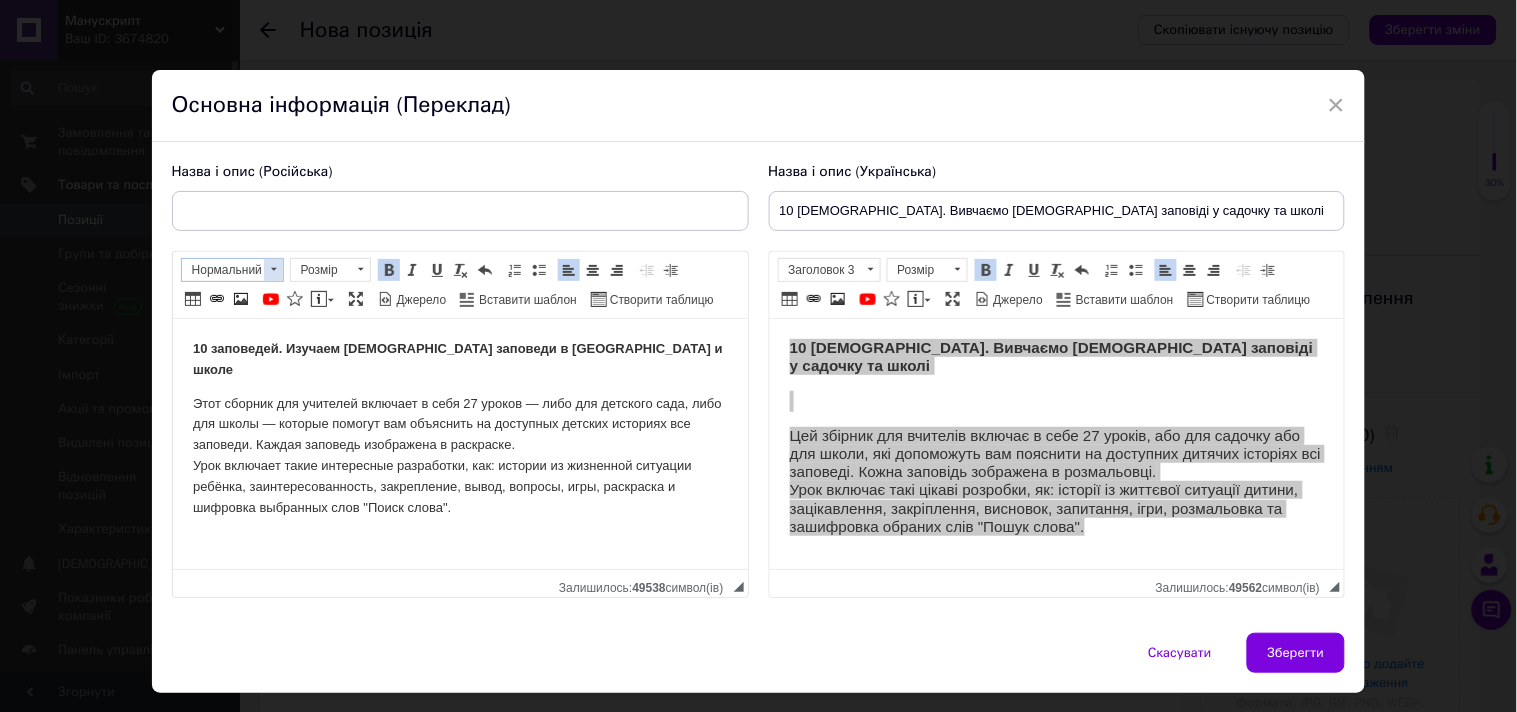 click at bounding box center [273, 270] 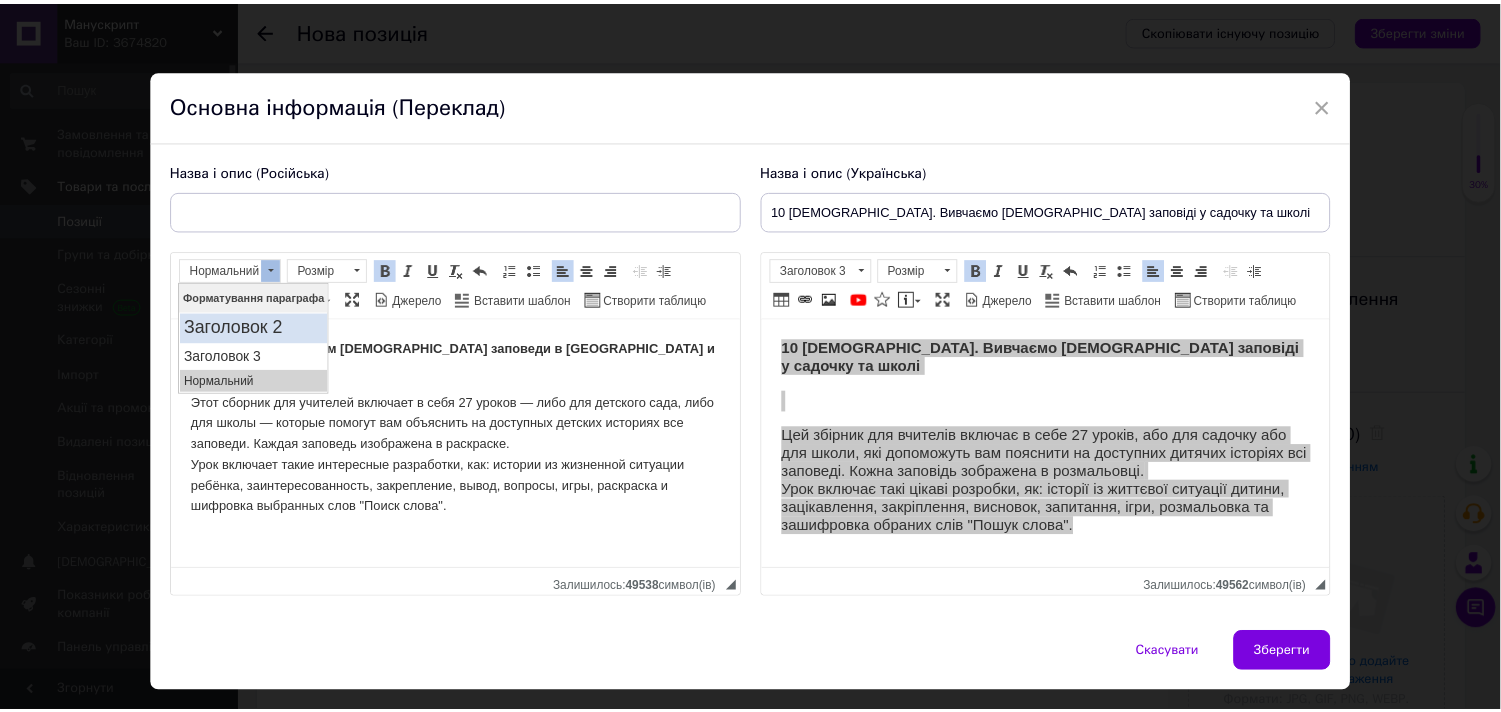 scroll, scrollTop: 0, scrollLeft: 0, axis: both 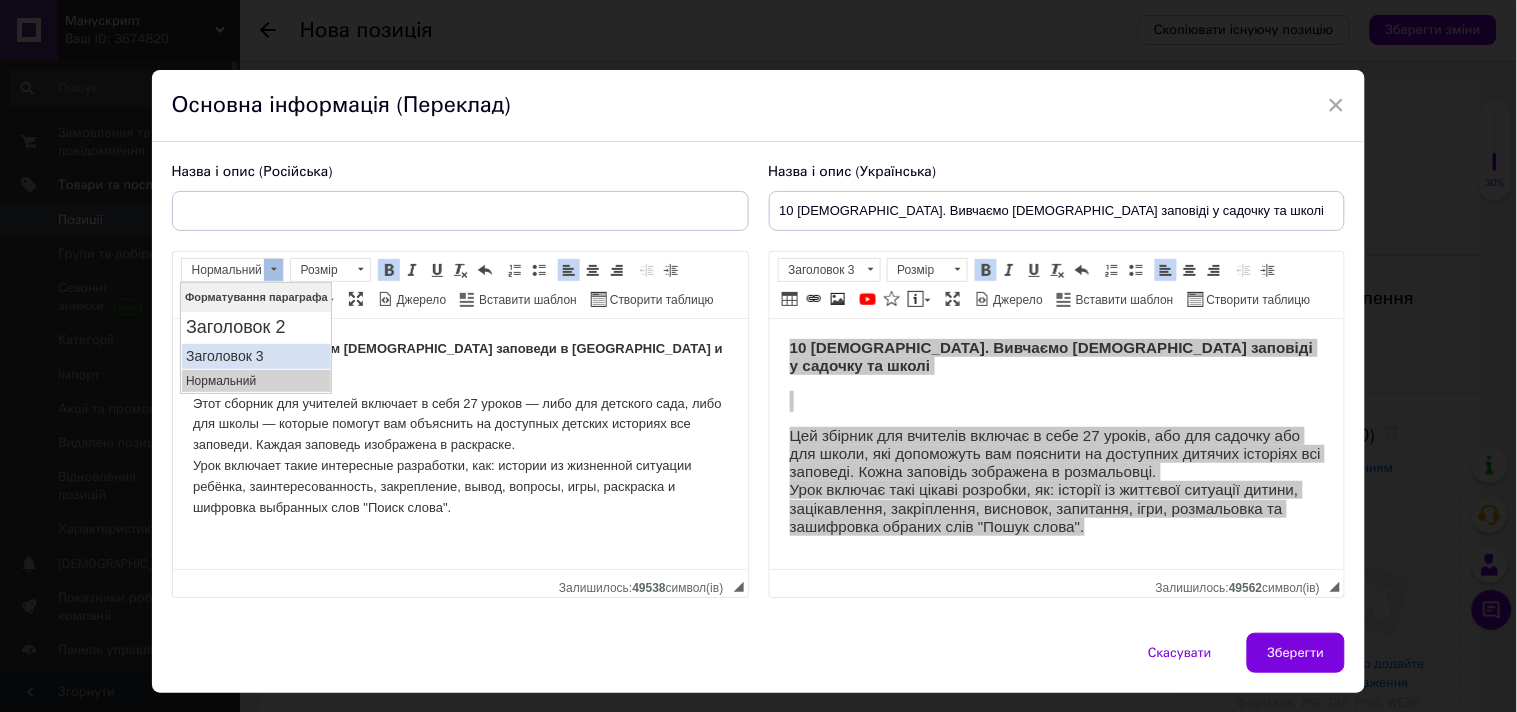 click on "Заголовок 3" at bounding box center [256, 355] 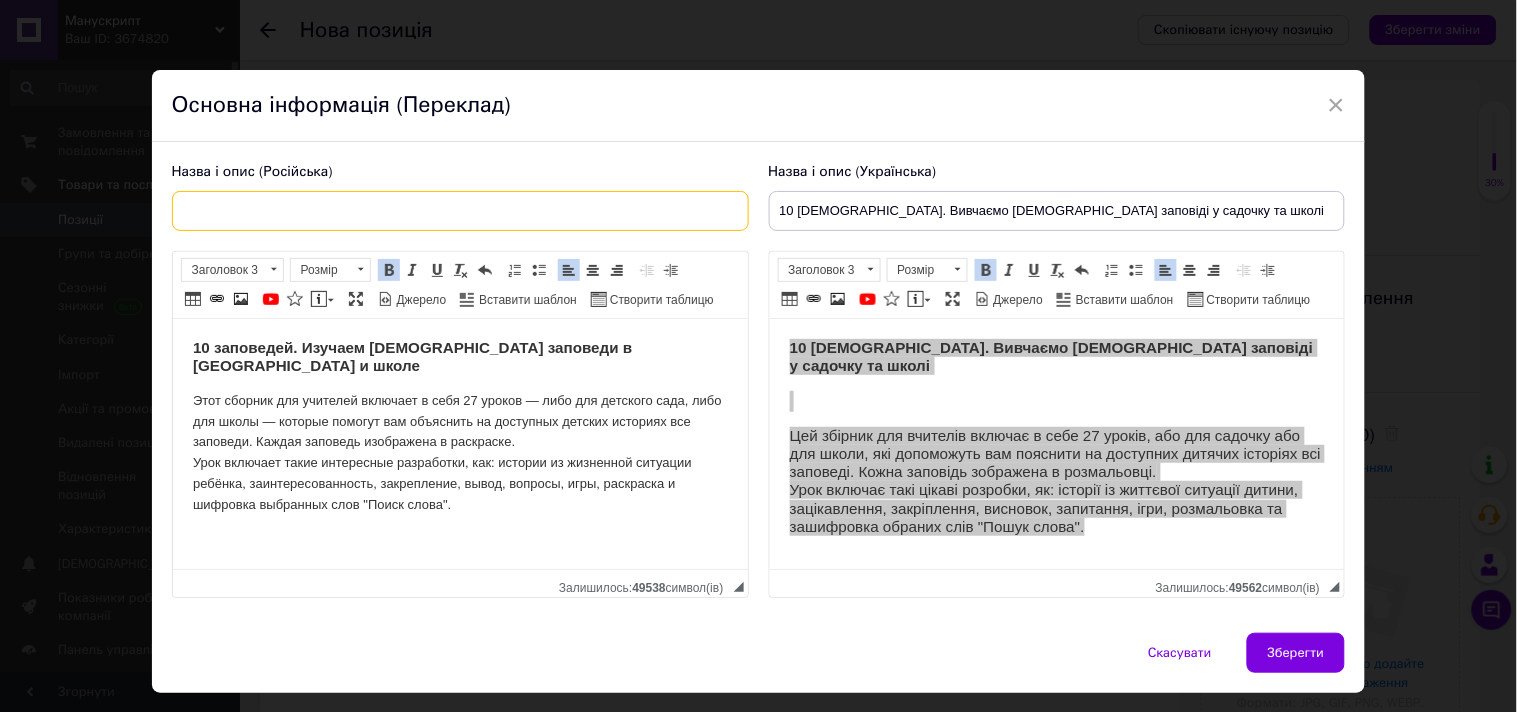 click at bounding box center (460, 211) 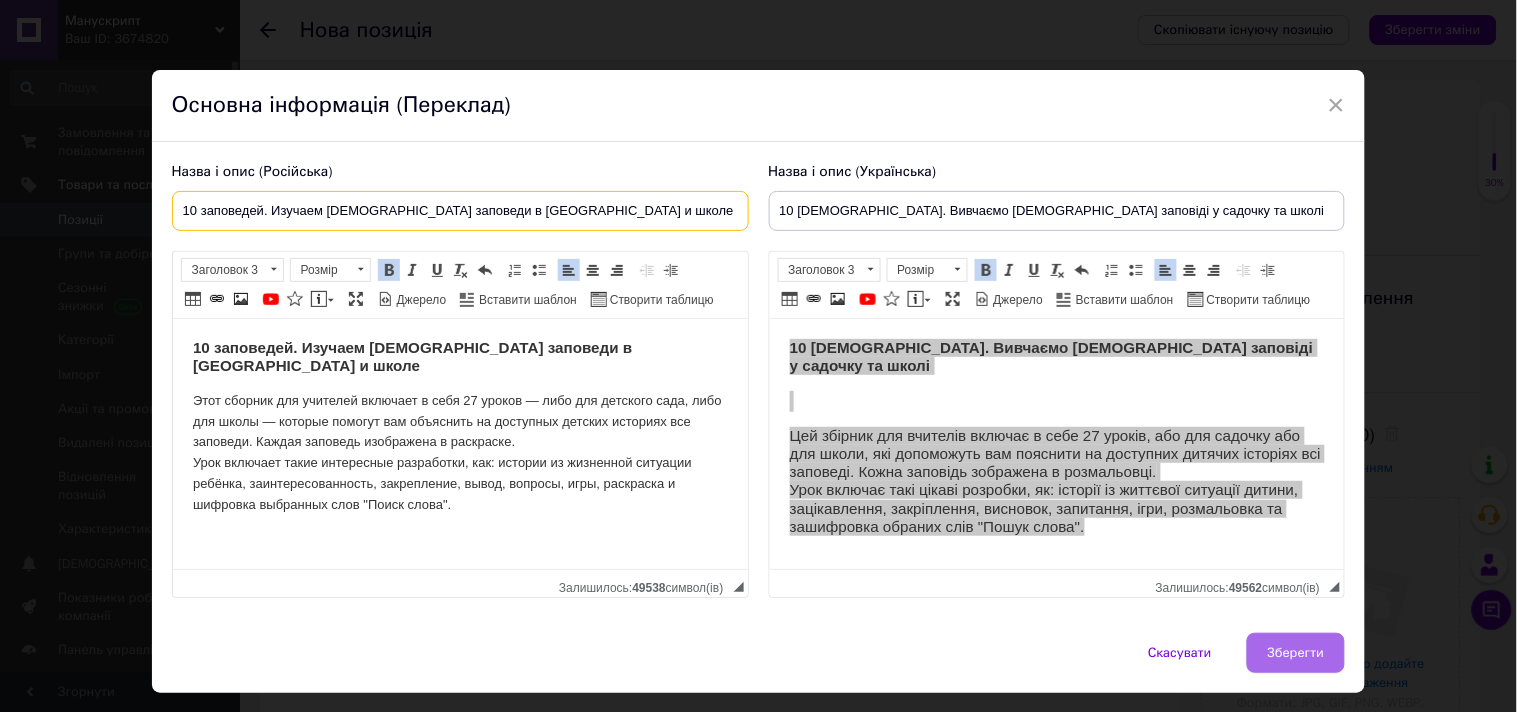 type on "10 заповедей. Изучаем Божьи заповеди в детском саду и школе" 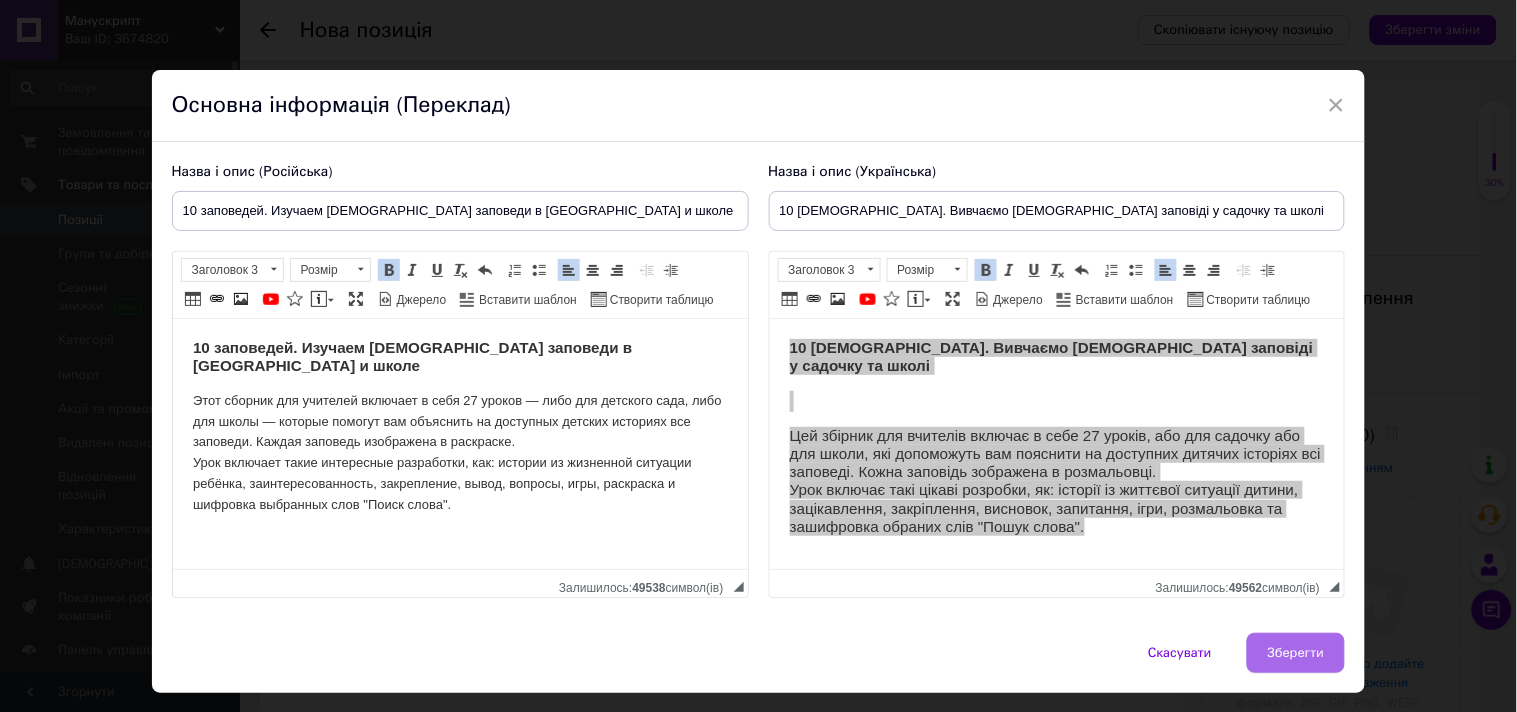 click on "Зберегти" at bounding box center (1296, 653) 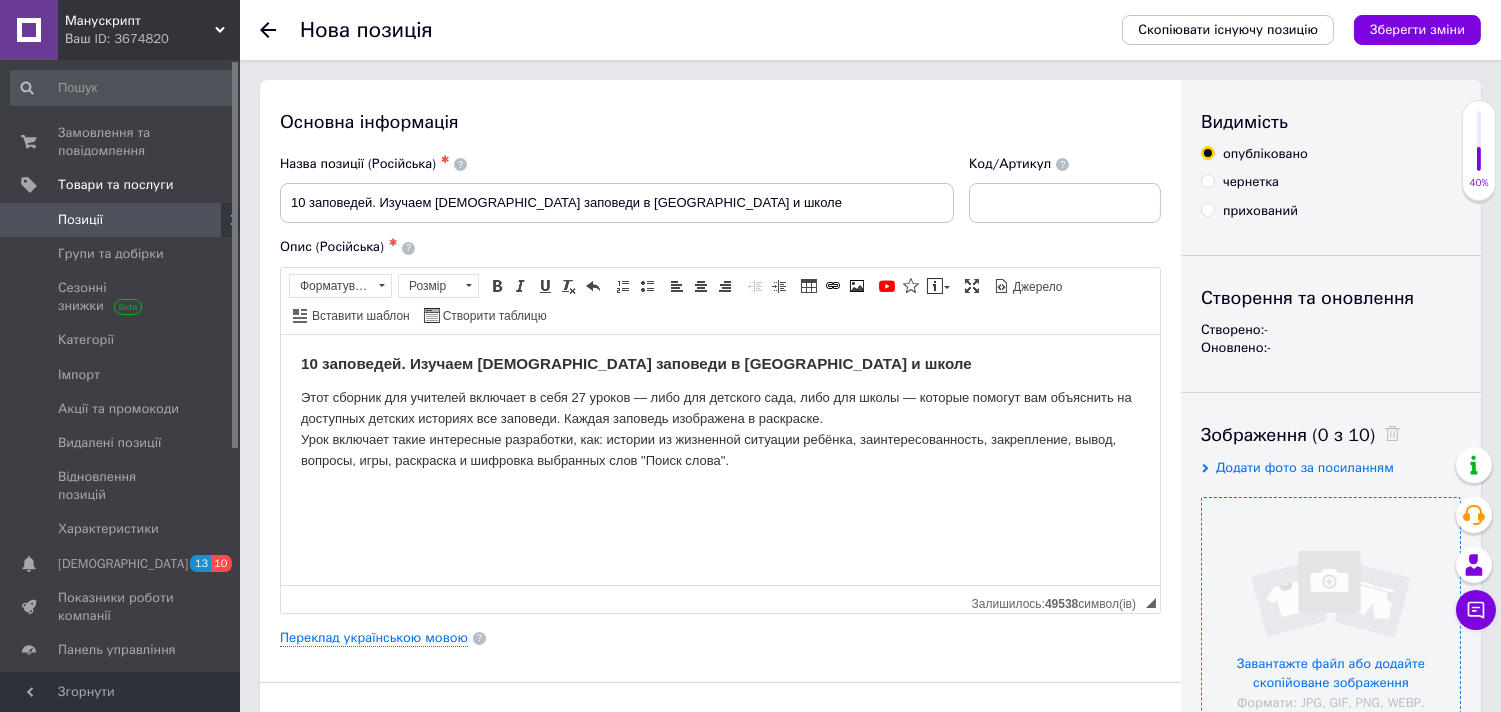 click at bounding box center (1331, 627) 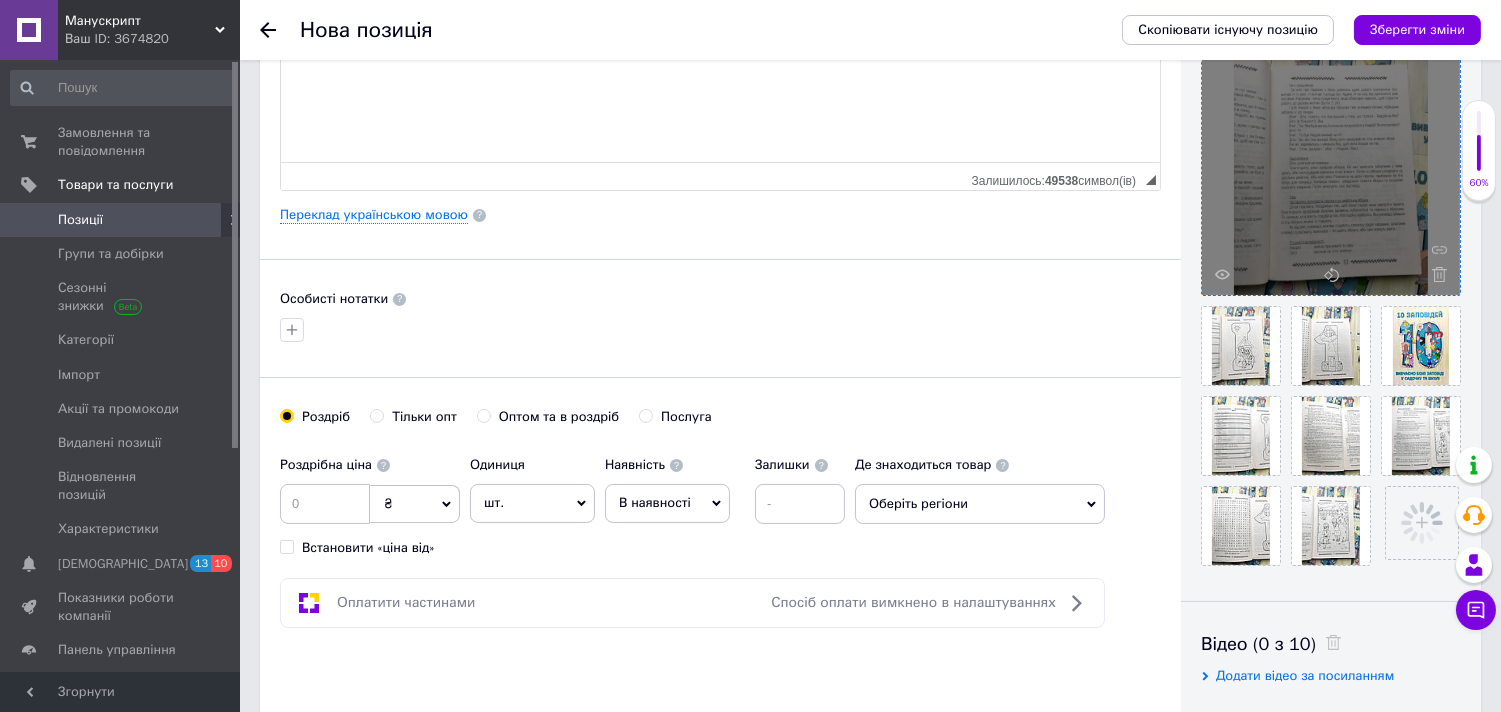 scroll, scrollTop: 370, scrollLeft: 0, axis: vertical 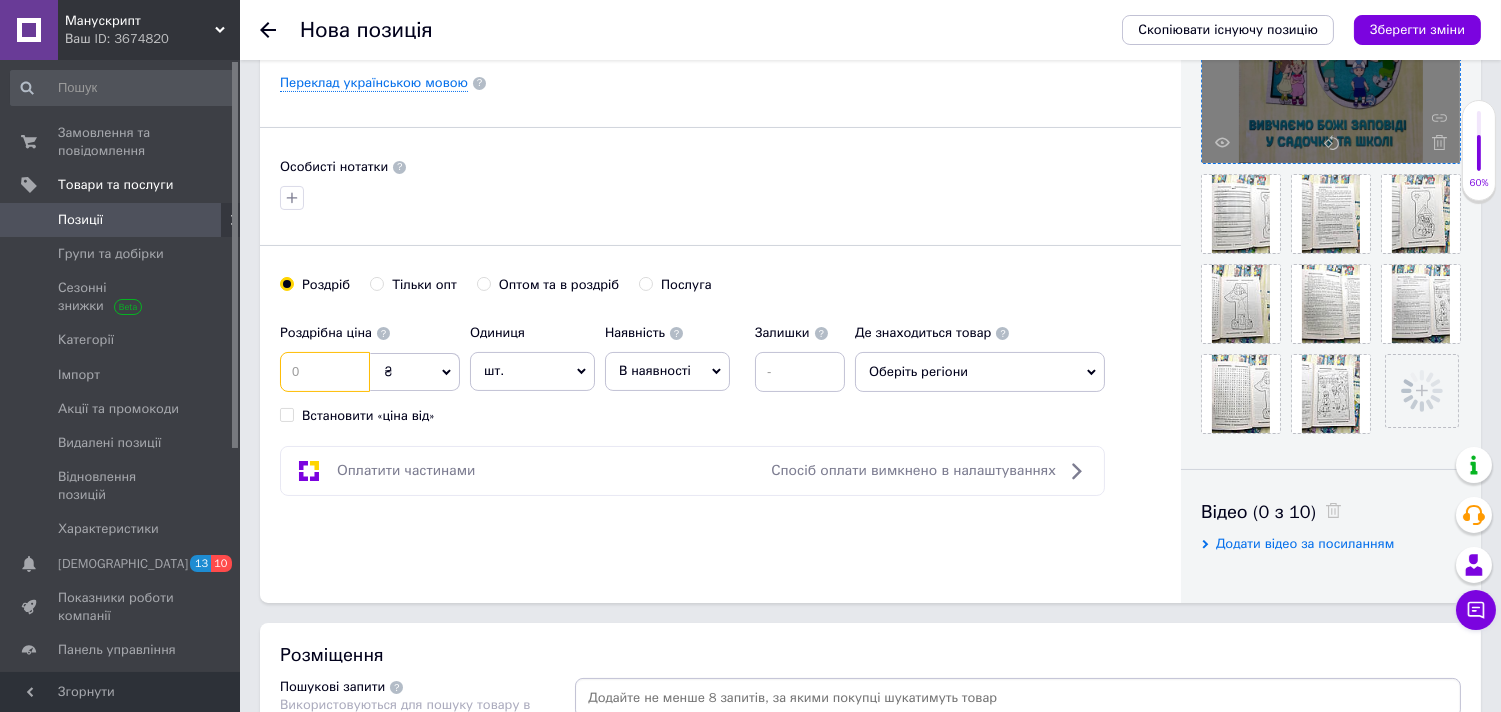 click at bounding box center [325, 372] 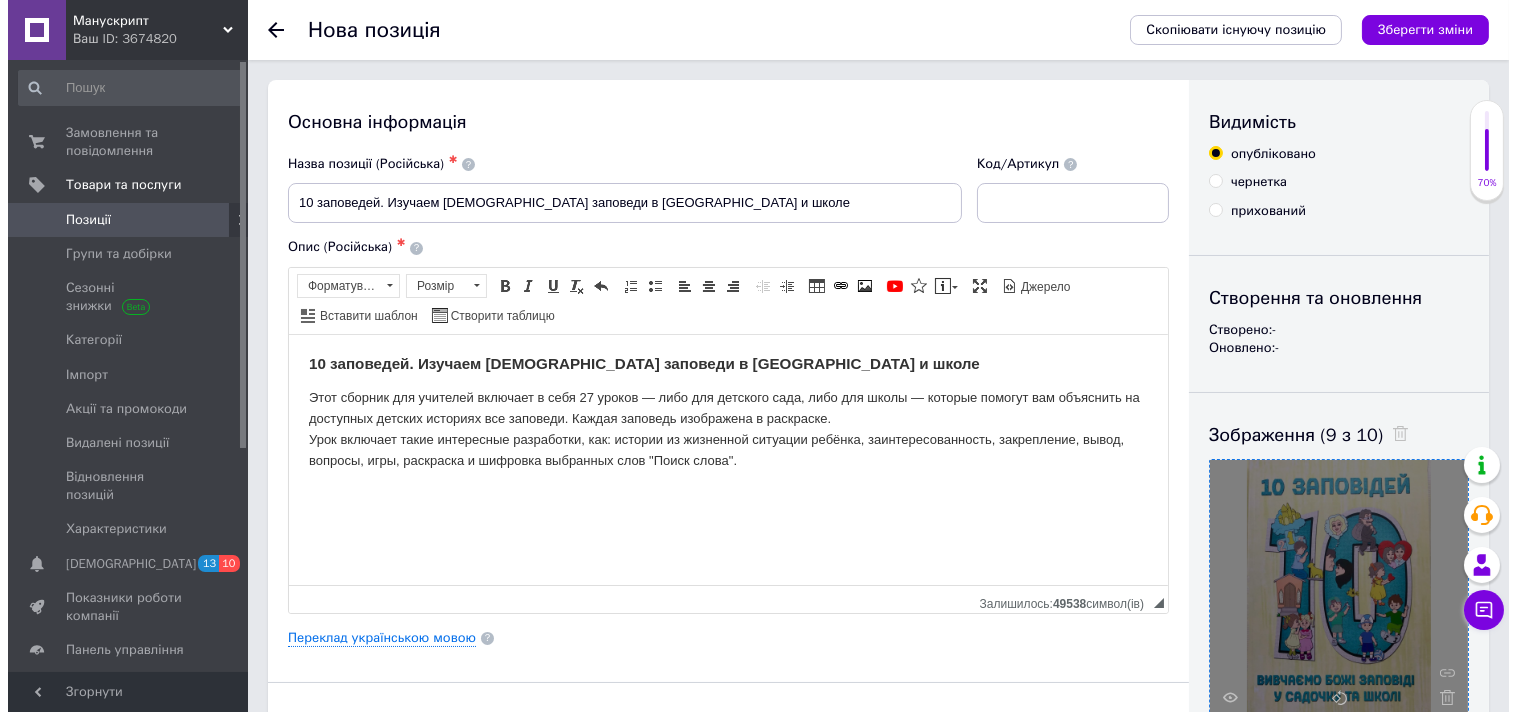 scroll, scrollTop: 925, scrollLeft: 0, axis: vertical 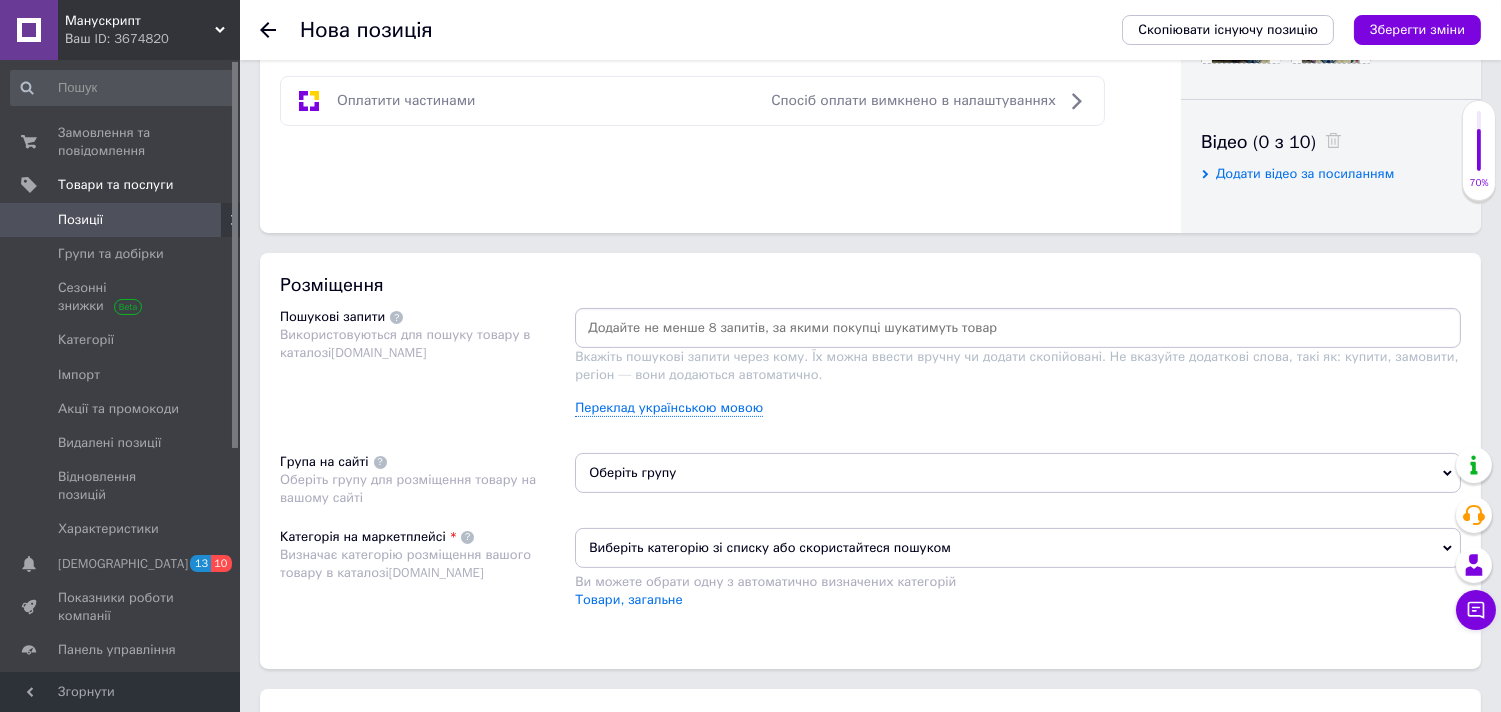 type on "340" 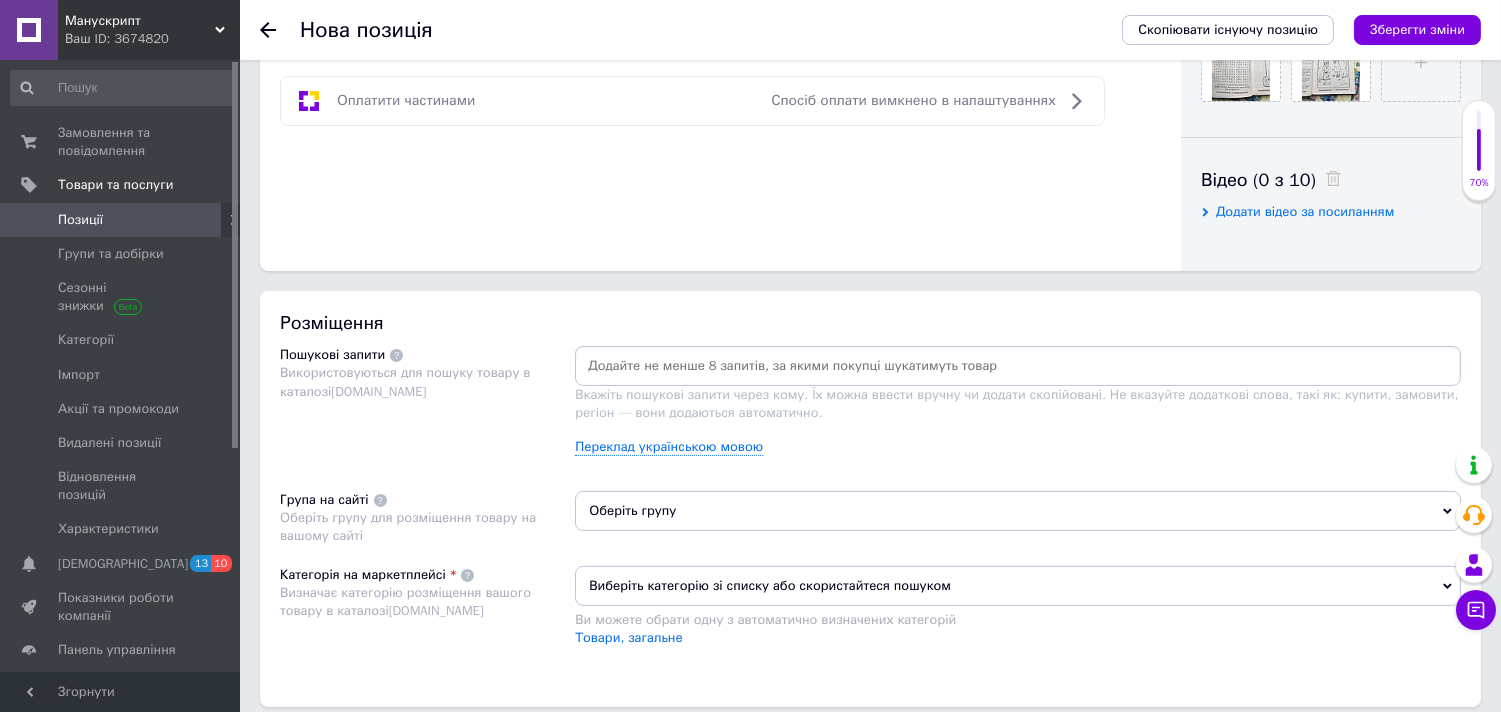 click at bounding box center [1018, 366] 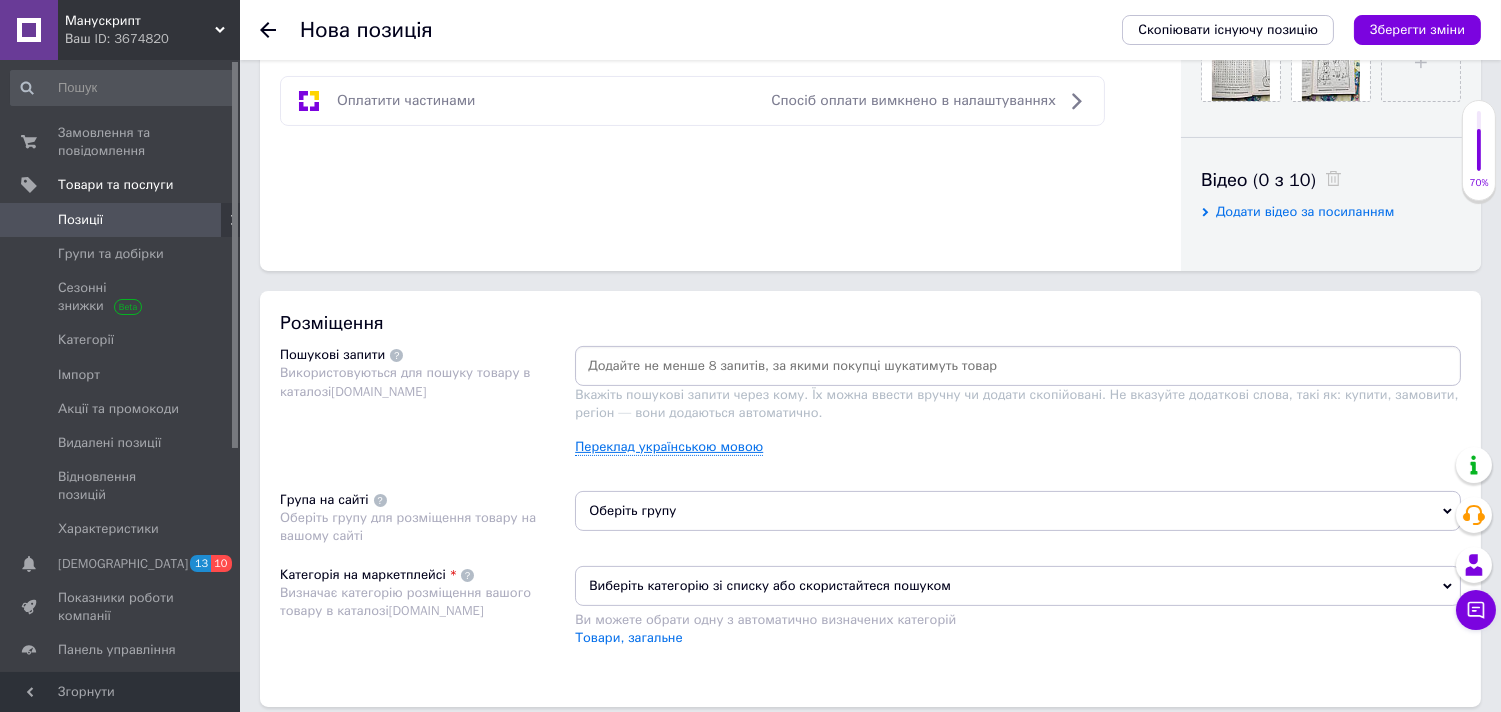 click on "Переклад українською мовою" at bounding box center [669, 447] 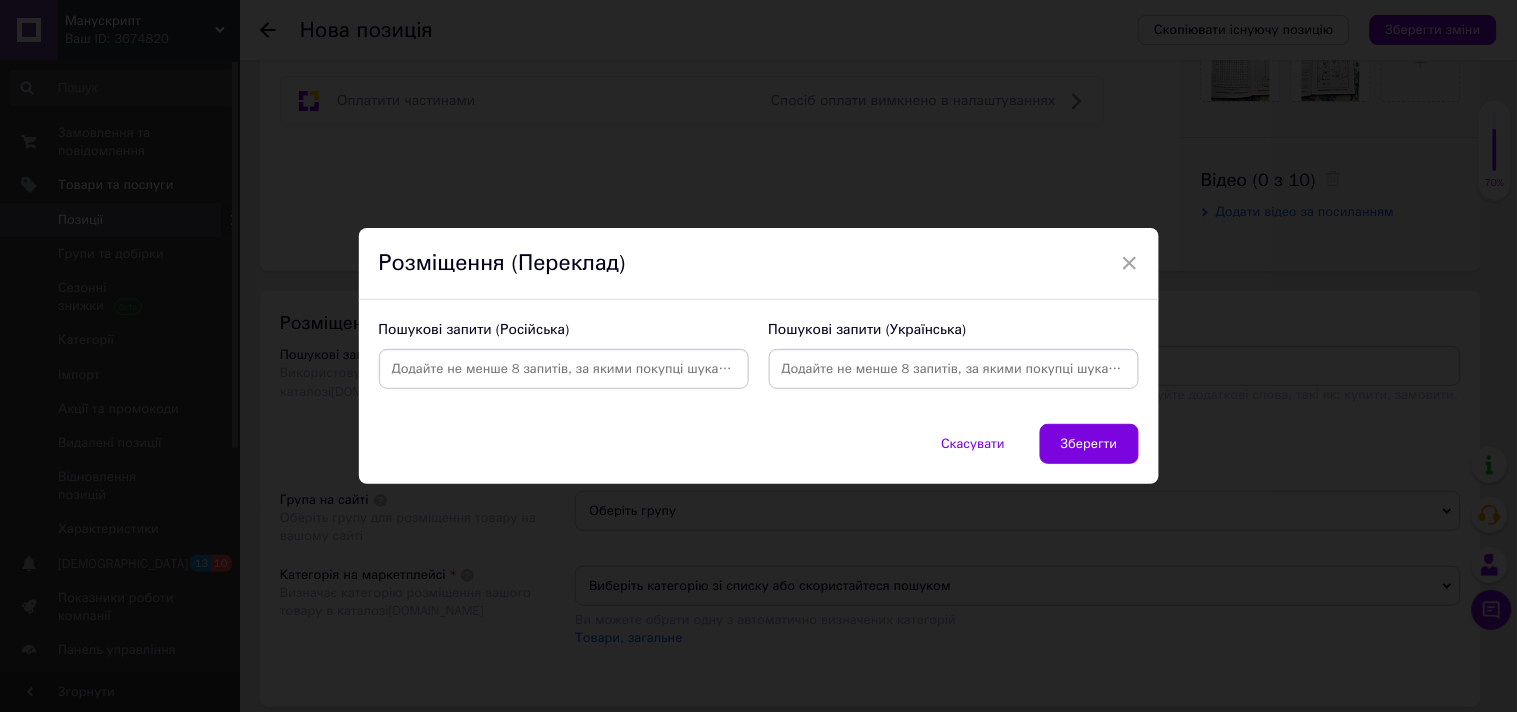click at bounding box center (954, 369) 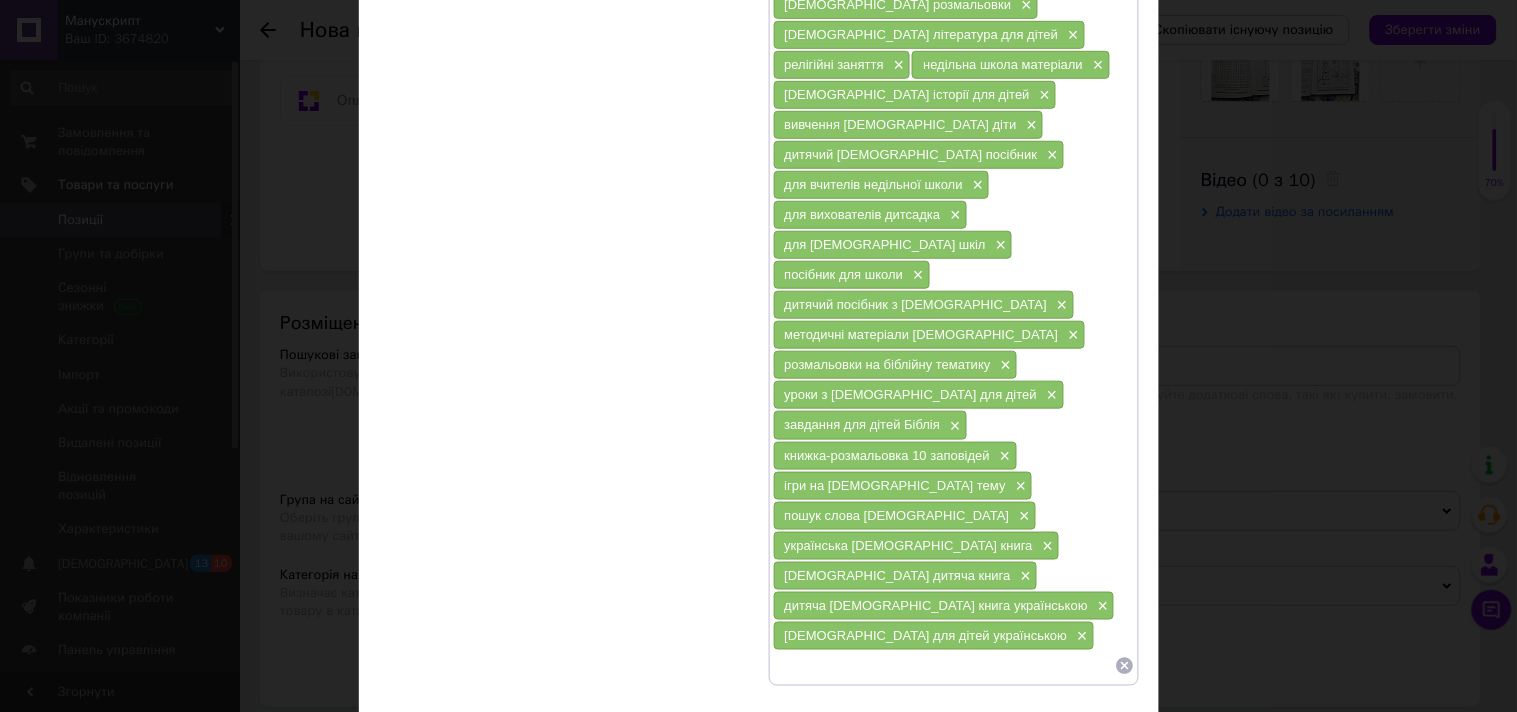 scroll, scrollTop: 0, scrollLeft: 0, axis: both 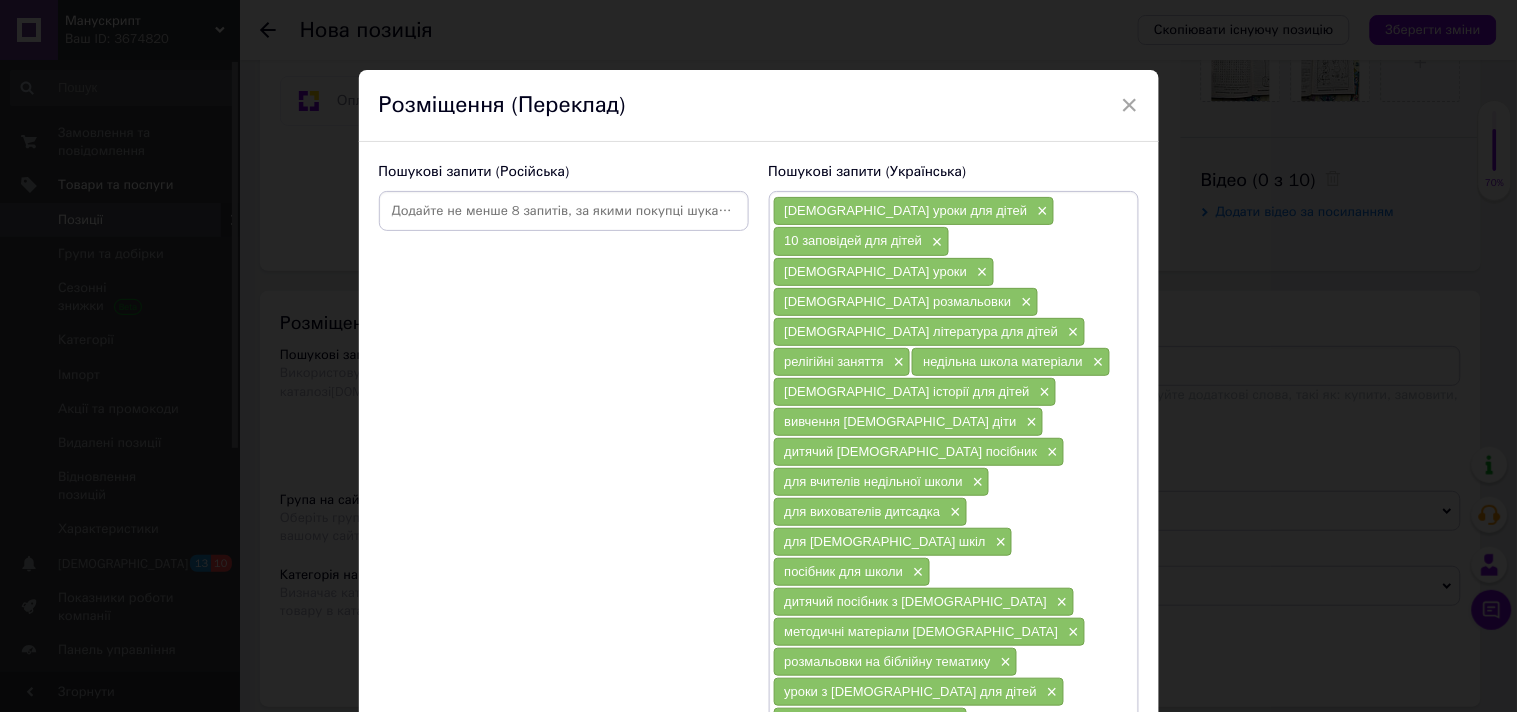 click at bounding box center [564, 211] 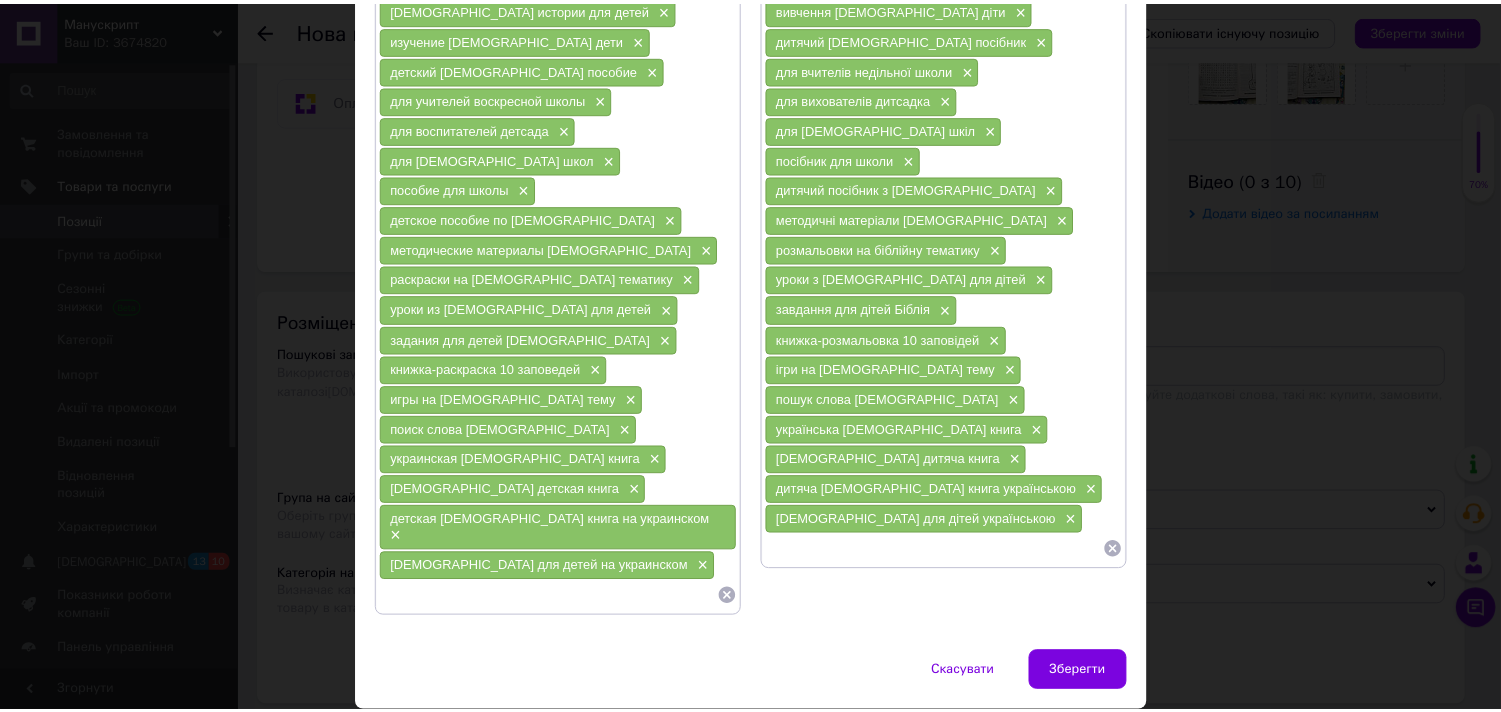 scroll, scrollTop: 420, scrollLeft: 0, axis: vertical 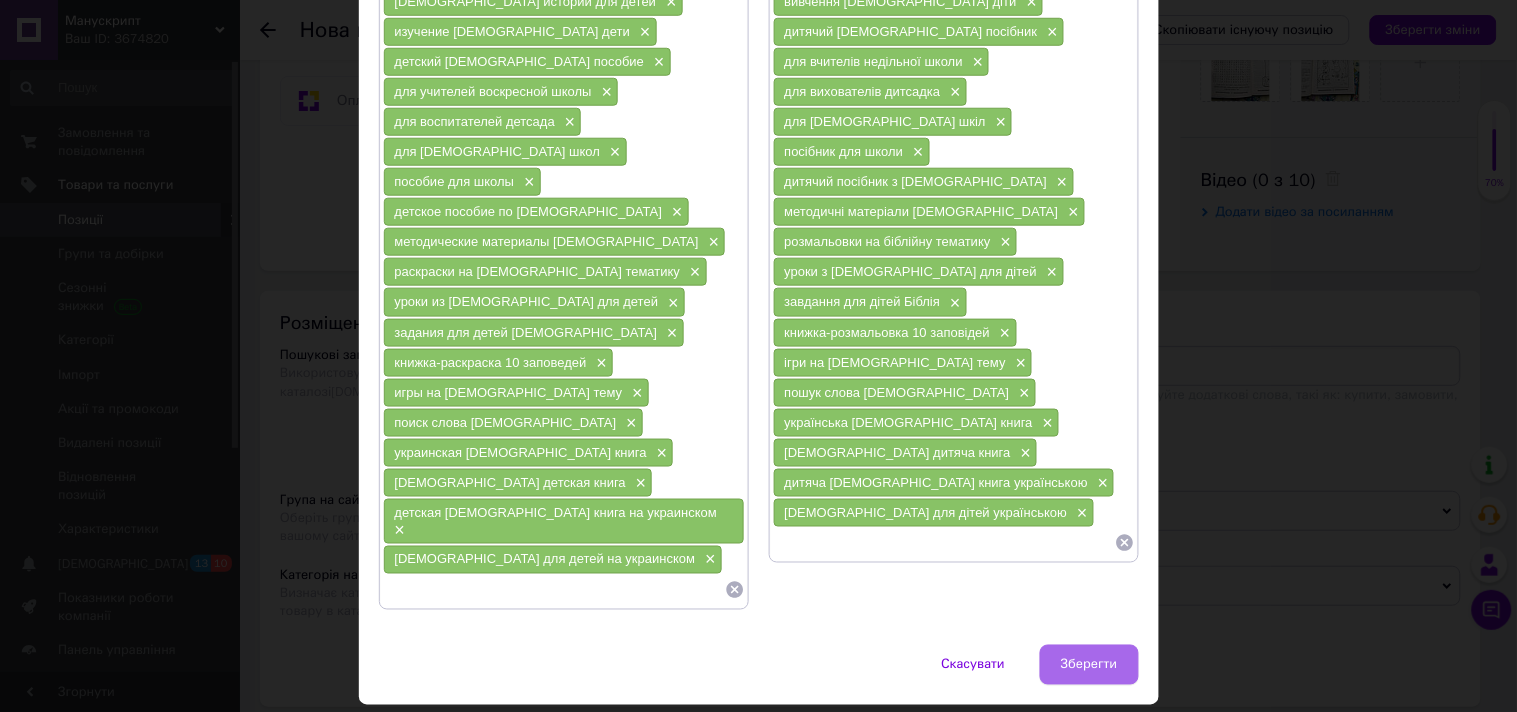 click on "Зберегти" at bounding box center (1089, 665) 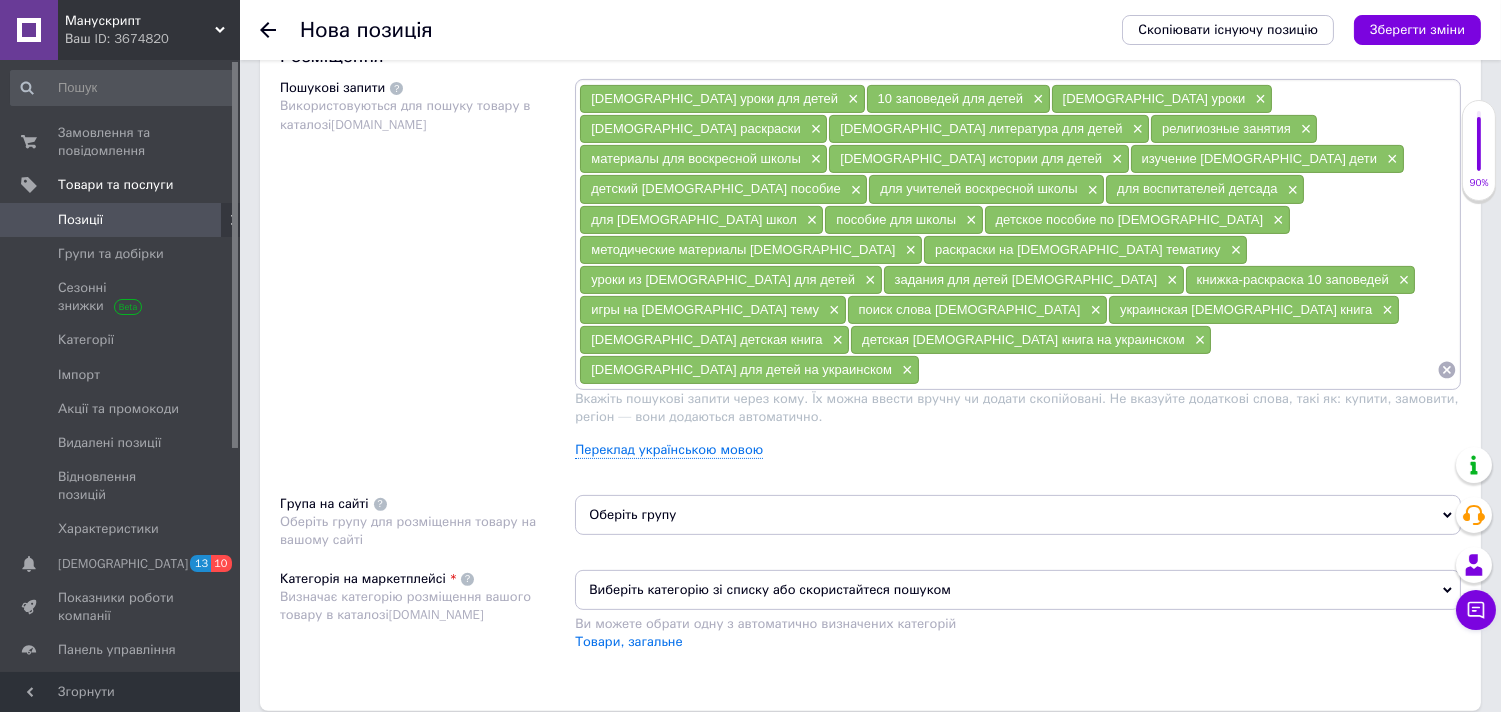 scroll, scrollTop: 1481, scrollLeft: 0, axis: vertical 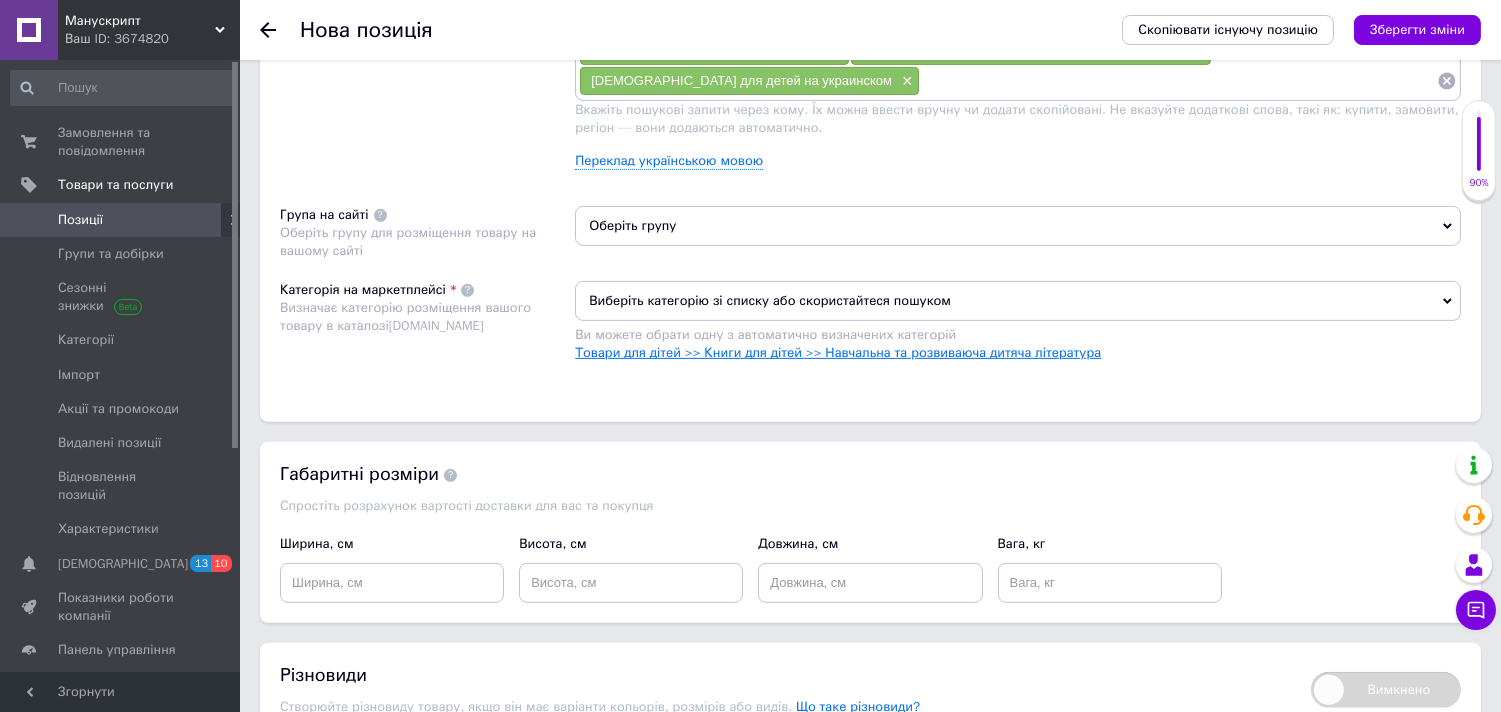 click on "Товари для дітей >> Книги для дітей >> Навчальна та розвиваюча дитяча література" at bounding box center [838, 352] 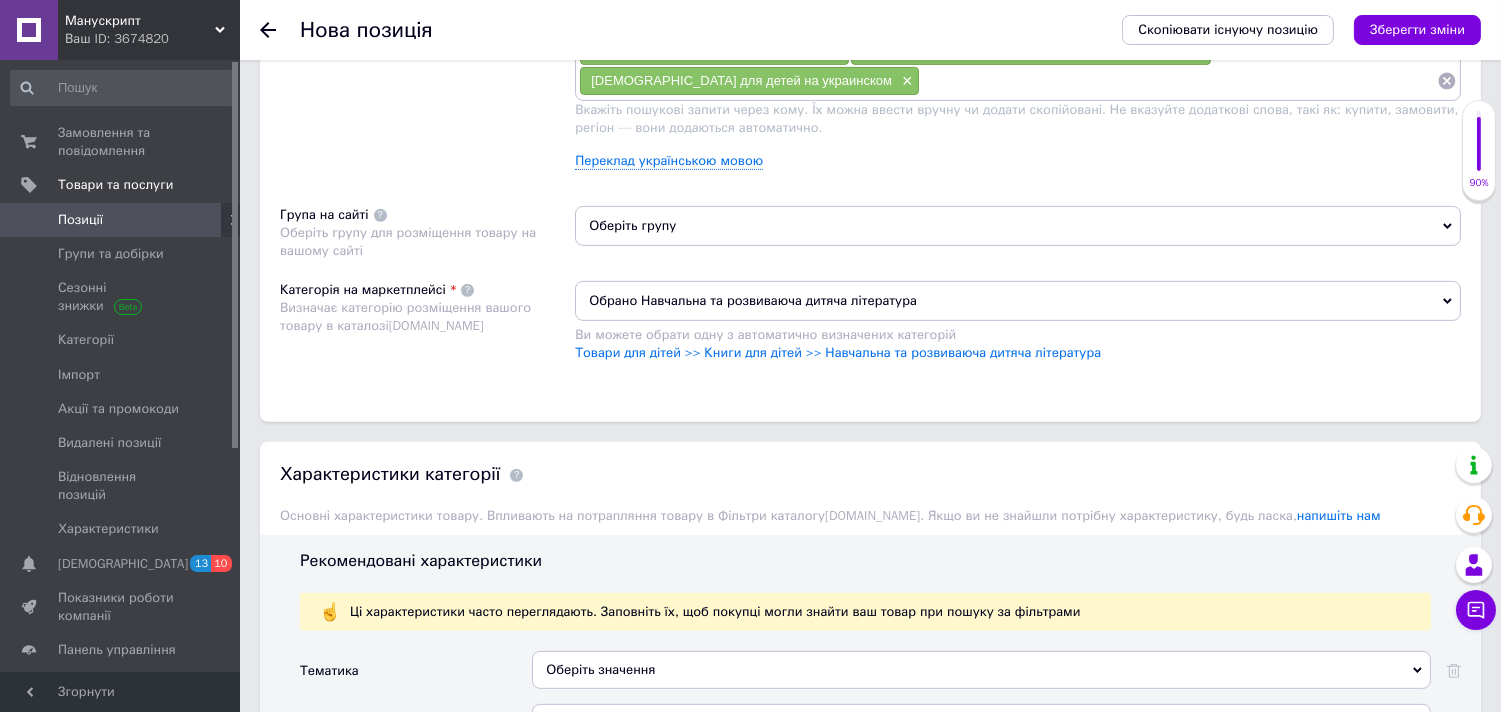 click on "Оберіть групу" at bounding box center (1018, 226) 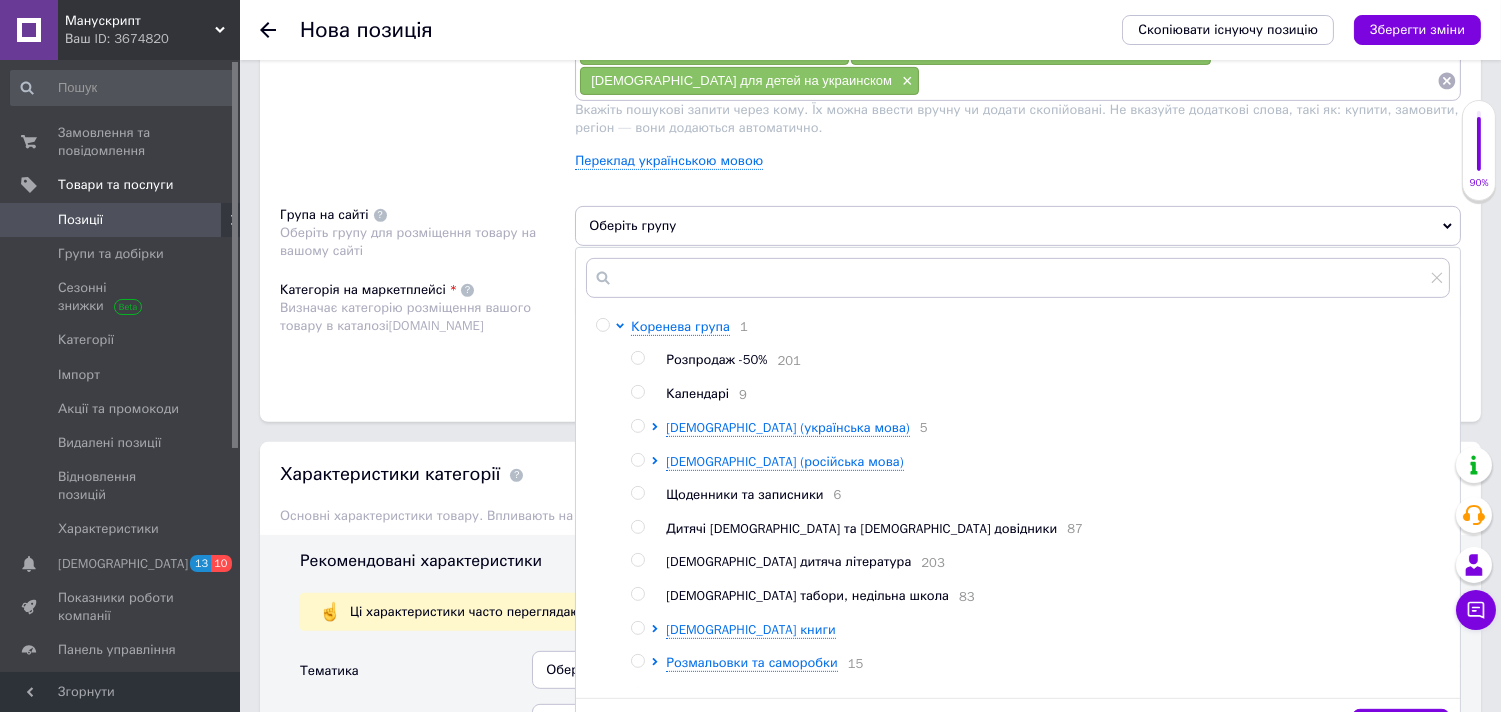 scroll, scrollTop: 1666, scrollLeft: 0, axis: vertical 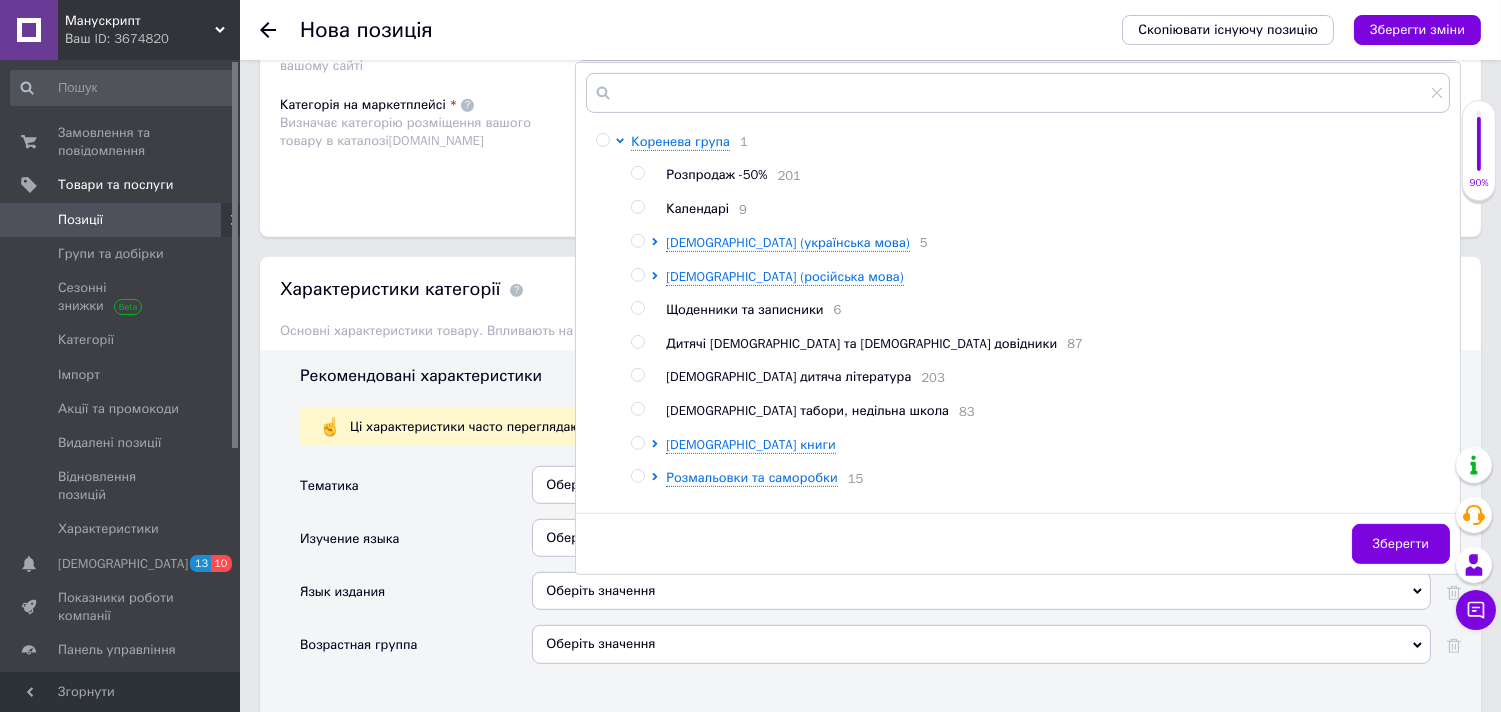 click on "Християнські табори, недільна школа" at bounding box center [807, 410] 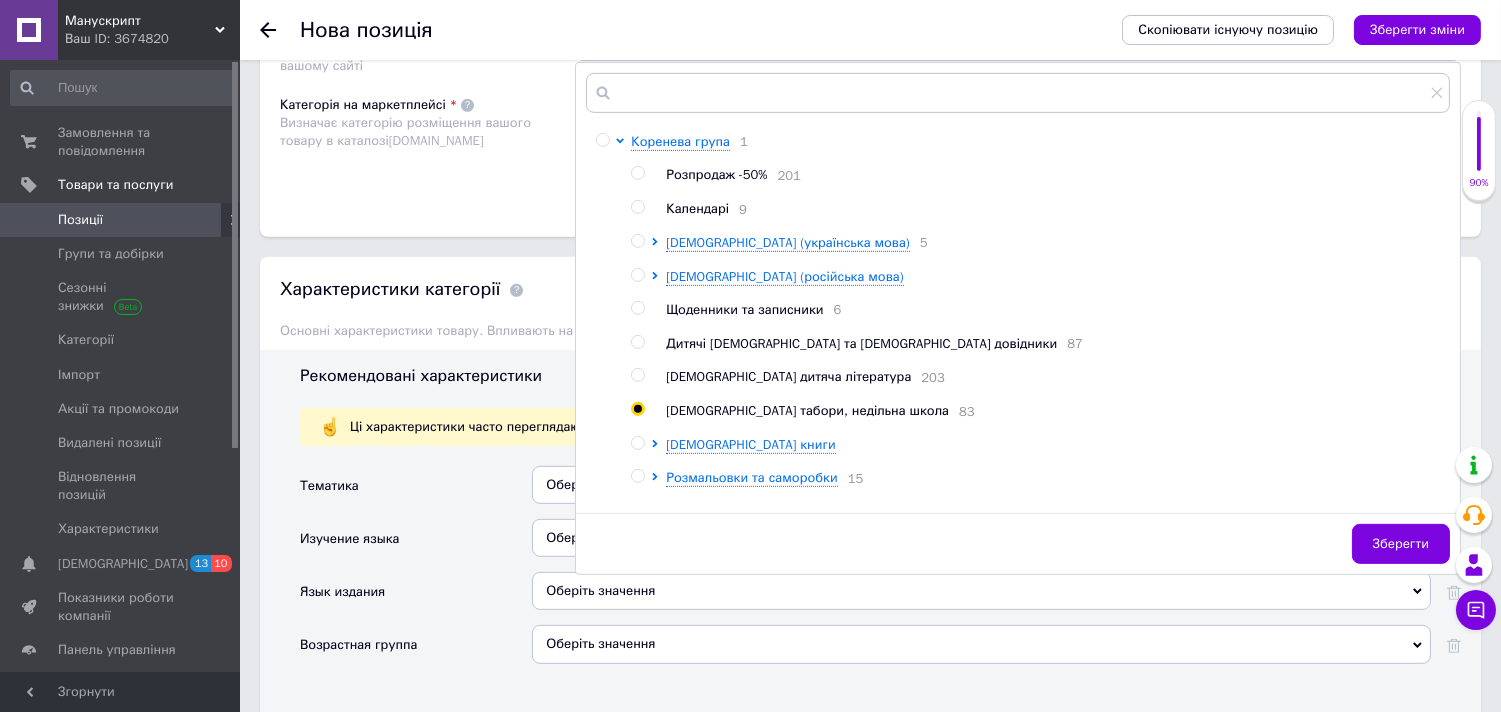 radio on "true" 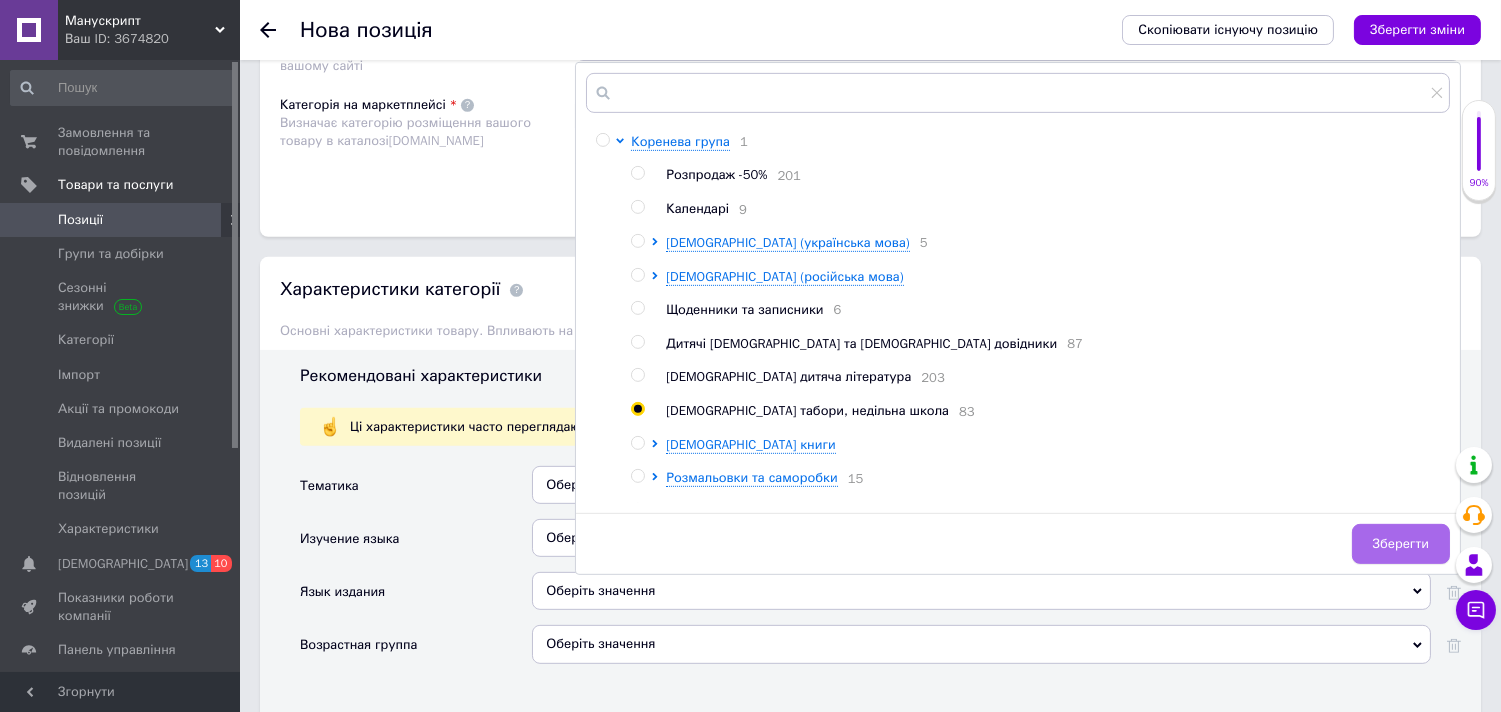 click on "Зберегти" at bounding box center (1401, 544) 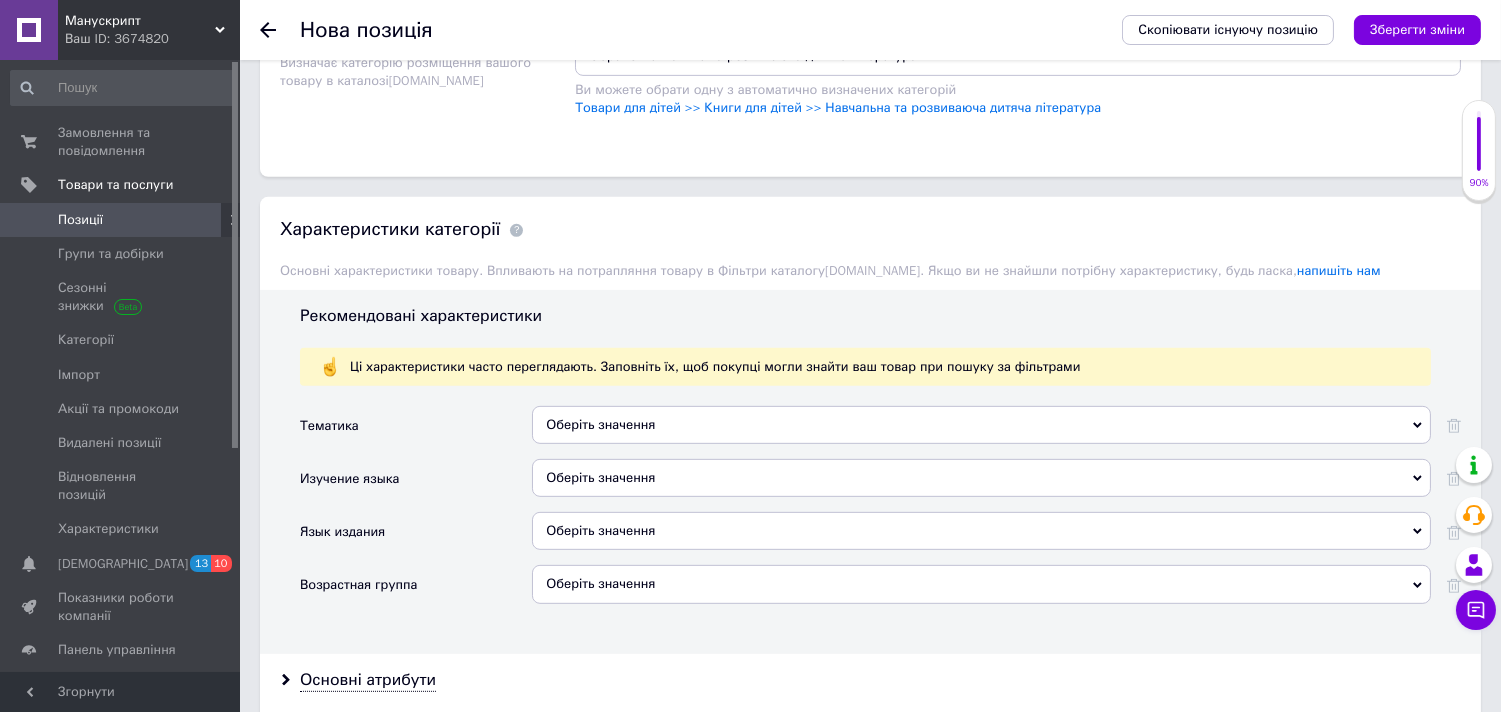 scroll, scrollTop: 1852, scrollLeft: 0, axis: vertical 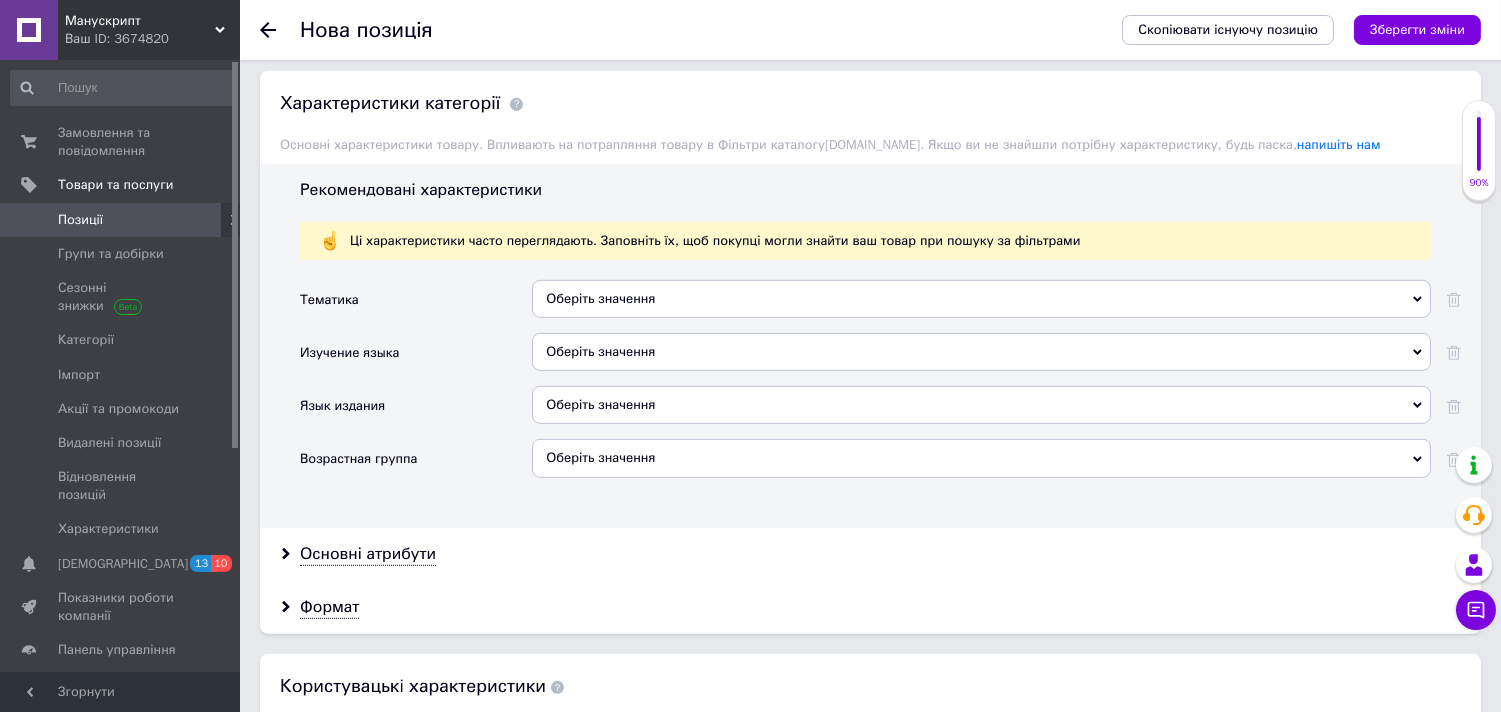 click on "Оберіть значення" at bounding box center [981, 299] 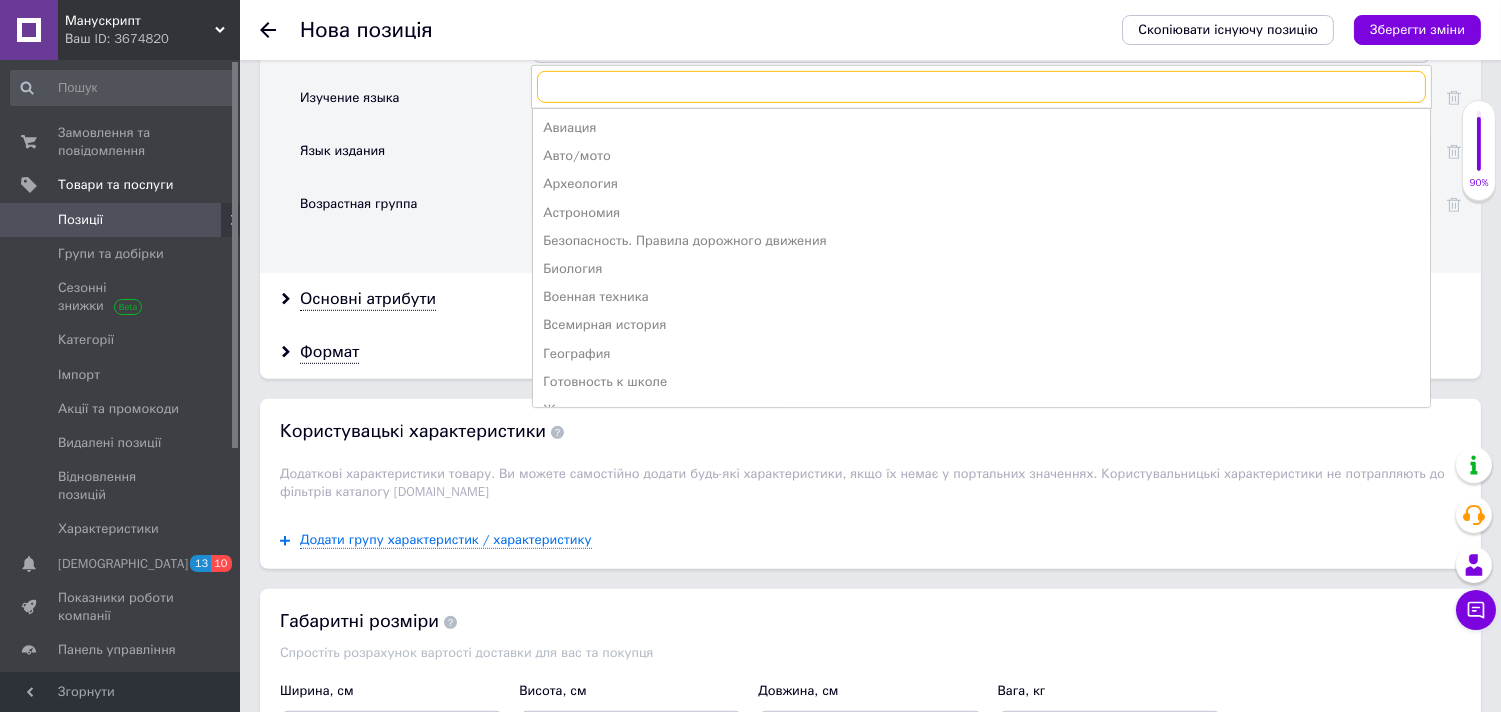 scroll, scrollTop: 2036, scrollLeft: 0, axis: vertical 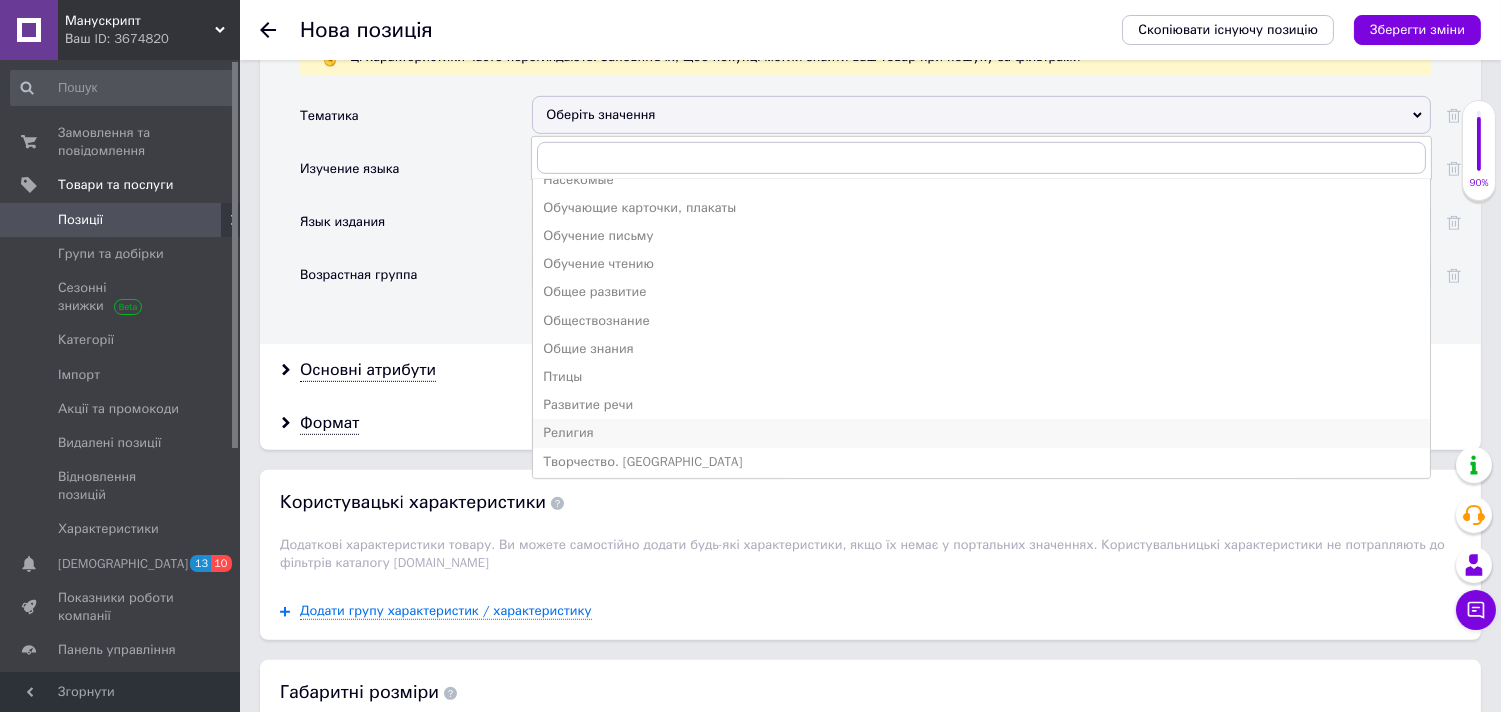 click on "Религия" at bounding box center [981, 433] 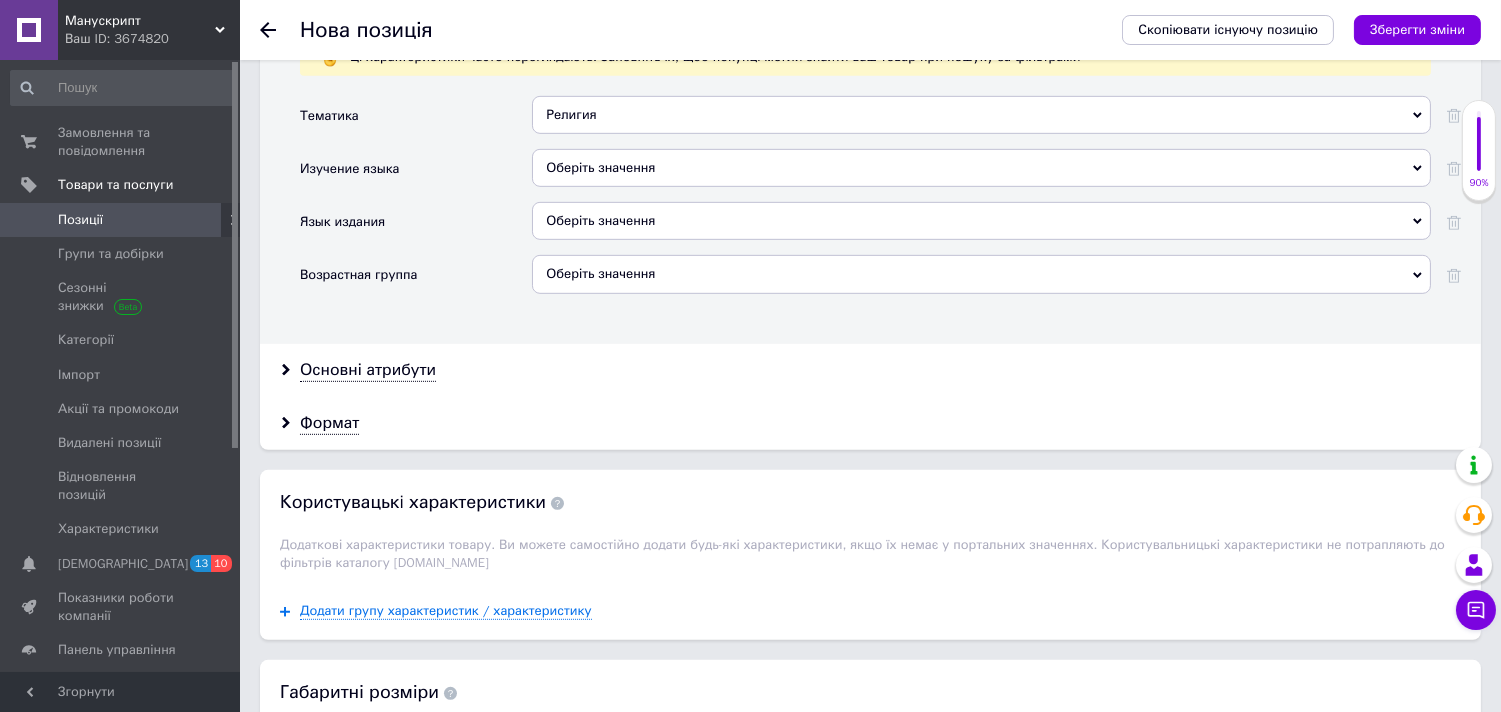 click on "Оберіть значення" at bounding box center (981, 168) 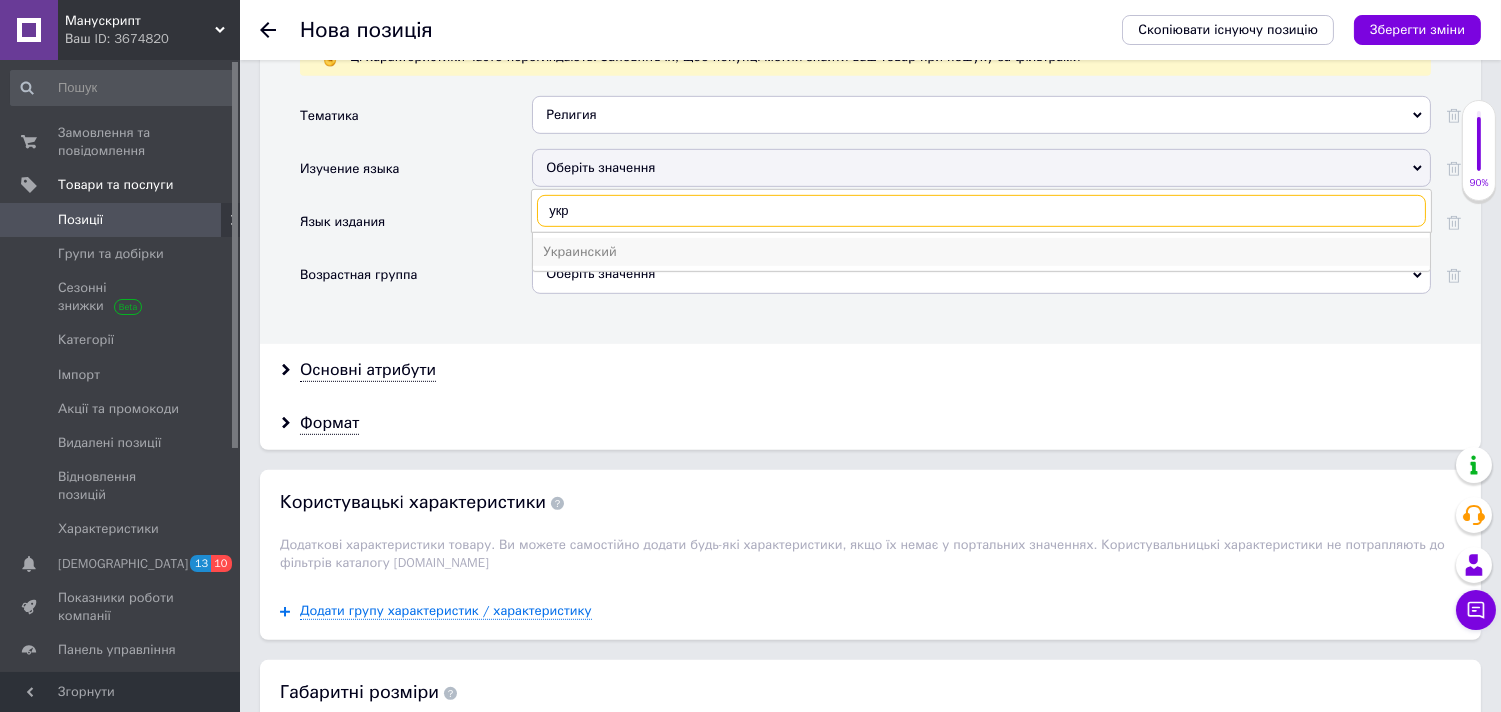 type on "укр" 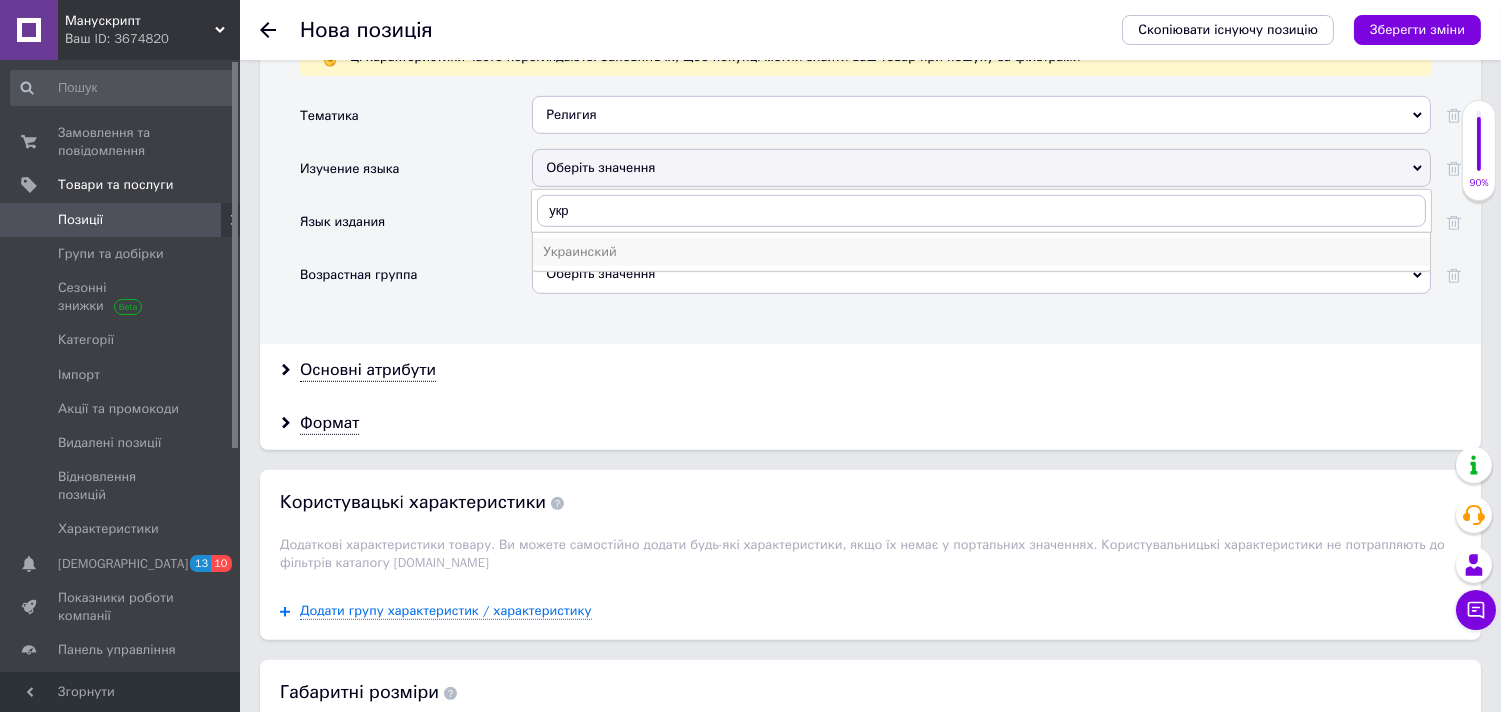 click on "Украинский" at bounding box center (981, 252) 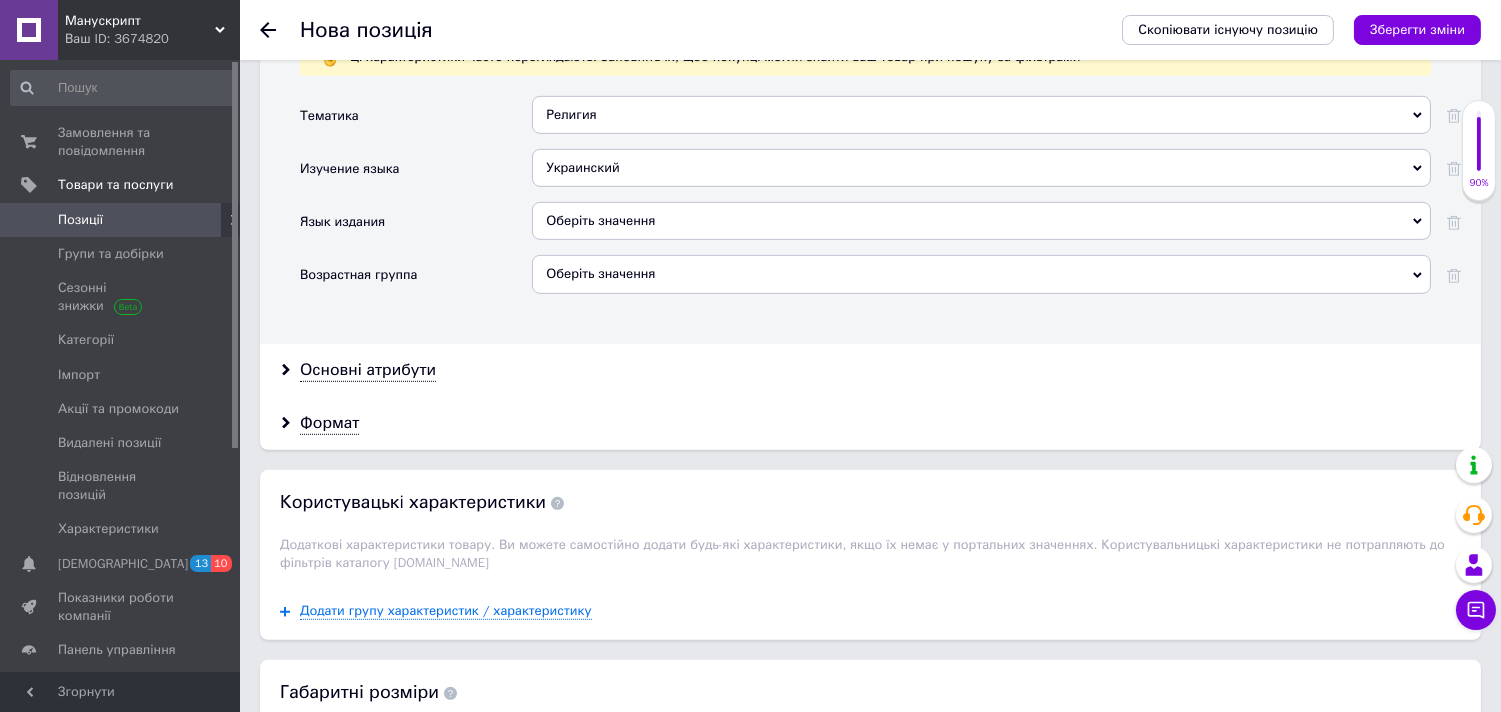 click on "Оберіть значення" at bounding box center (981, 221) 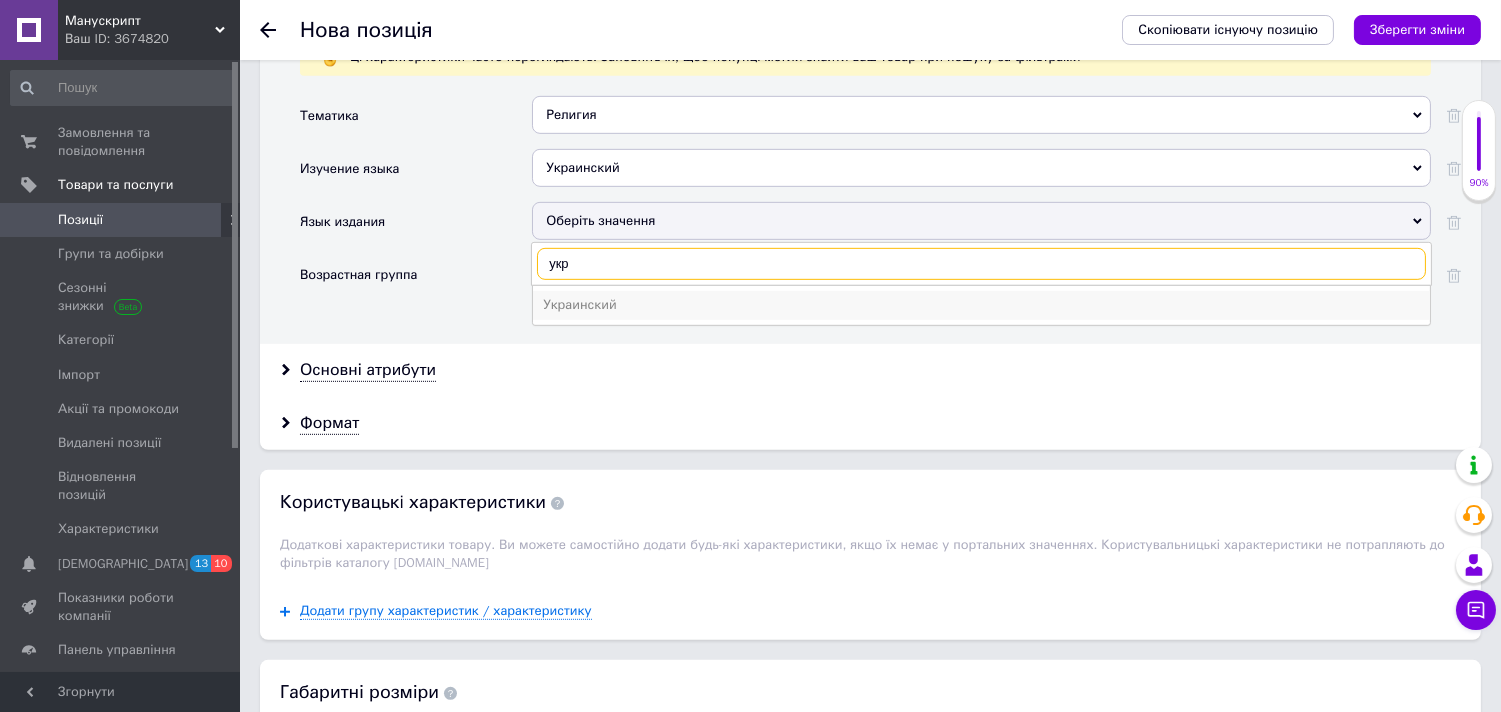 type on "укр" 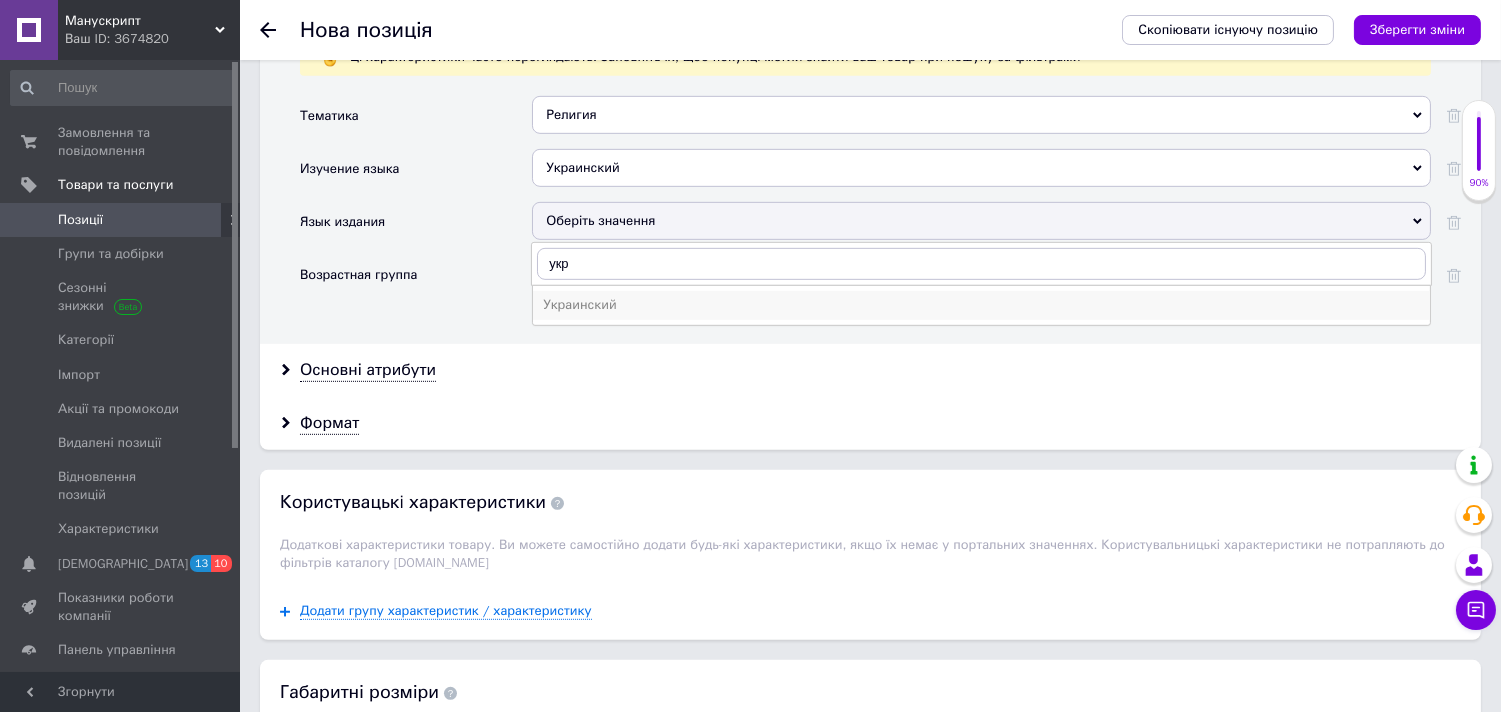 click on "Украинский" at bounding box center [981, 305] 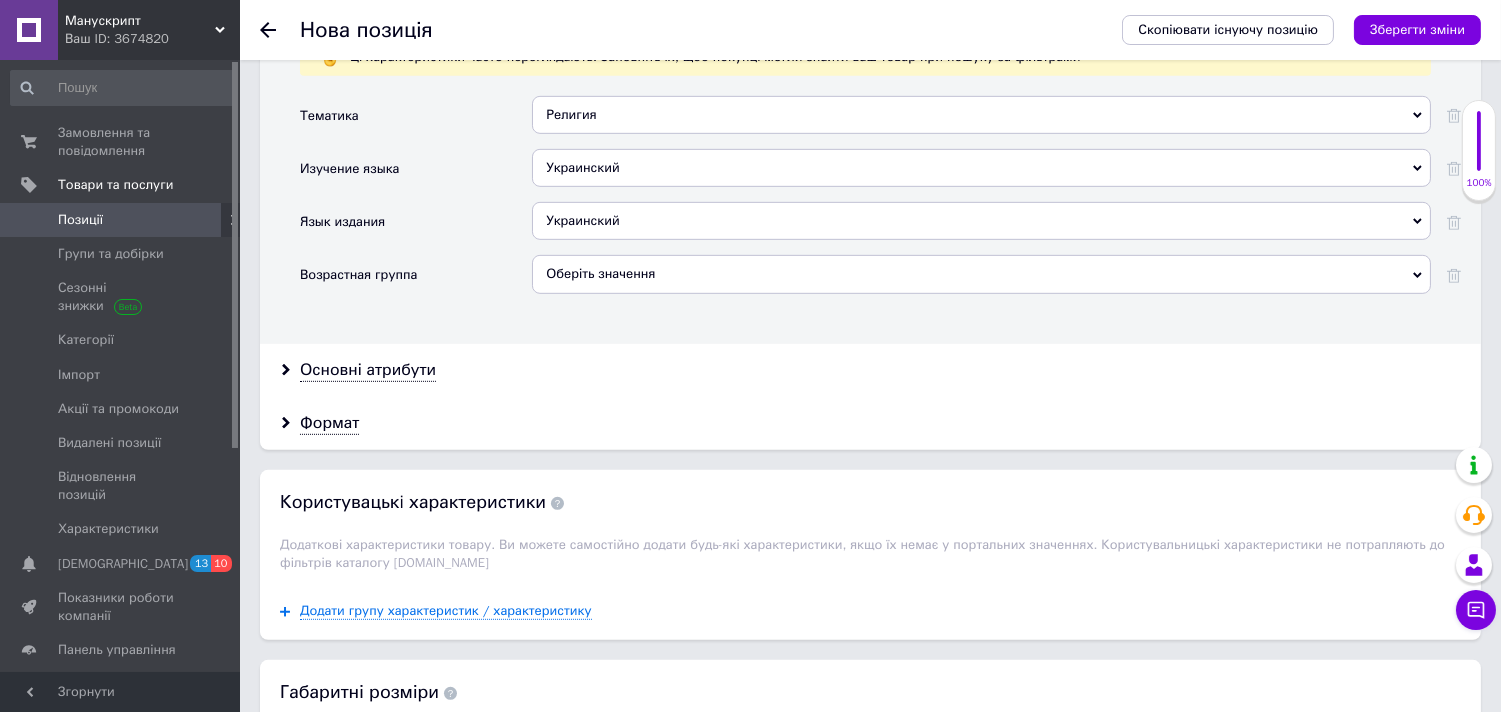 click on "Оберіть значення" at bounding box center (981, 274) 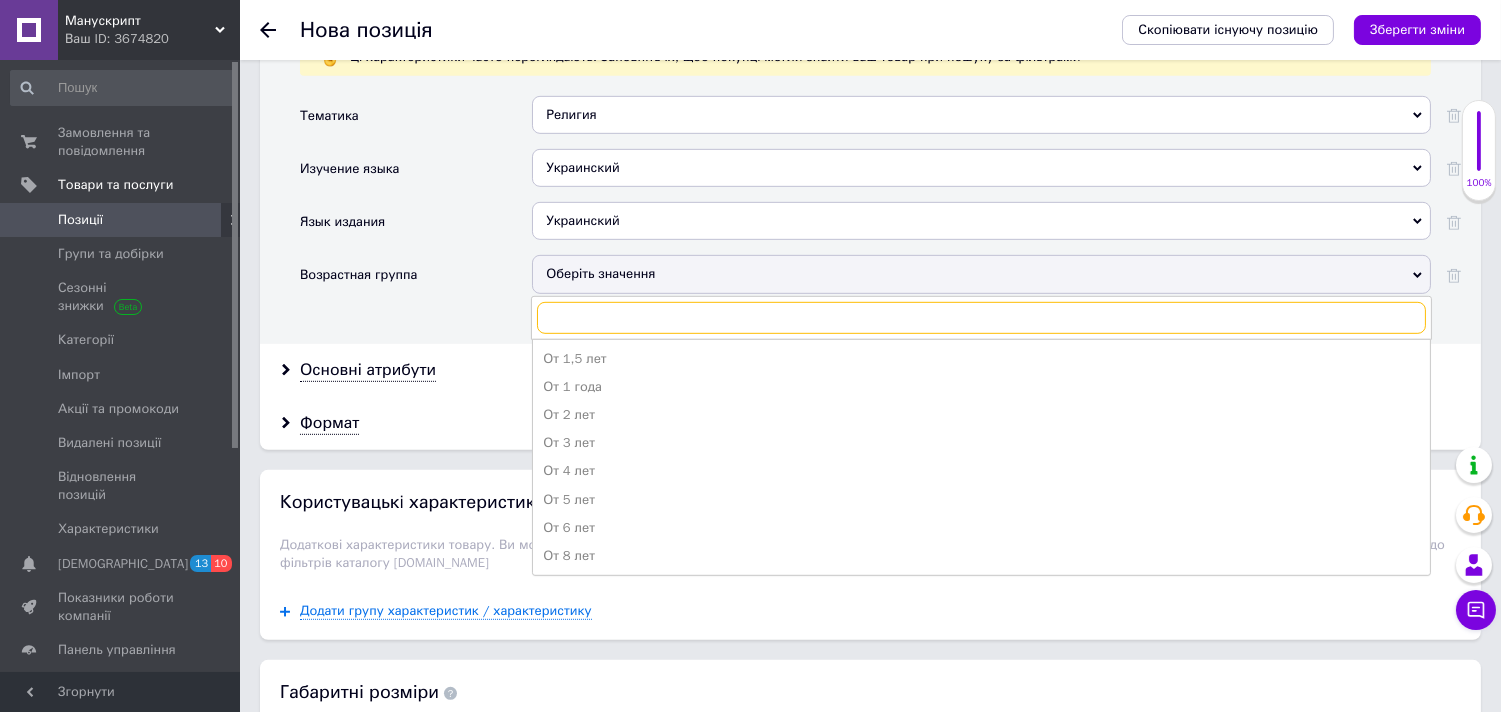 scroll, scrollTop: 2222, scrollLeft: 0, axis: vertical 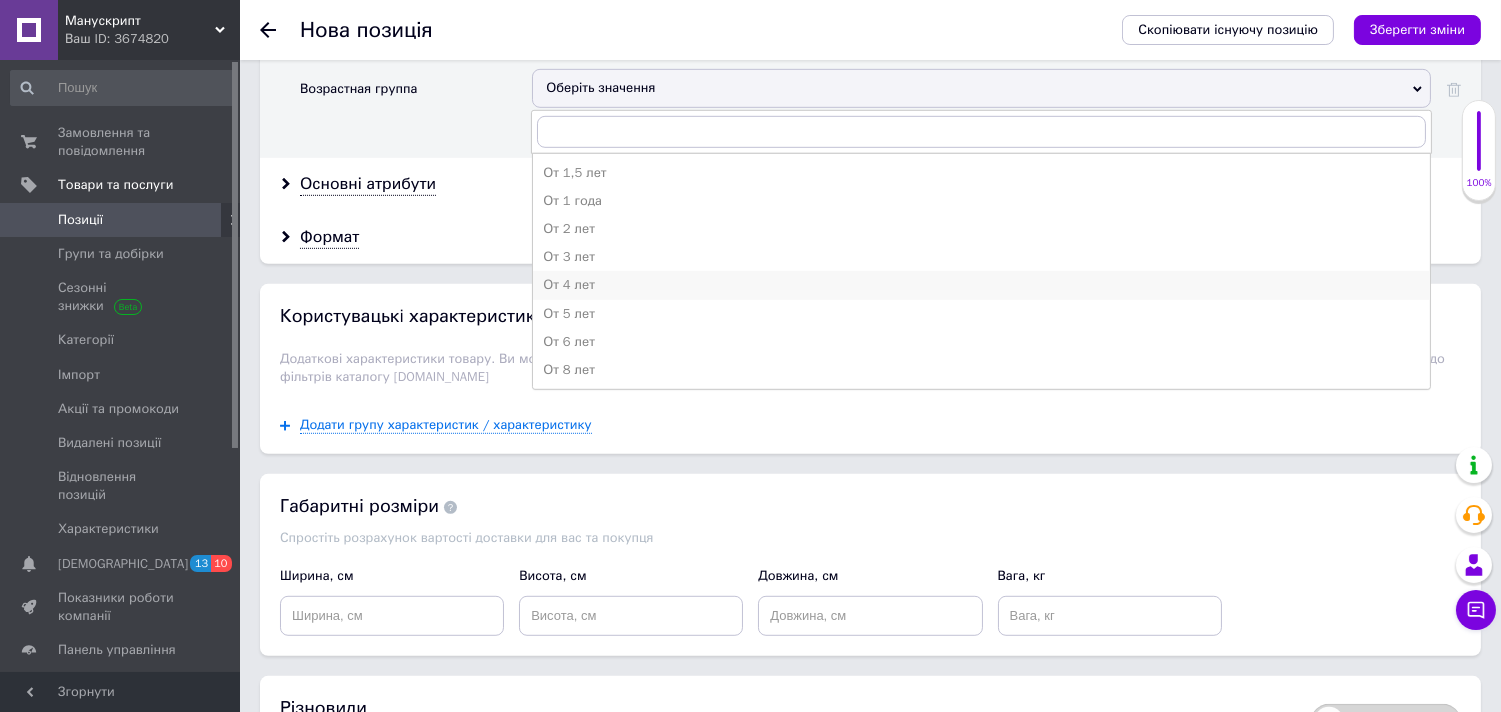 click on "От 4 лет" at bounding box center (981, 285) 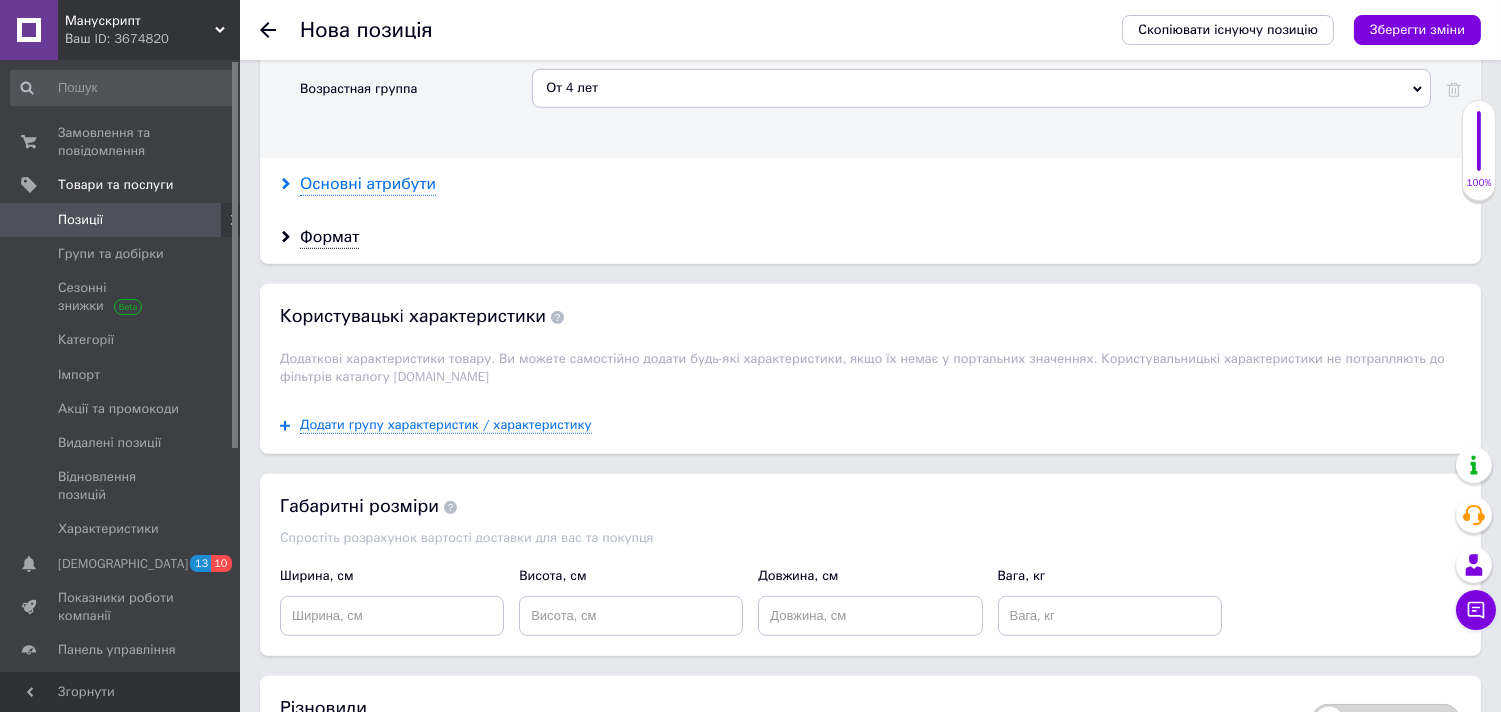 click on "Основні атрибути" at bounding box center [368, 184] 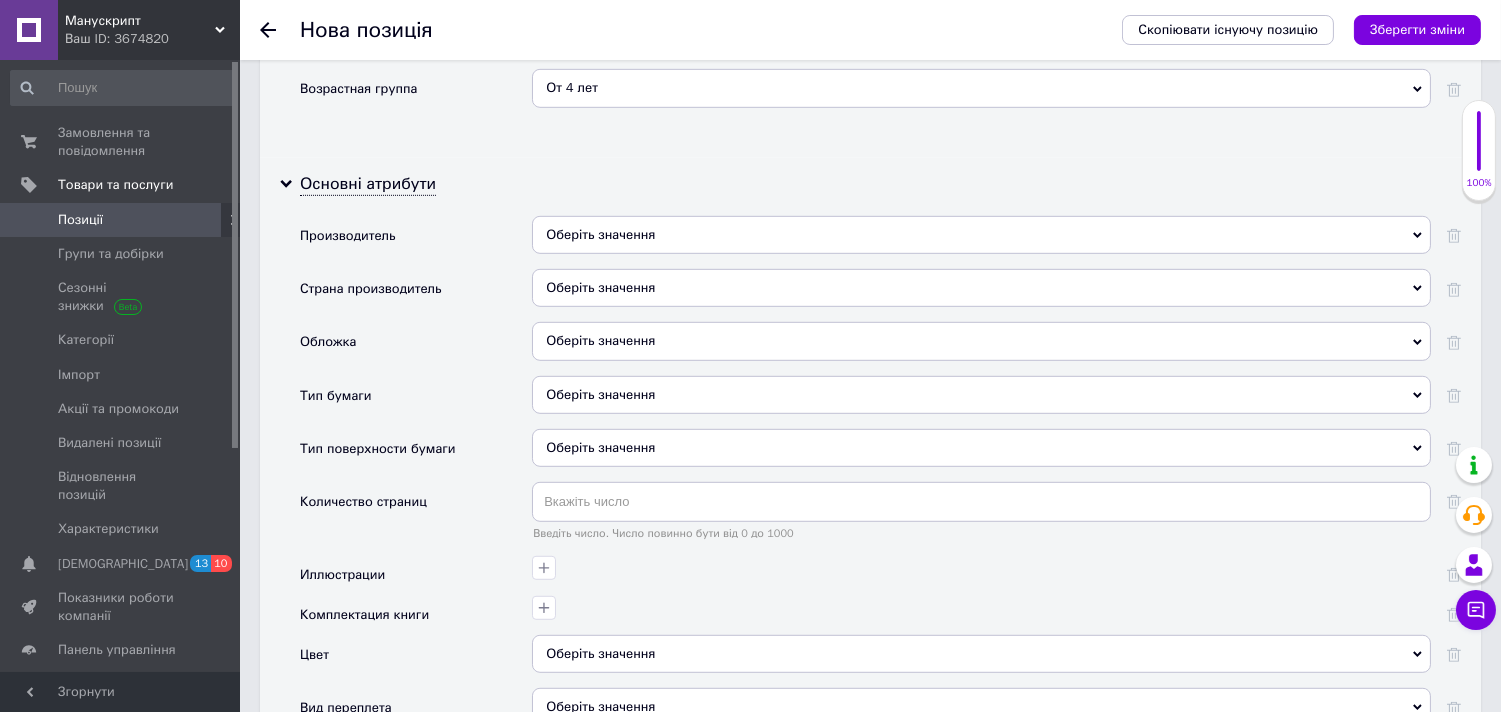 click on "Оберіть значення" at bounding box center (981, 235) 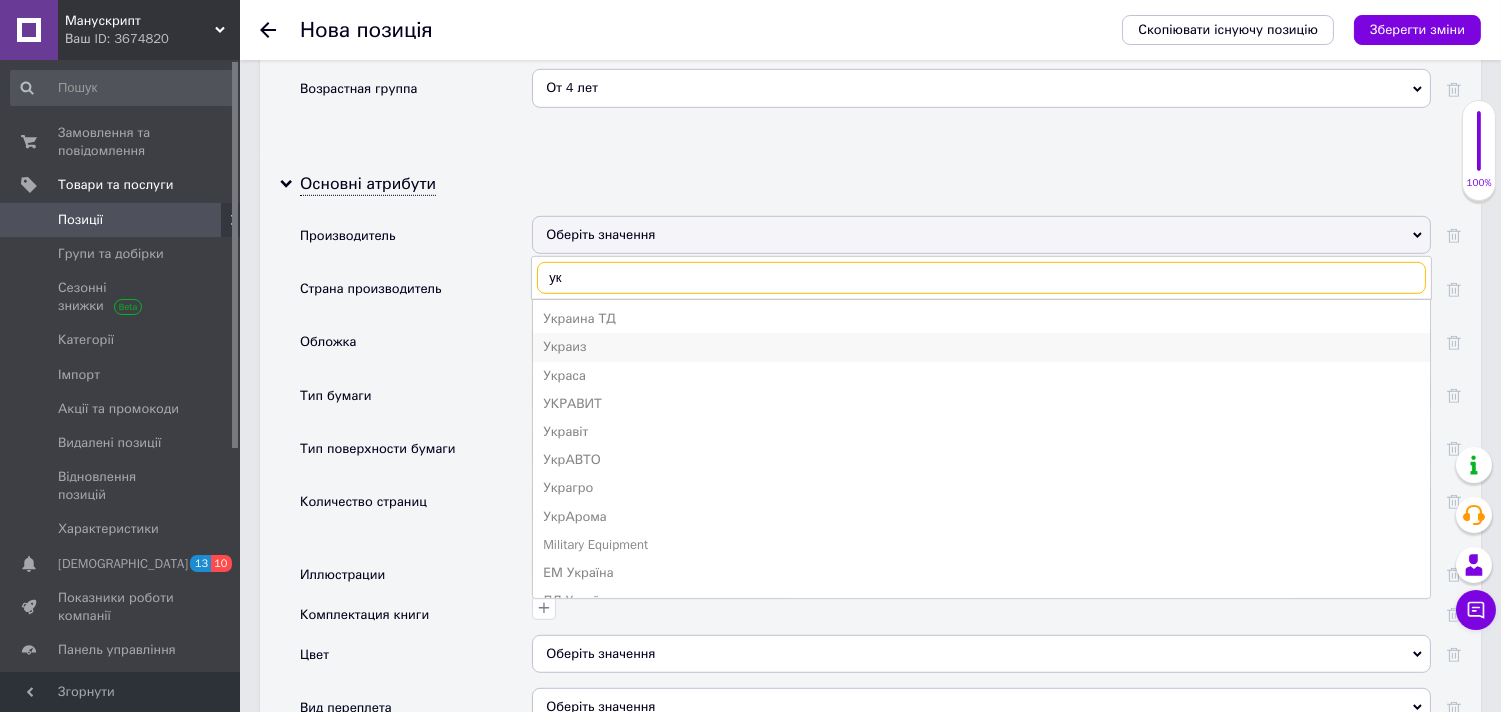 type on "у" 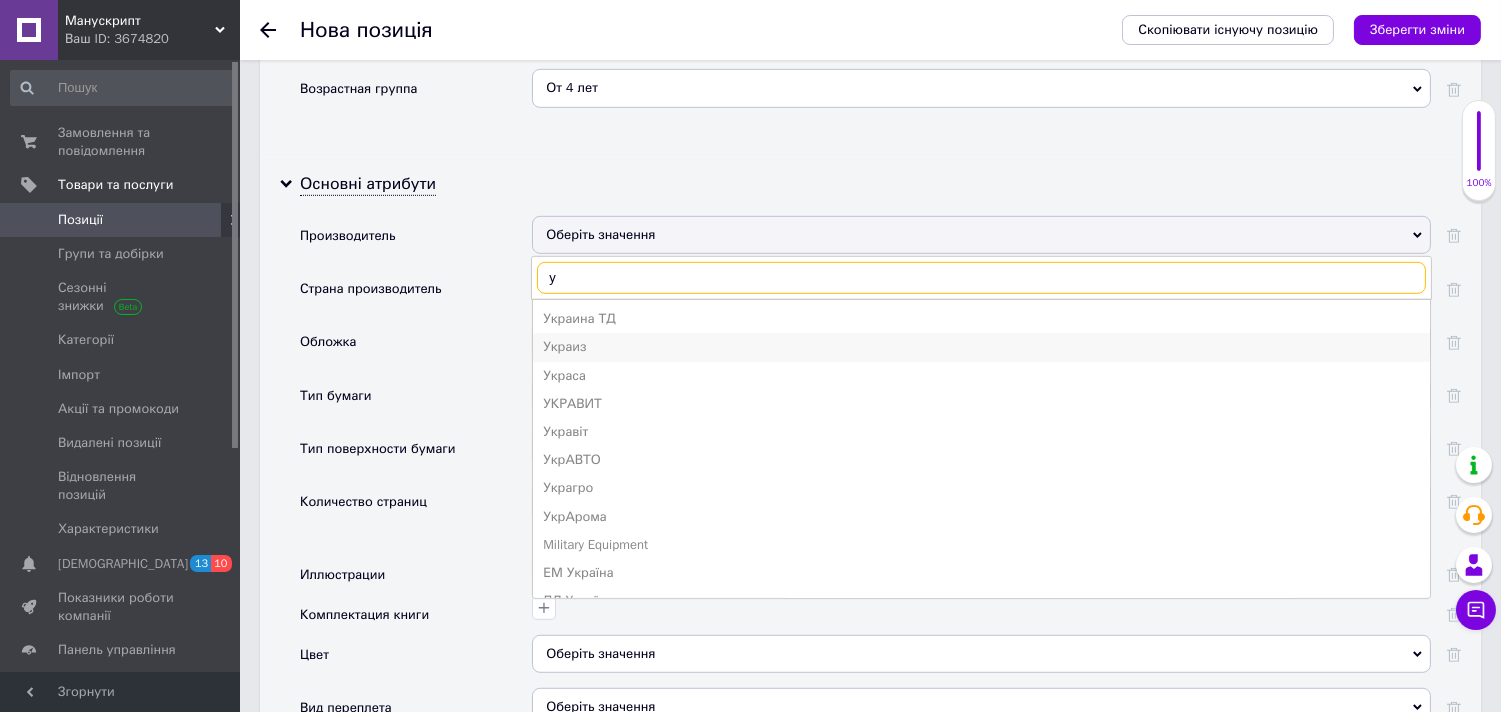 type 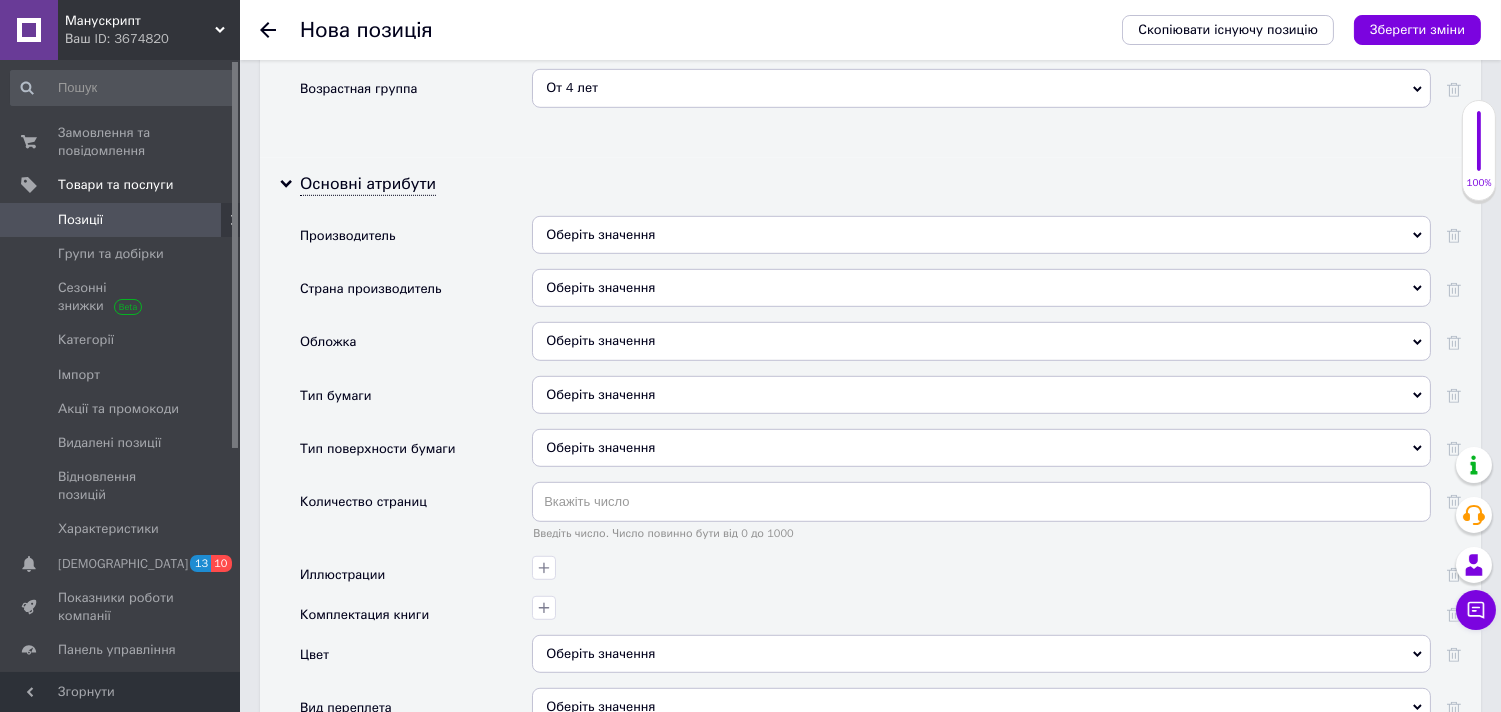 click on "Основні атрибути Производитель Оберіть значення Украина ТД Украиз Украса УКРАВИТ Укравіт УкрАВТО Украгро УкрАрома Military Equipment ЕМ Україна ЛД Україна Украбразив УкрАгроКом Украгропак Україночка 2х3 ARS-Украина VLG Украина Асу-Украина БРВ-Украина ВИФ ВМК-УКРАЇНА ВМТ УКРАИНА ДКС Украина КБП Украина Мак України НАН Украины НДТ Україна НЕД Україна ПБС-Украина РВС - Украина СЕФ - УКРАЇНА ТДС Украина ТЕП Удэн-Украина УкрАгроБлиц Украгромлин УКРАГРО НПК Украгропром Кременчугский сталелитейный завод Укрантрацит Укратлантик Янг Украина Keep - Украина Opal Swan Tima Vela Цвет" at bounding box center (870, 611) 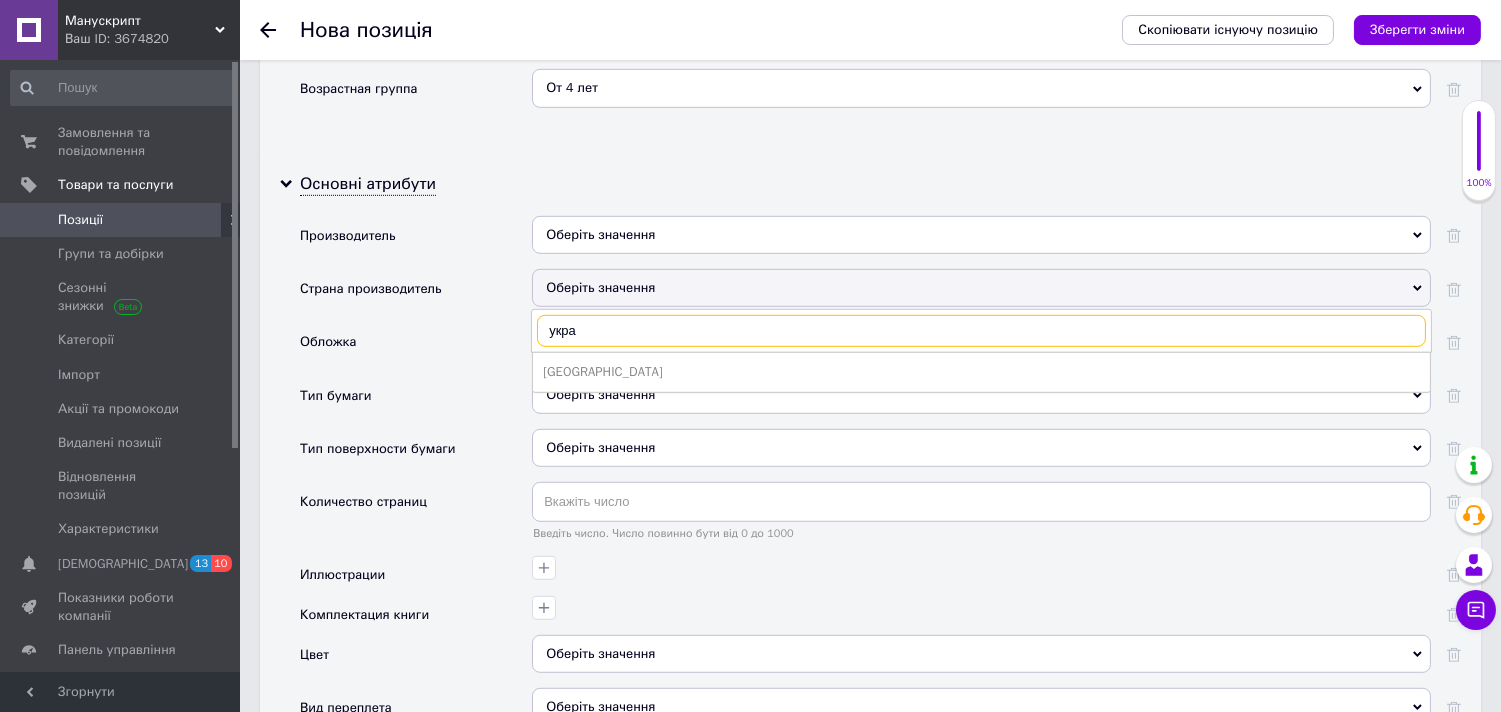 type on "укра" 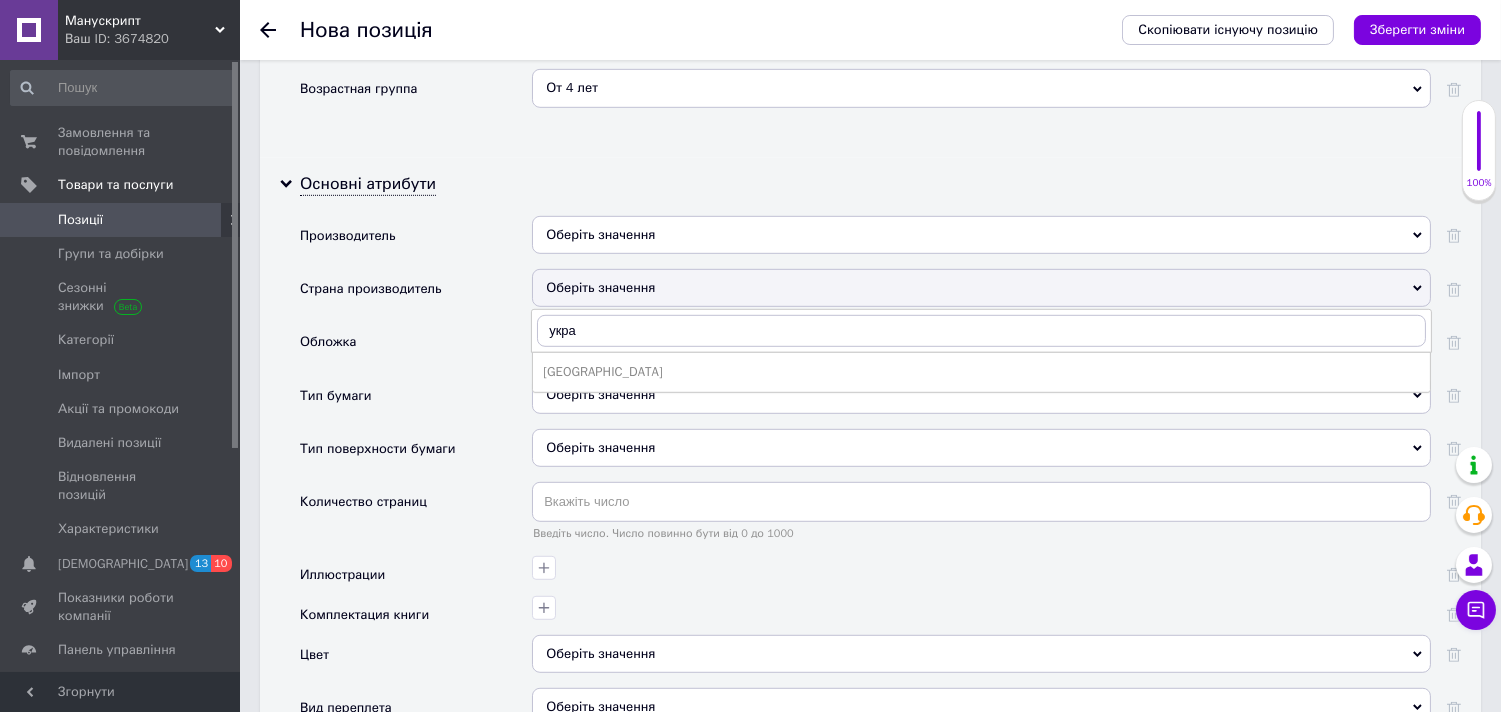 click on "Украина" at bounding box center (981, 372) 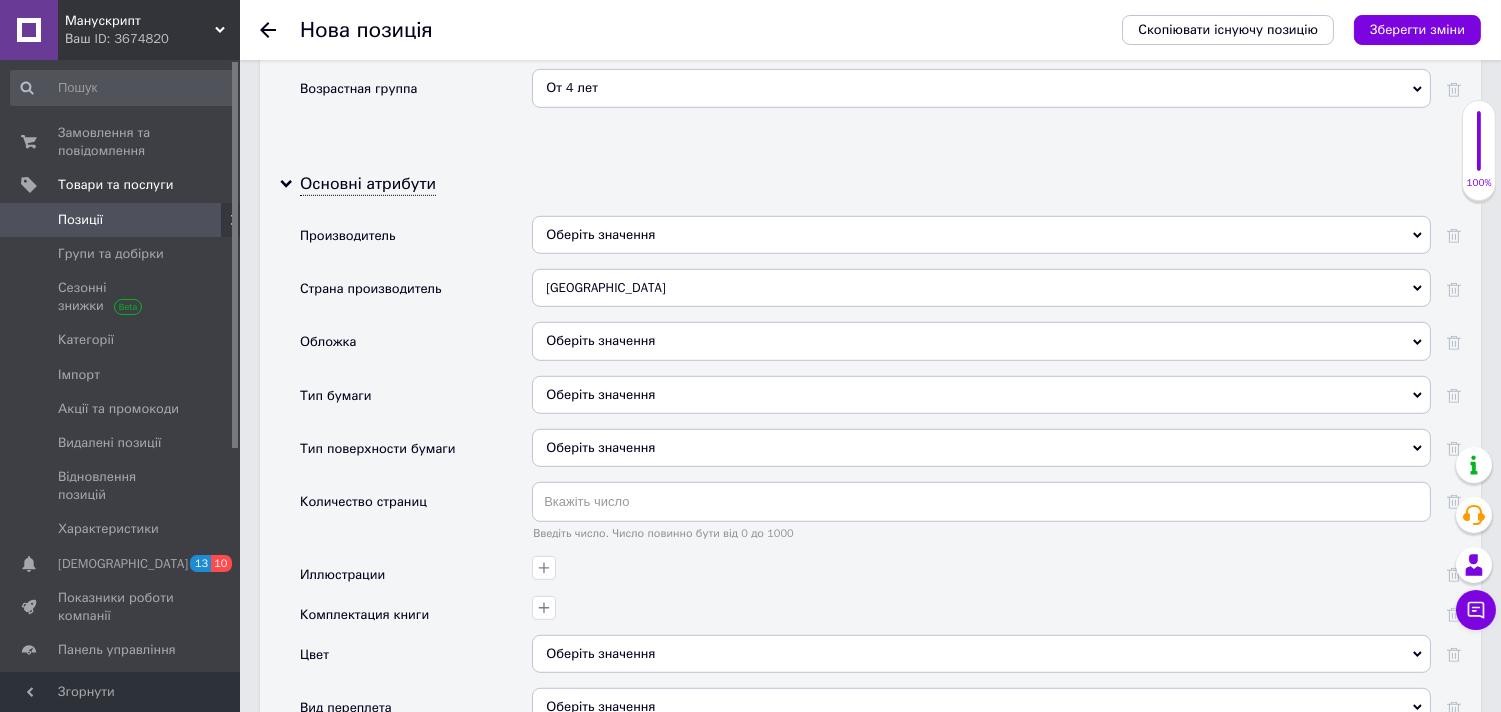 click on "Оберіть значення" at bounding box center (981, 341) 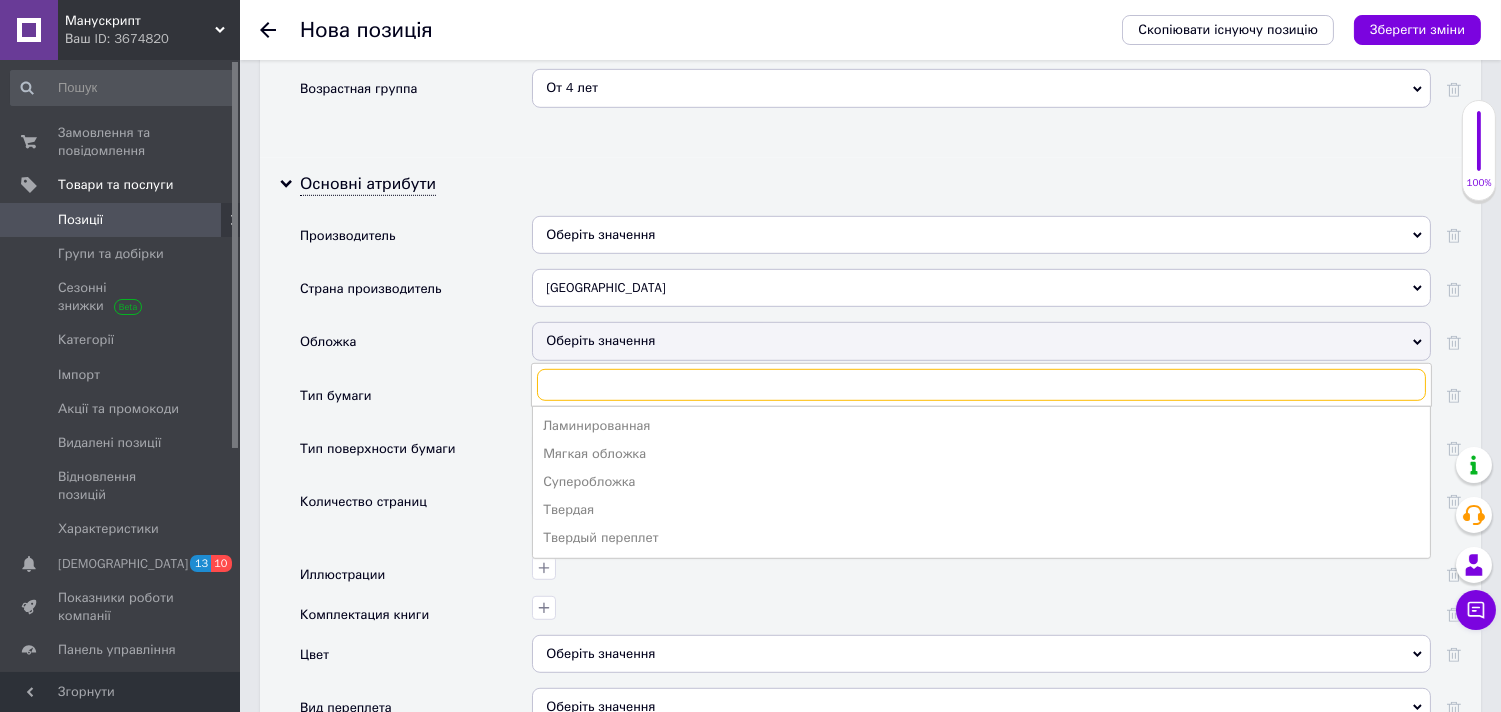 scroll, scrollTop: 2407, scrollLeft: 0, axis: vertical 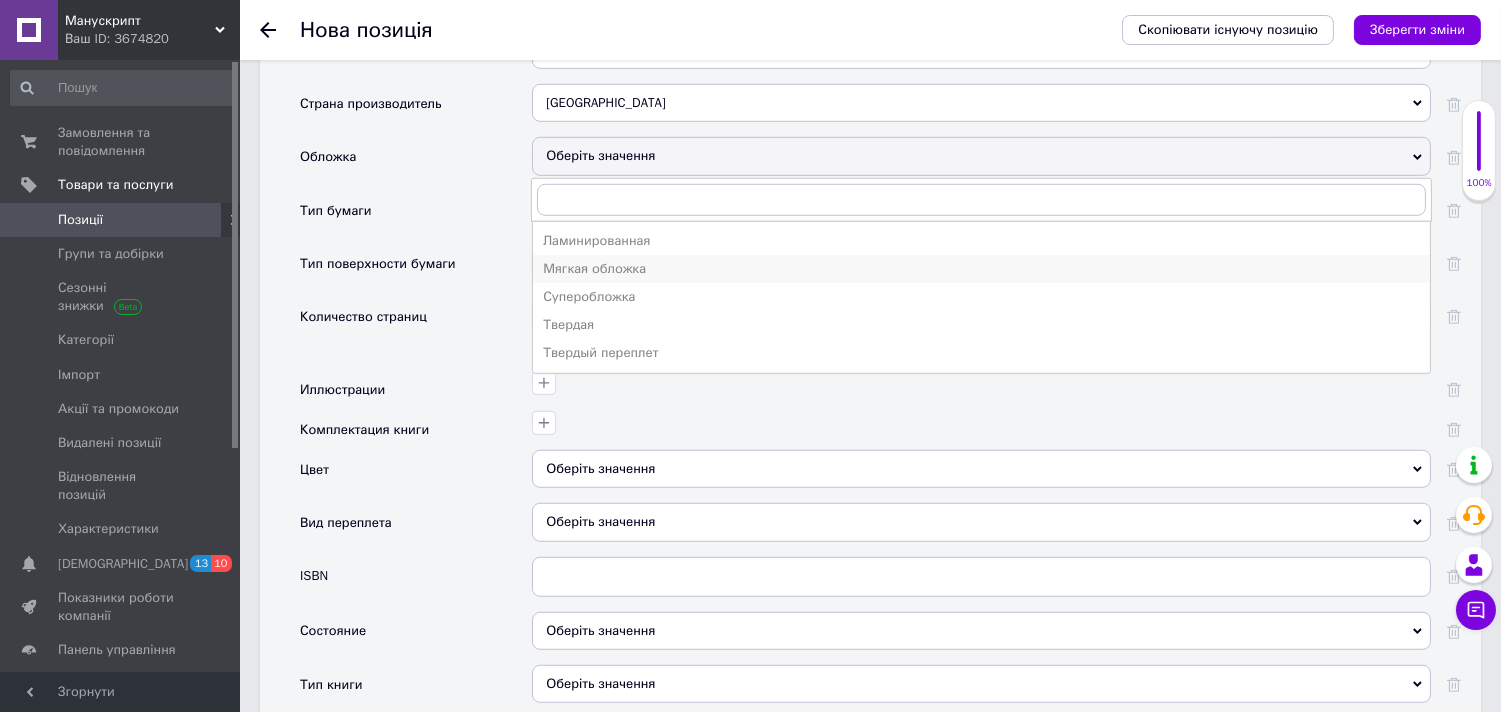 click on "Мягкая обложка" at bounding box center (981, 269) 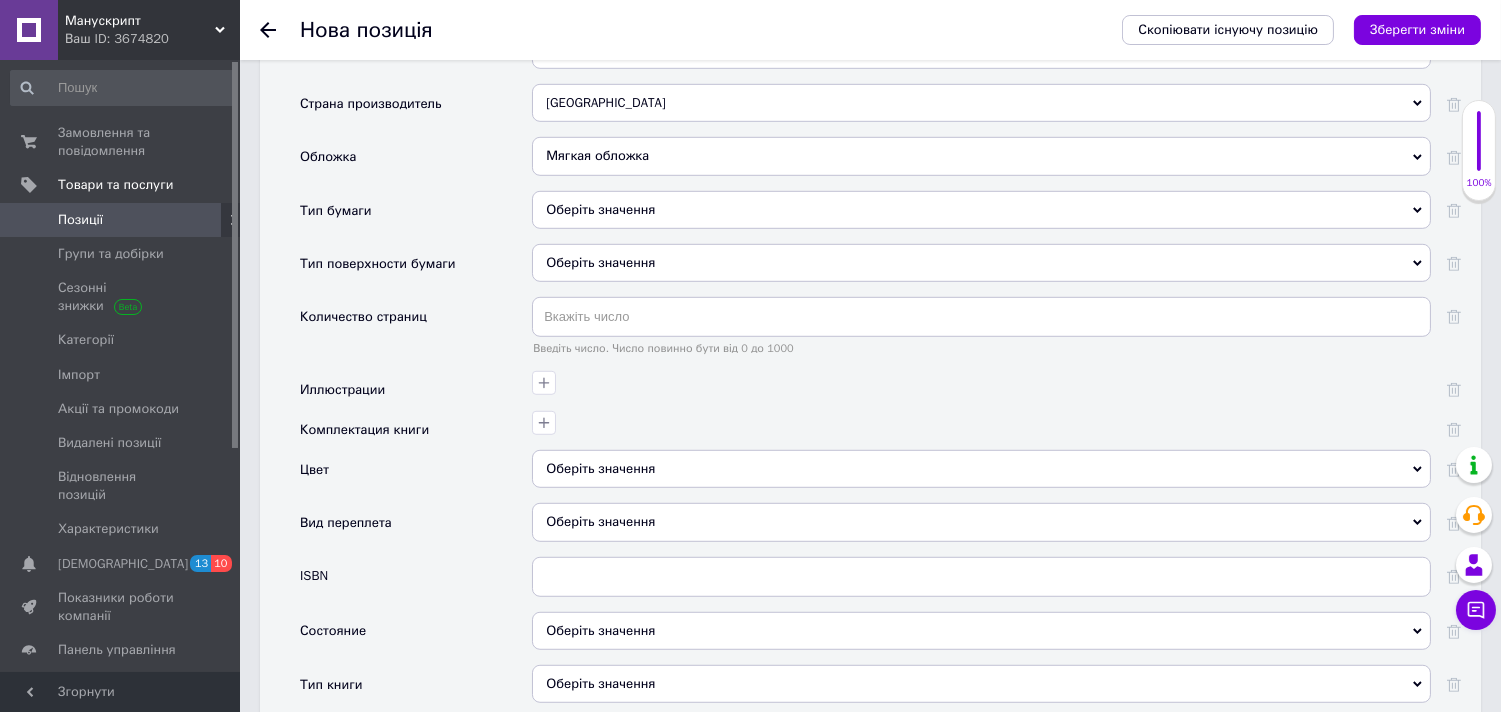 click on "Оберіть значення" at bounding box center (981, 210) 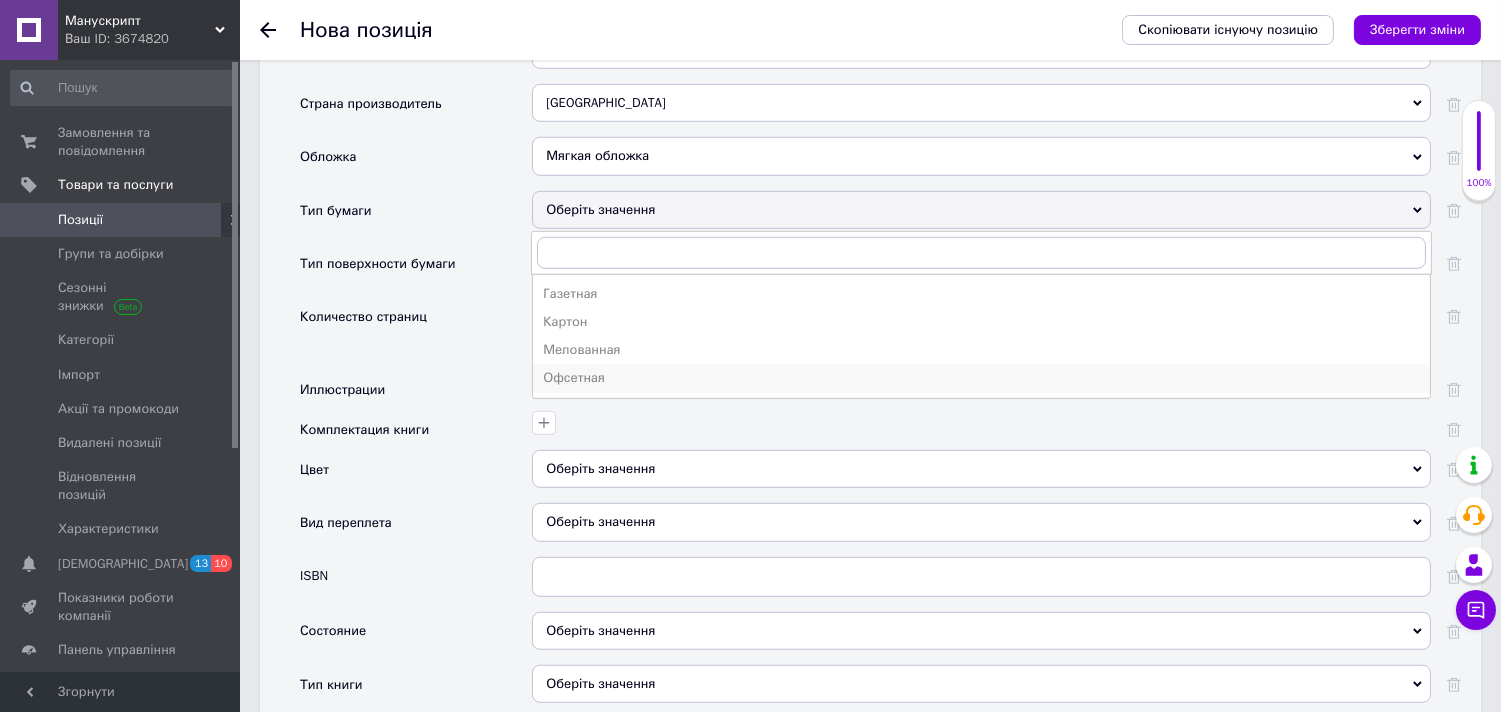 click on "Офсетная" at bounding box center (981, 378) 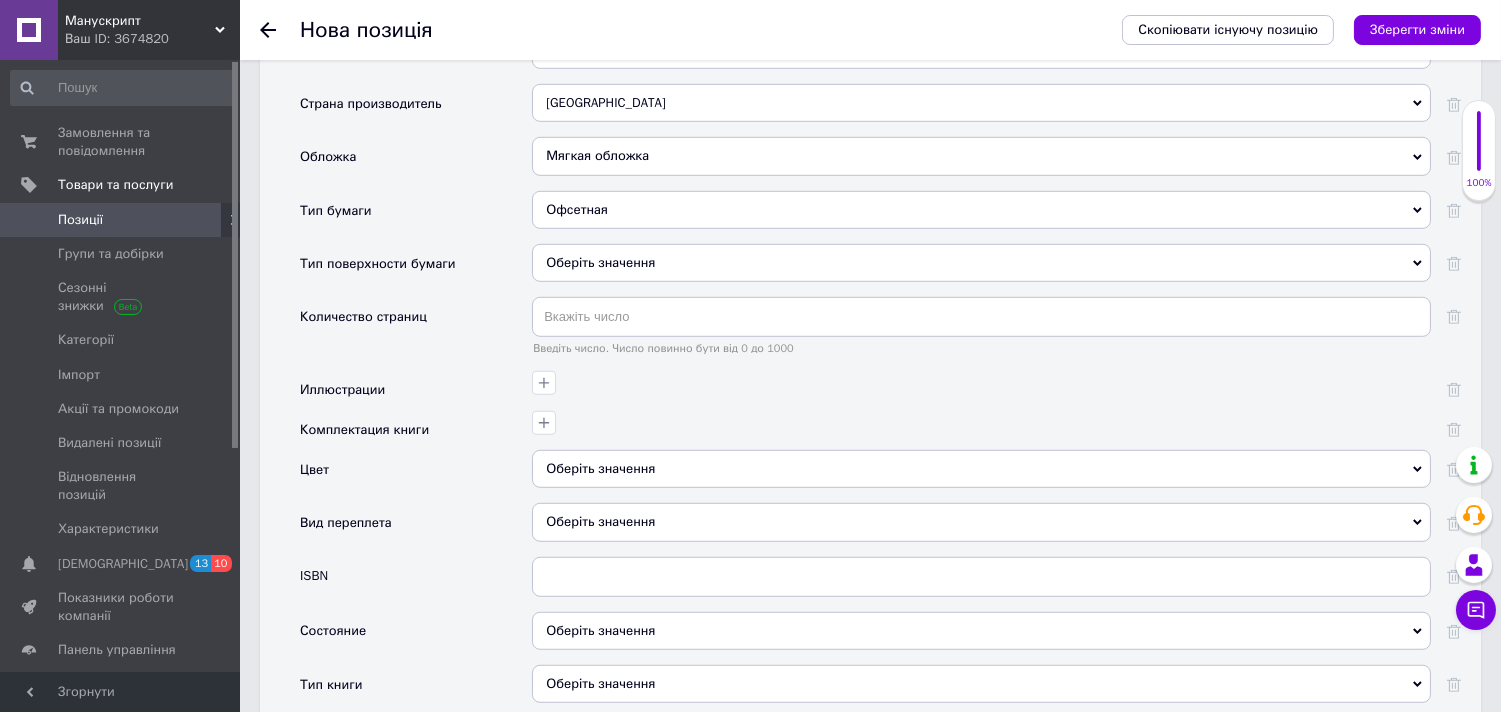 click on "Оберіть значення" at bounding box center [981, 263] 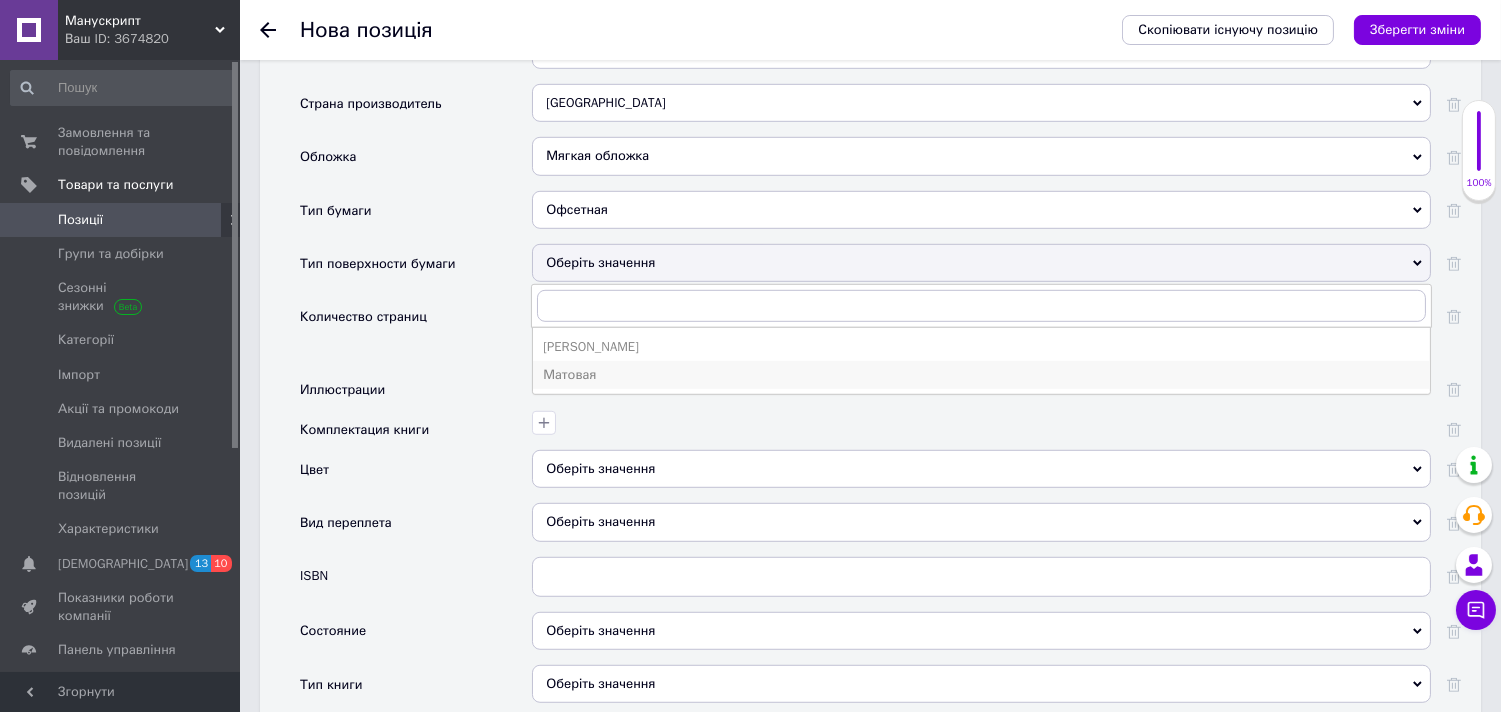 click on "Матовая" at bounding box center (981, 375) 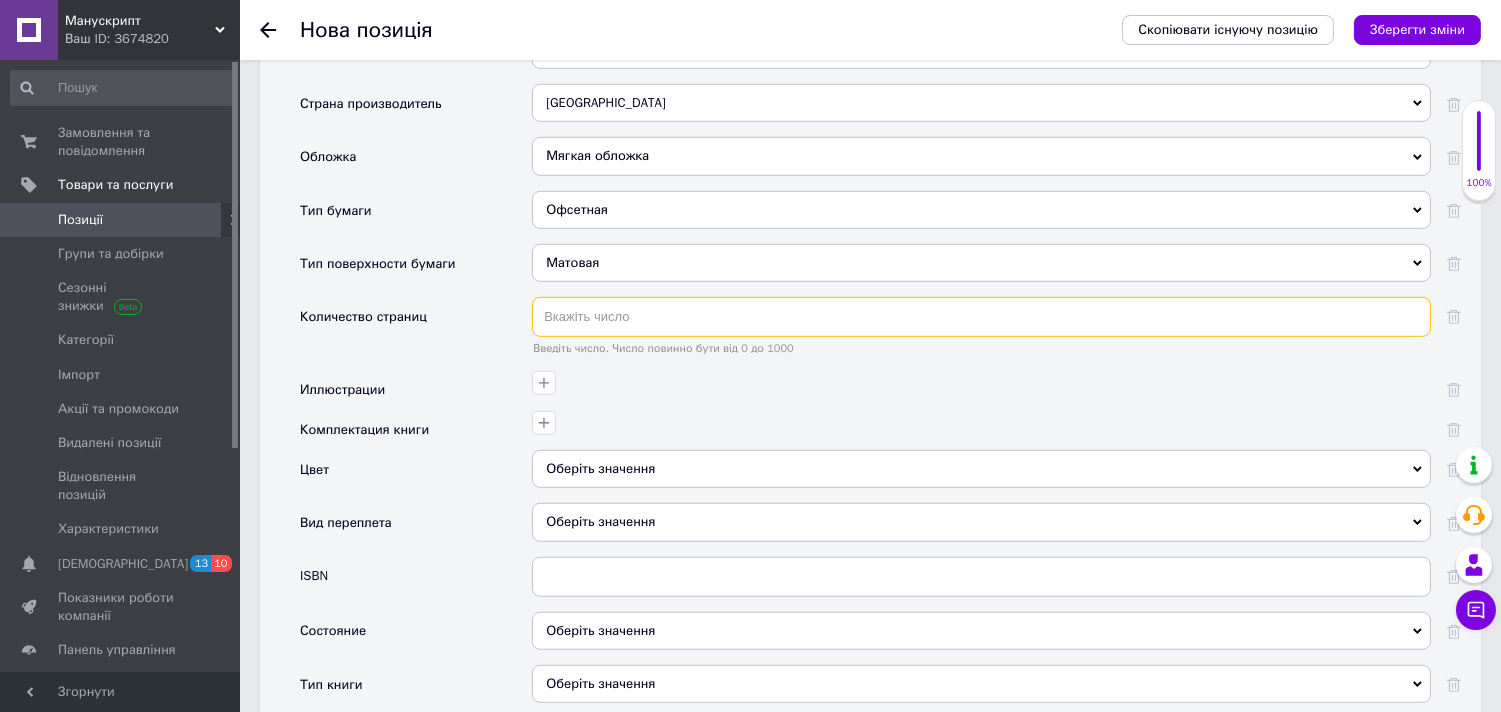 click at bounding box center [981, 317] 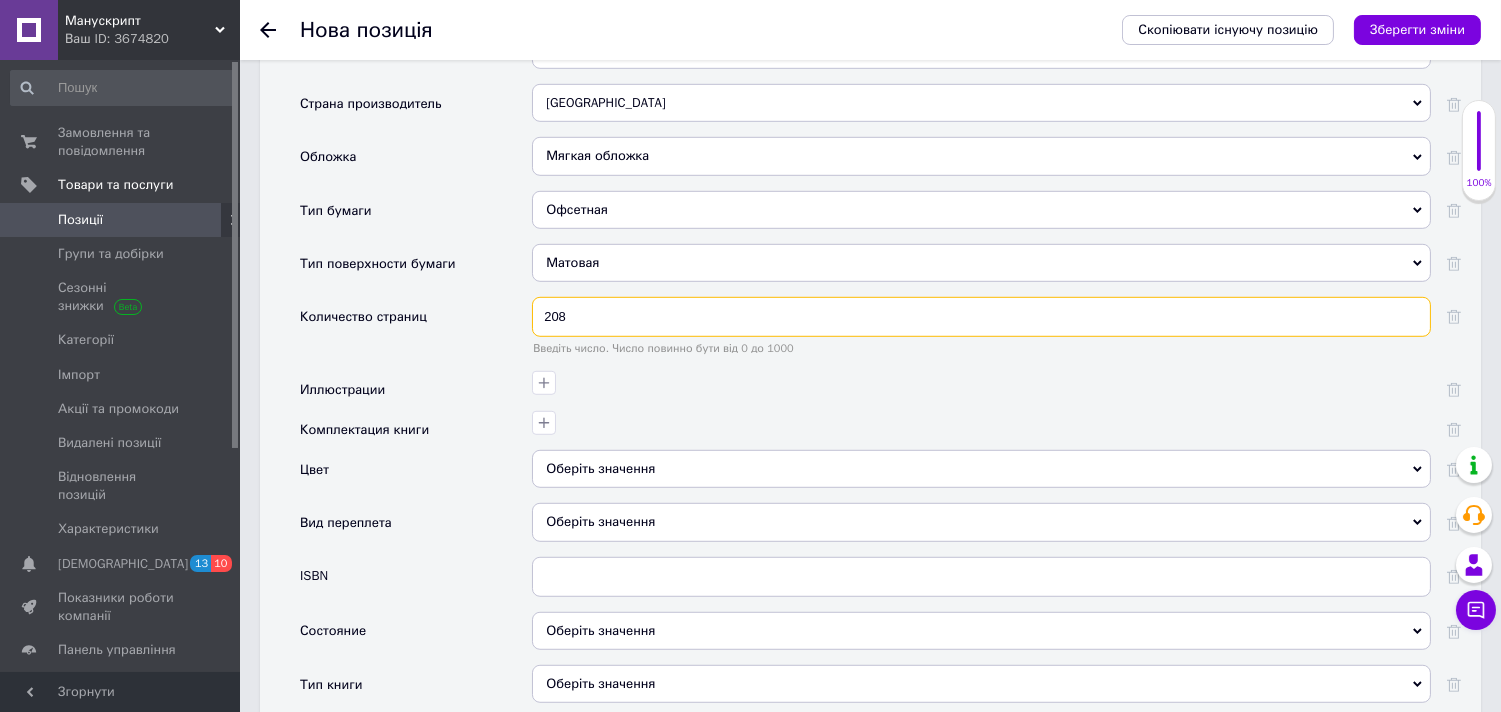 scroll, scrollTop: 2592, scrollLeft: 0, axis: vertical 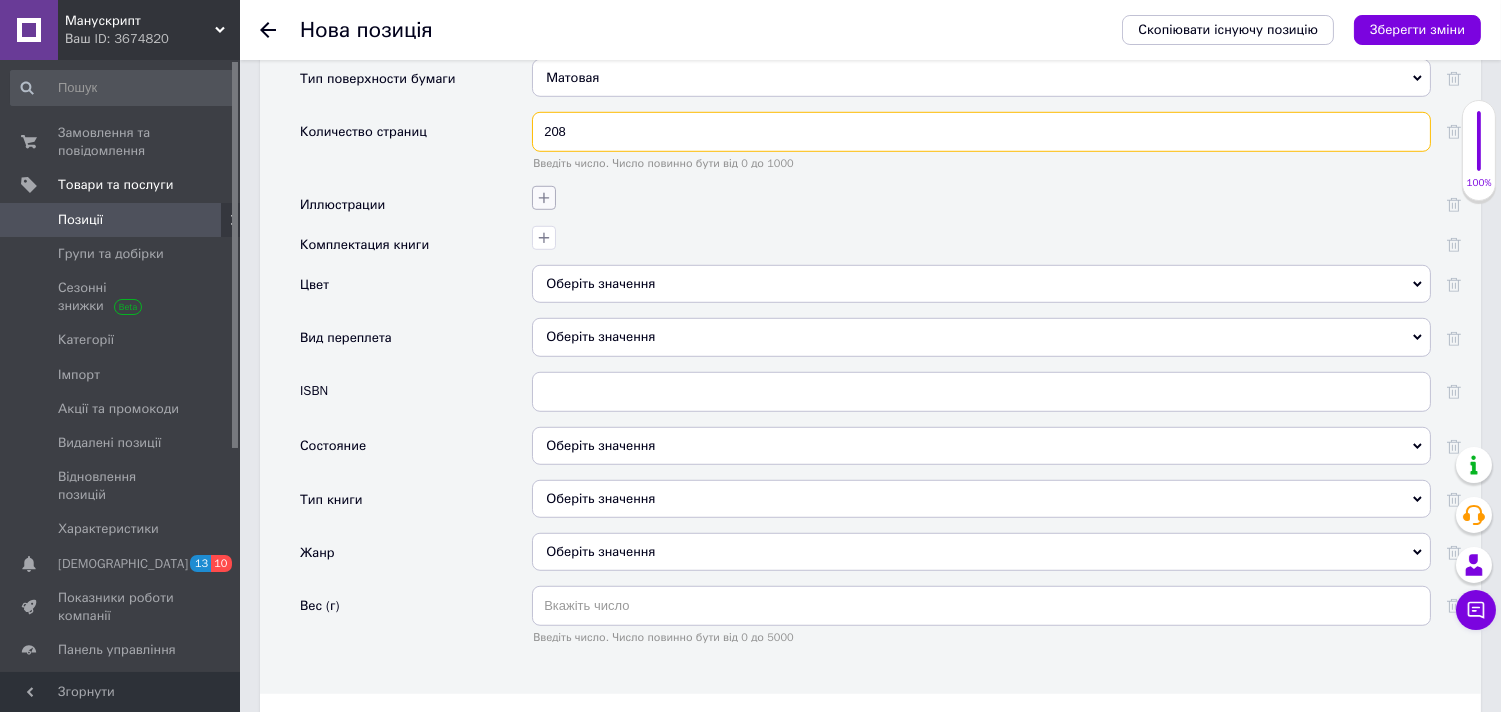 type on "208" 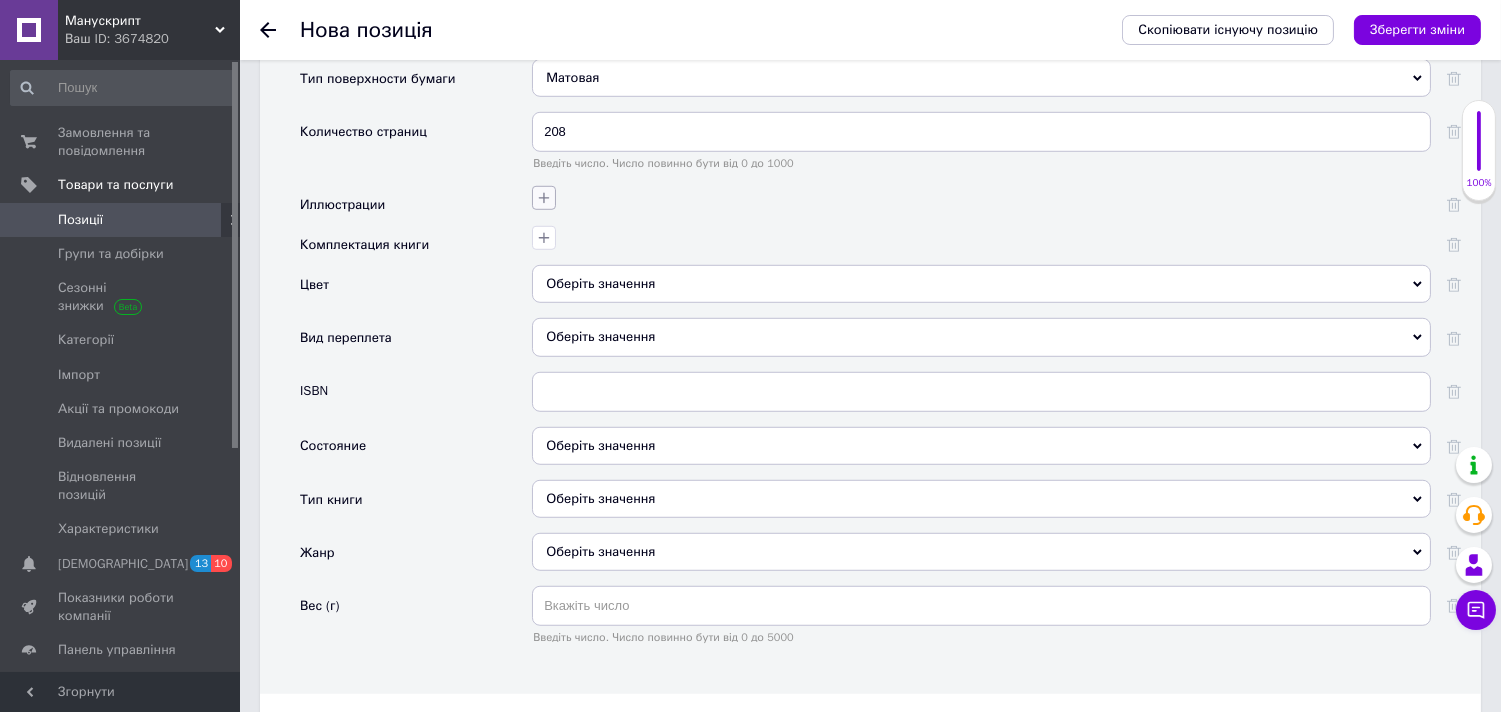 click 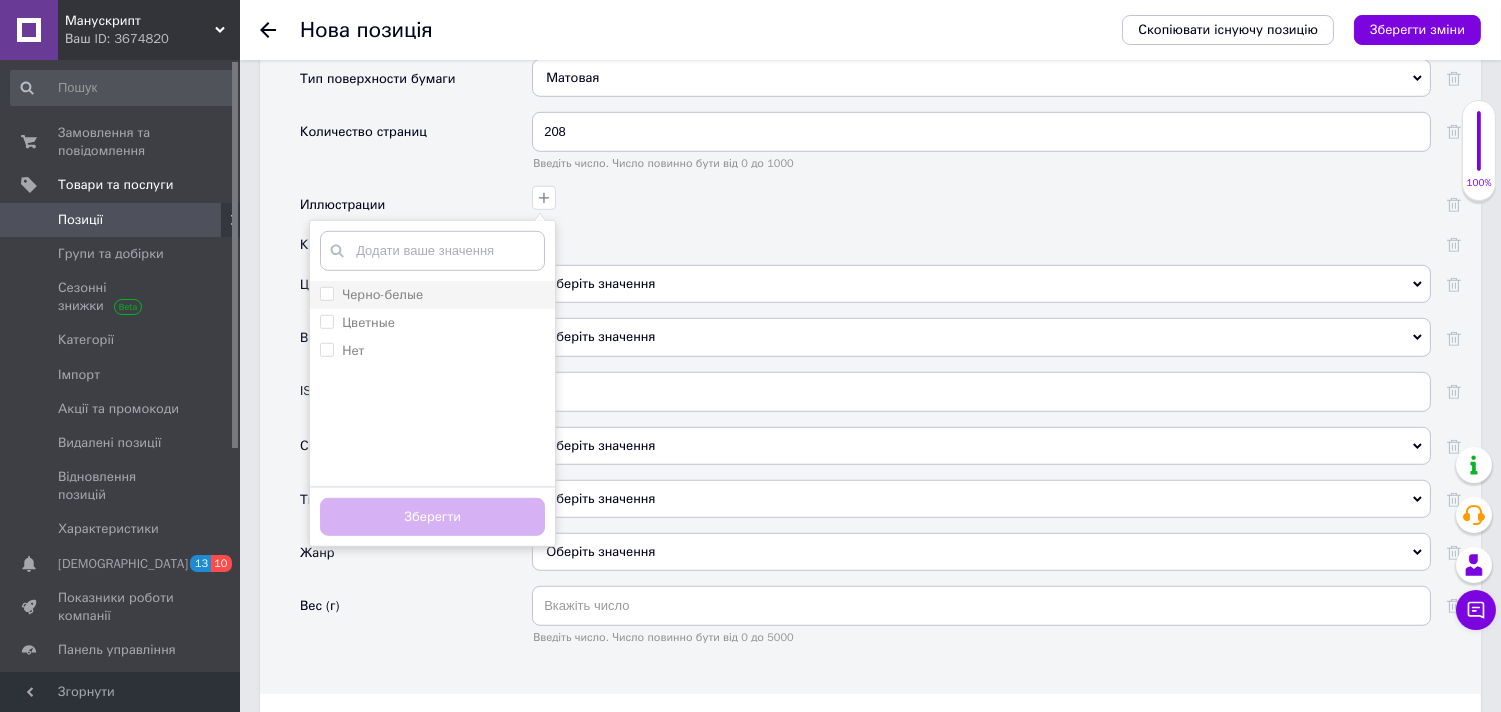 click on "Черно-белые" at bounding box center [432, 295] 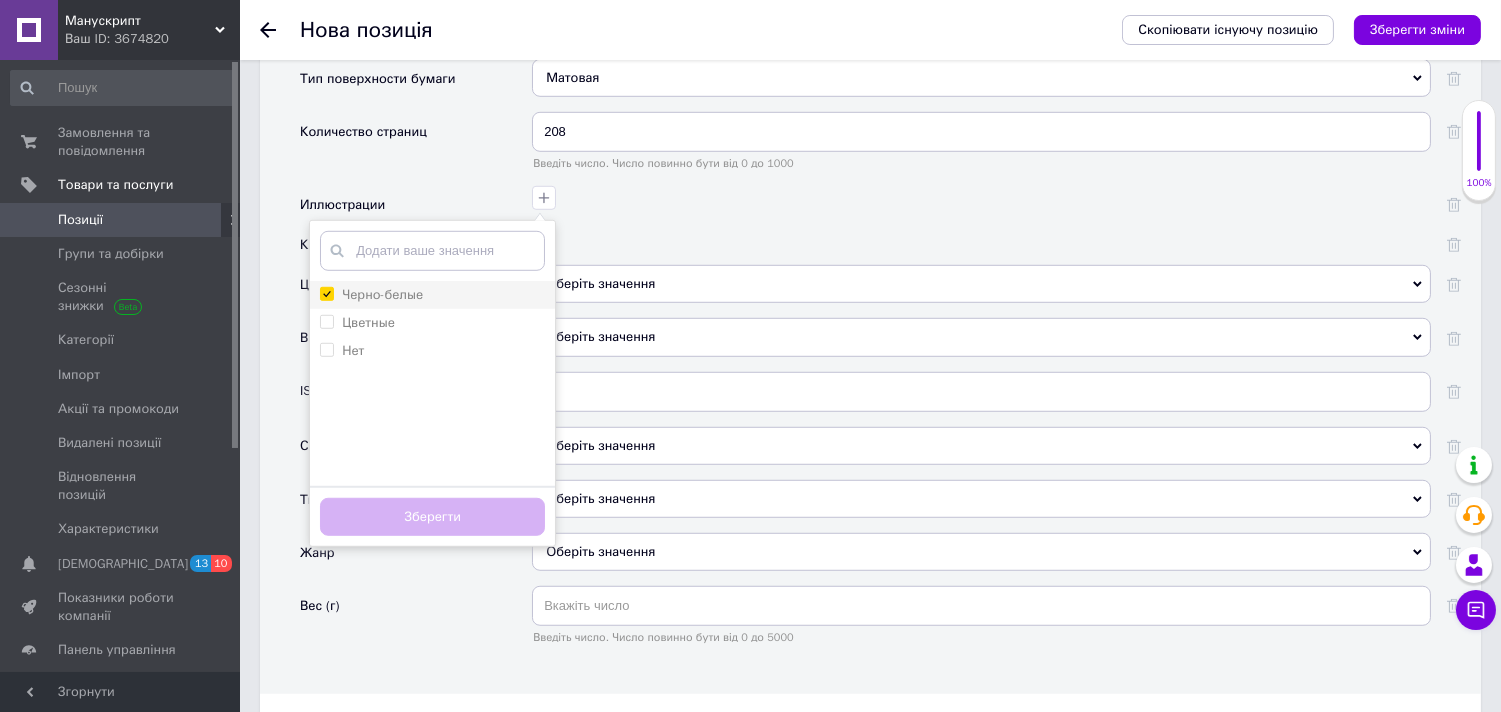 checkbox on "true" 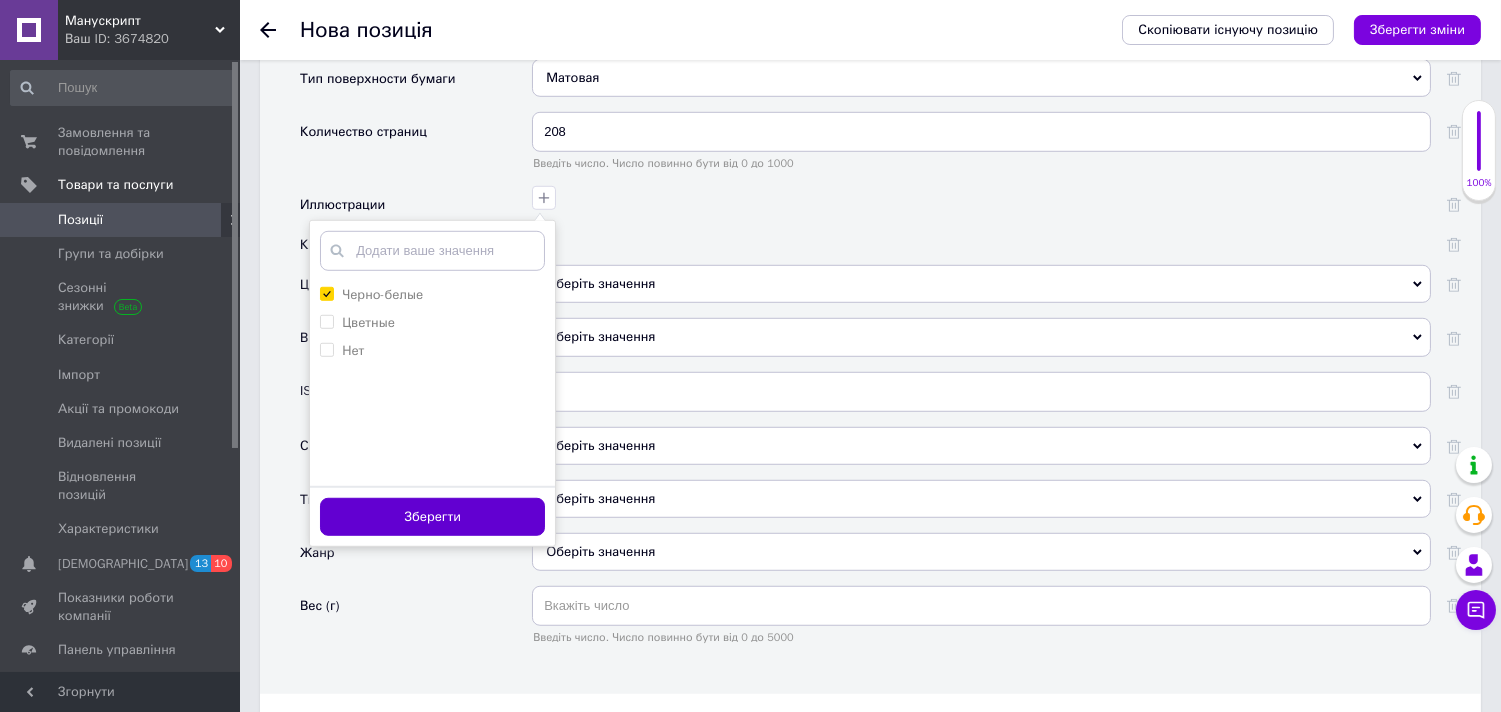 click on "Зберегти" at bounding box center (432, 517) 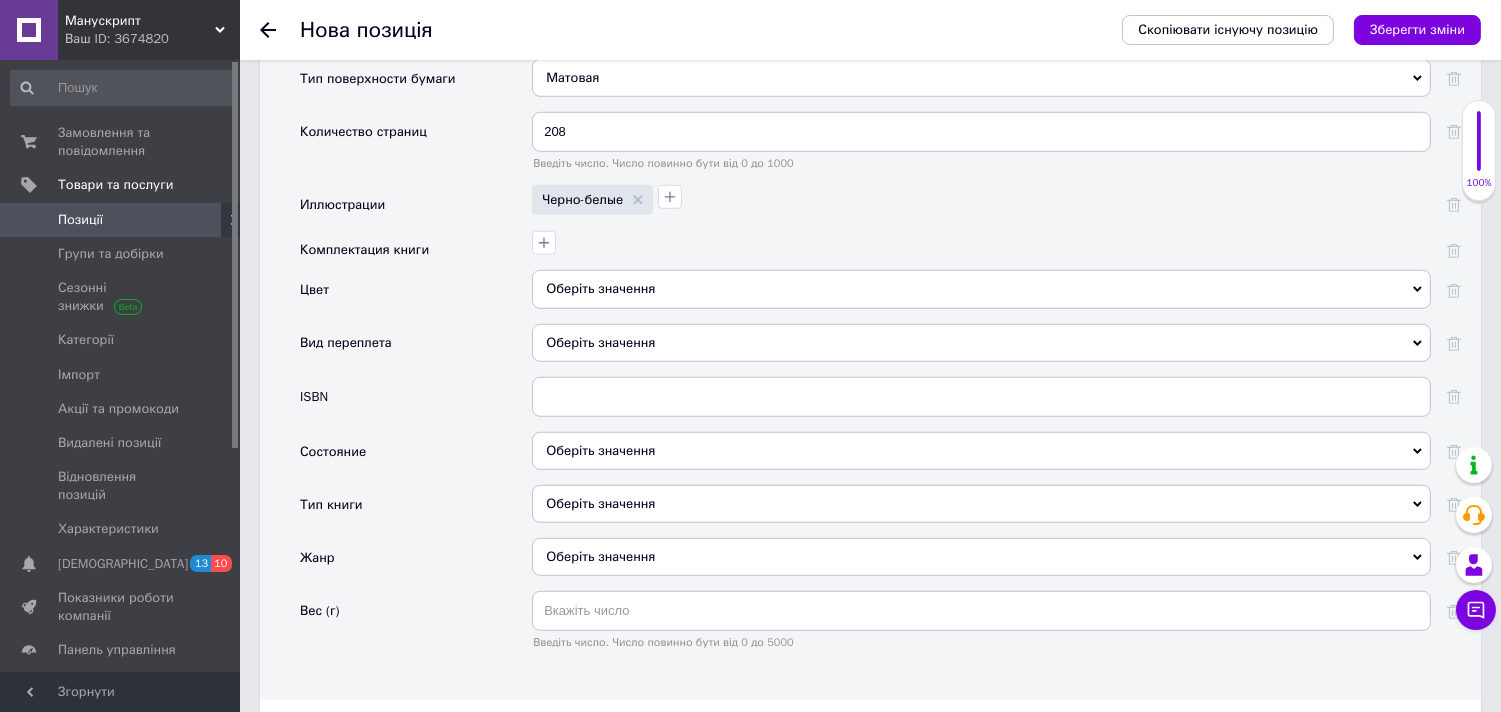 click on "Оберіть значення" at bounding box center (981, 289) 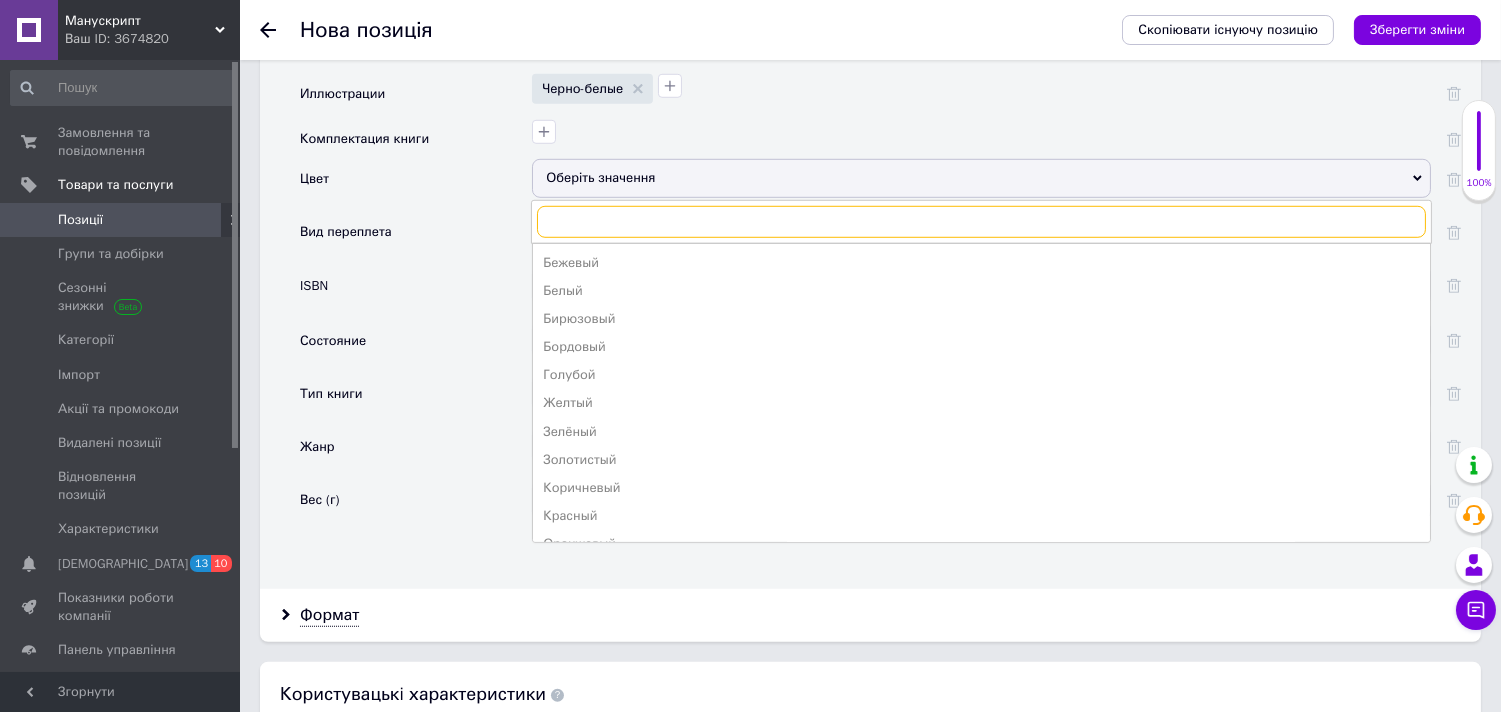 scroll, scrollTop: 2777, scrollLeft: 0, axis: vertical 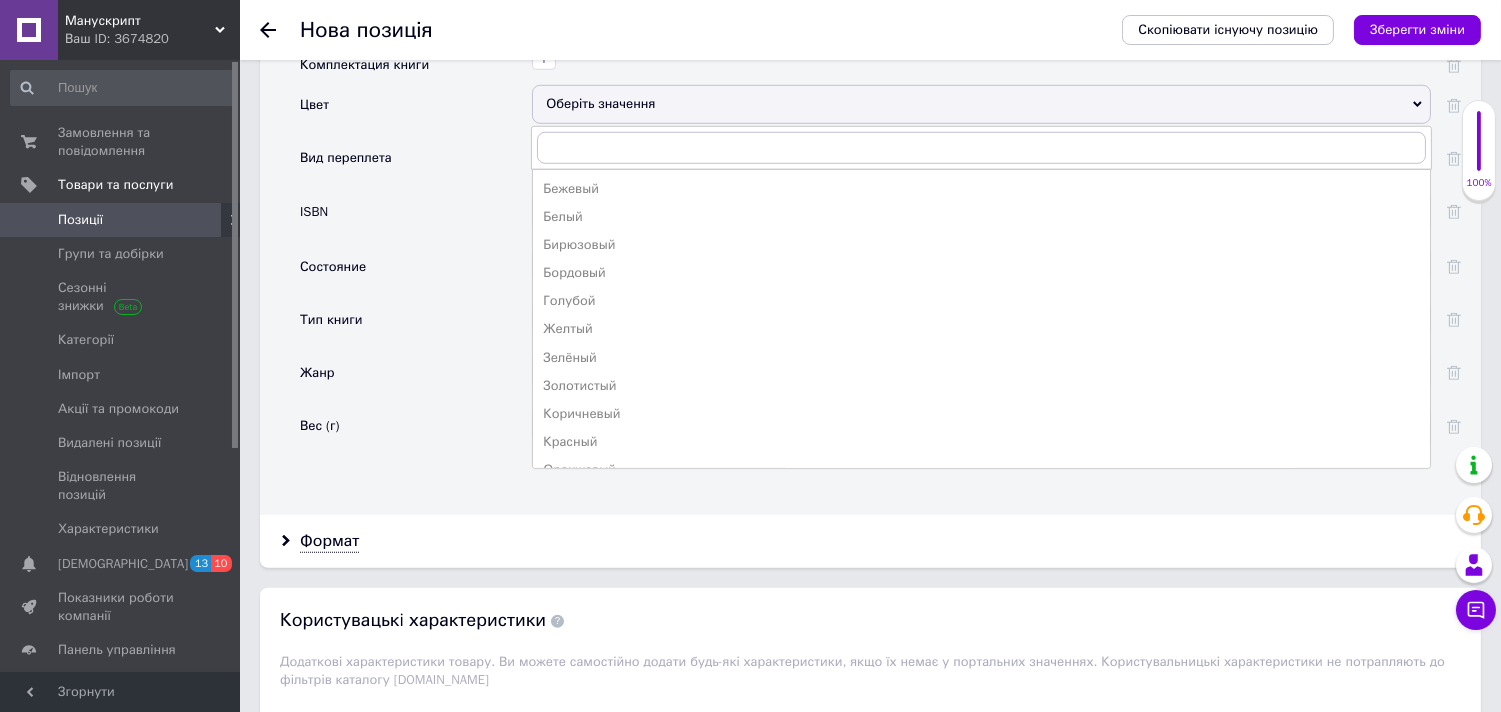 click on "Оберіть значення" at bounding box center (981, 104) 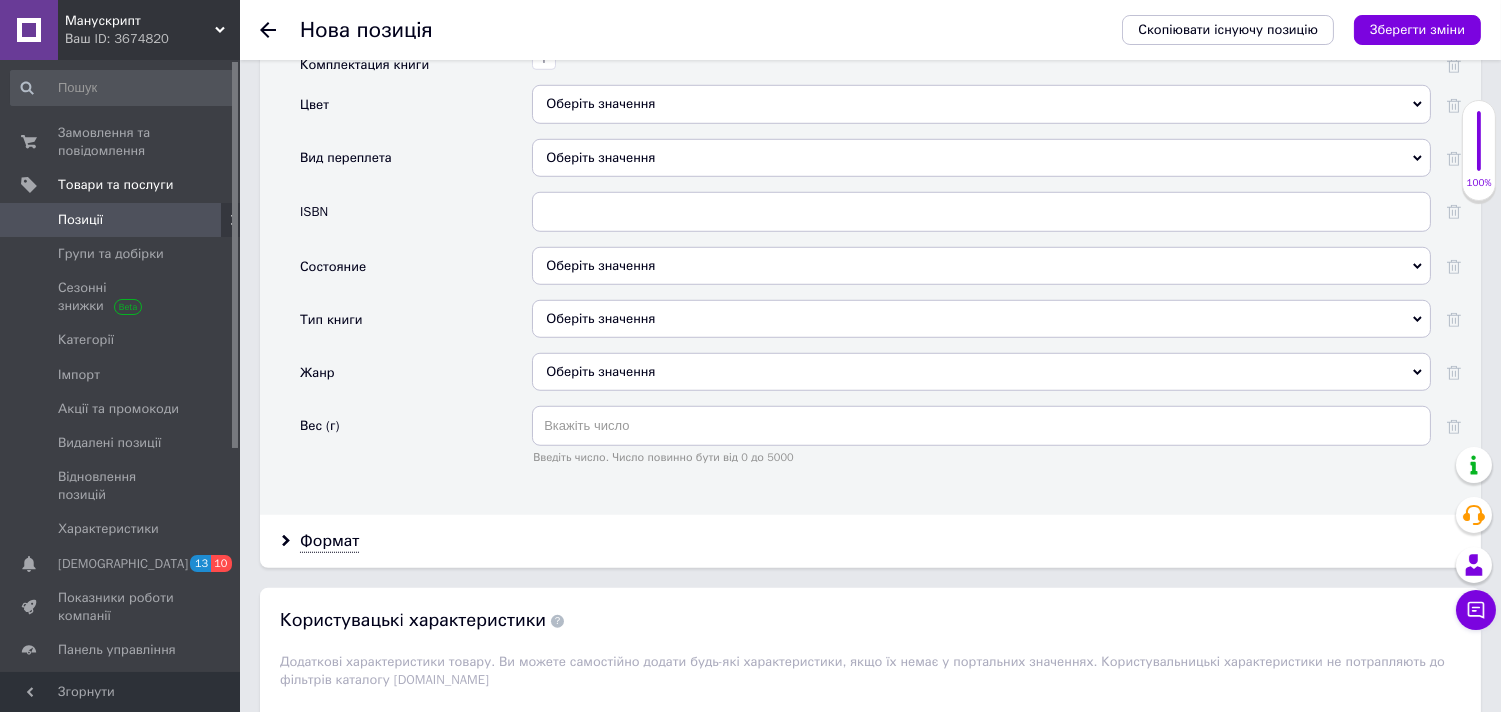 click on "Оберіть значення" at bounding box center [981, 158] 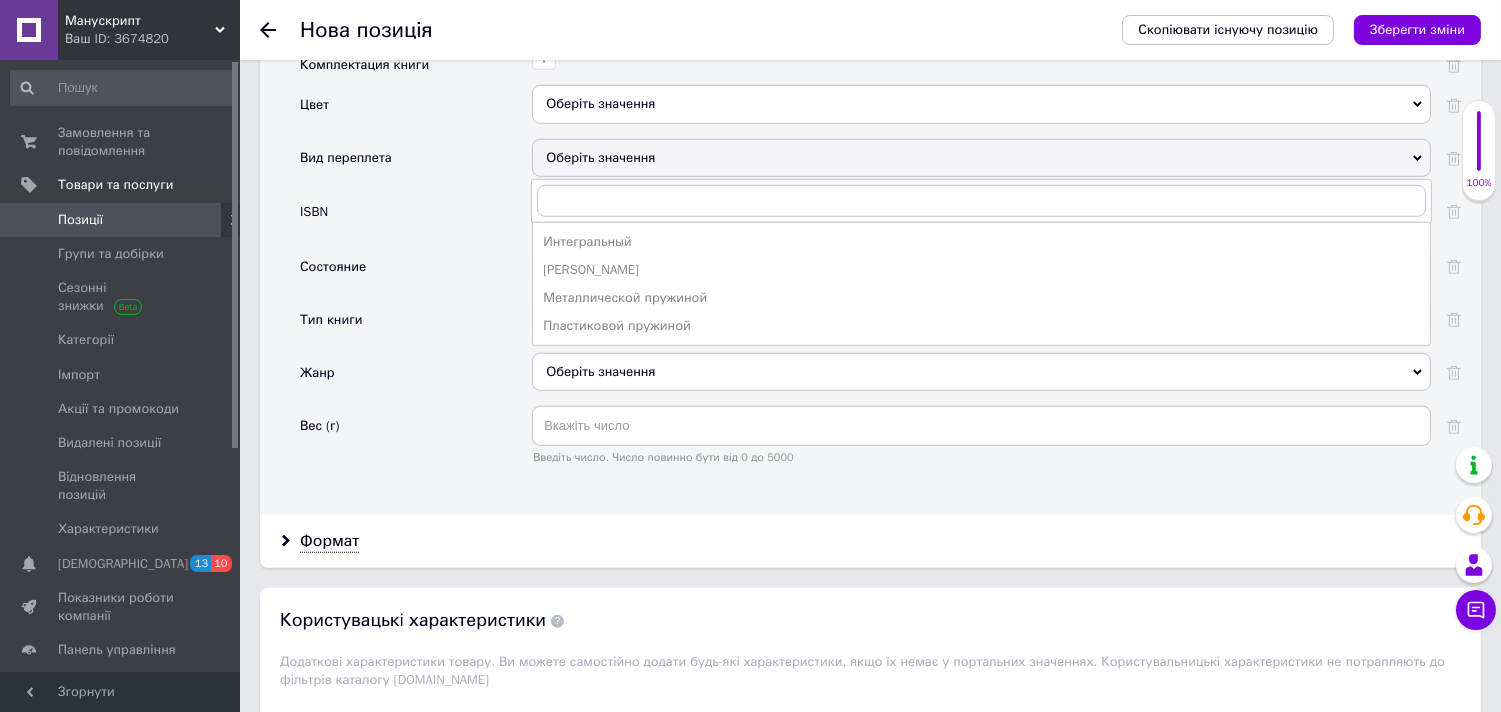 click on "Оберіть значення" at bounding box center [981, 158] 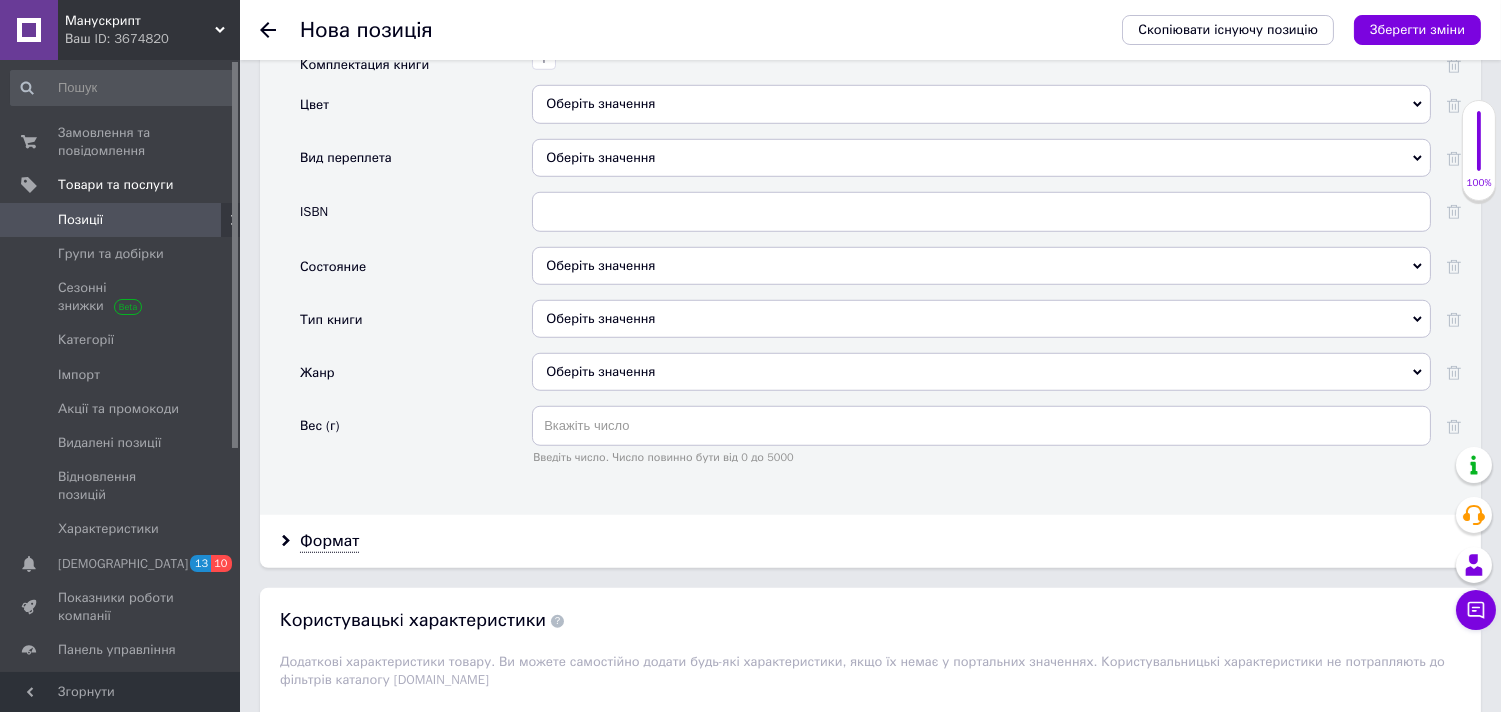 click on "Оберіть значення" at bounding box center [981, 266] 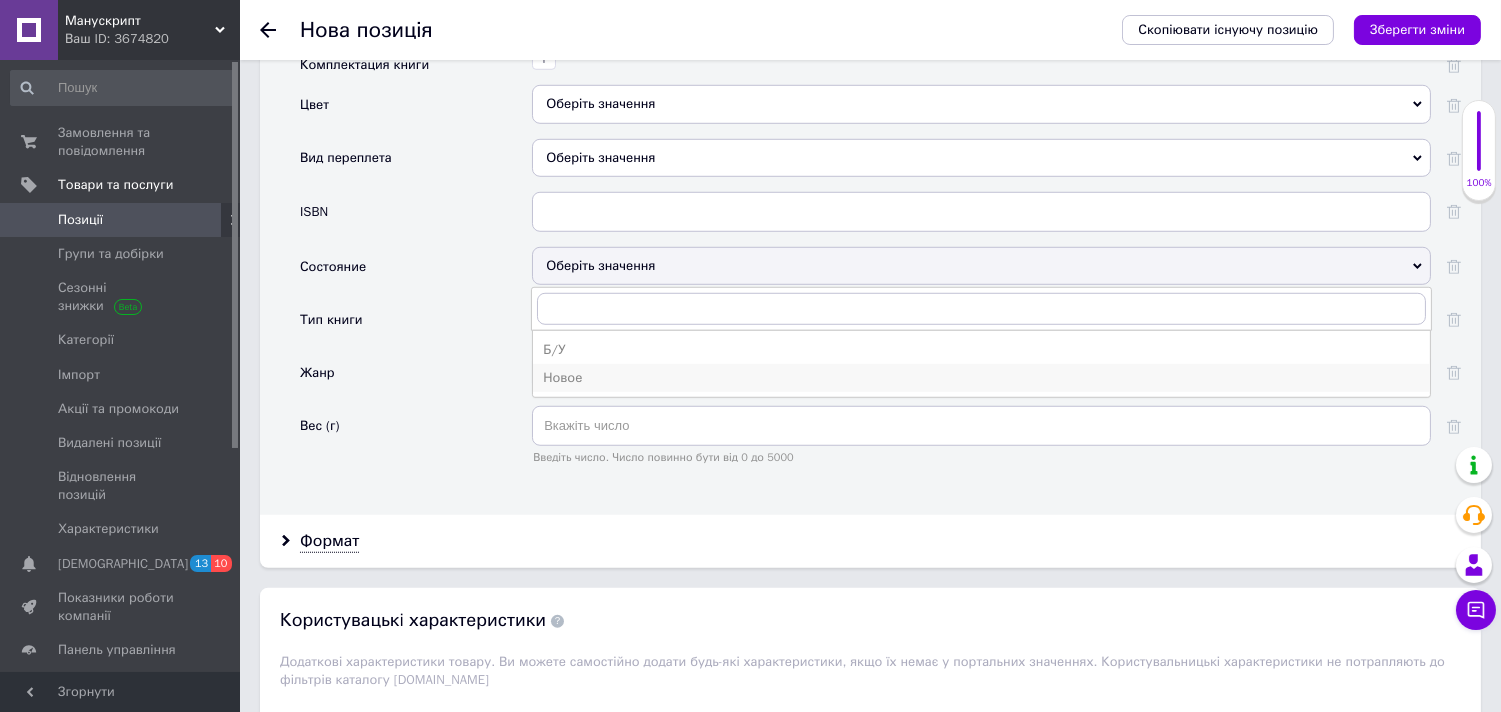click on "Новое" at bounding box center (981, 378) 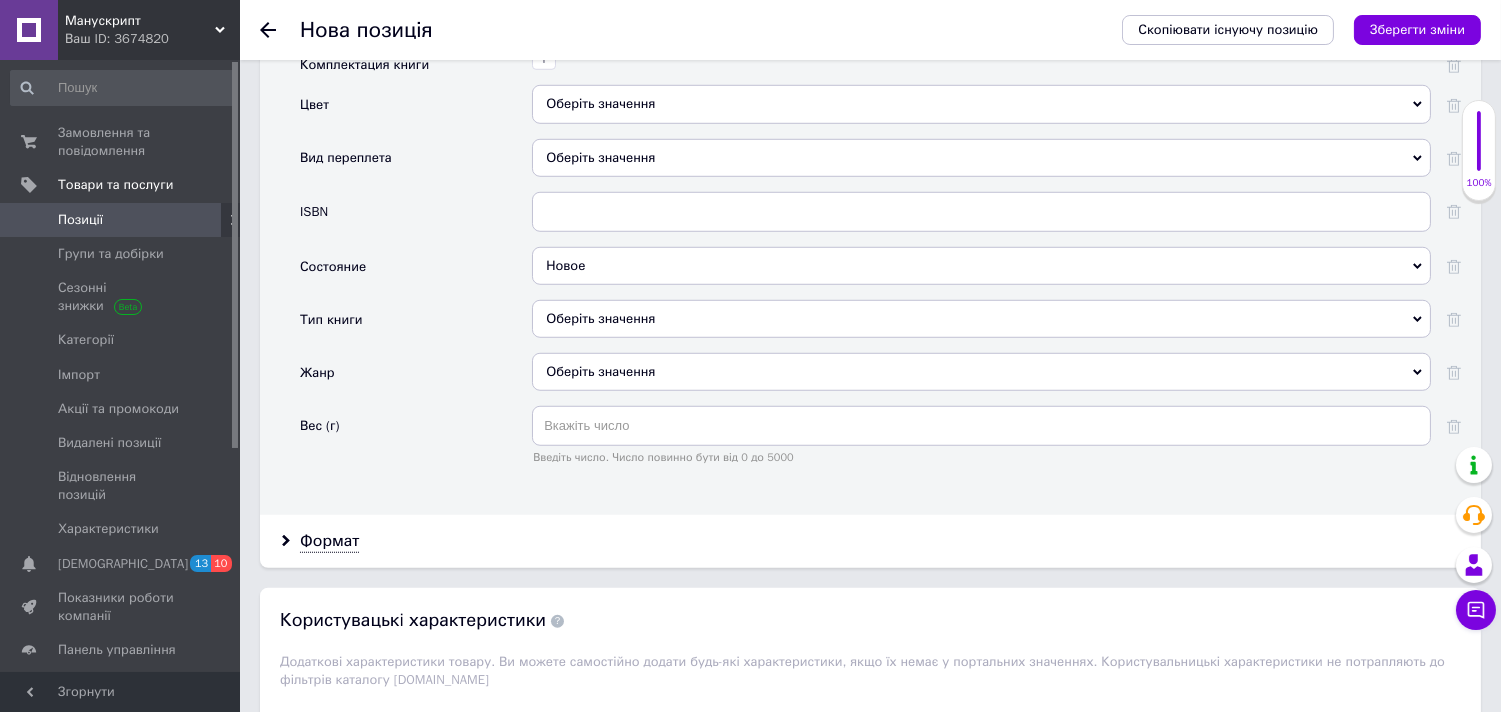 click on "Оберіть значення" at bounding box center [981, 319] 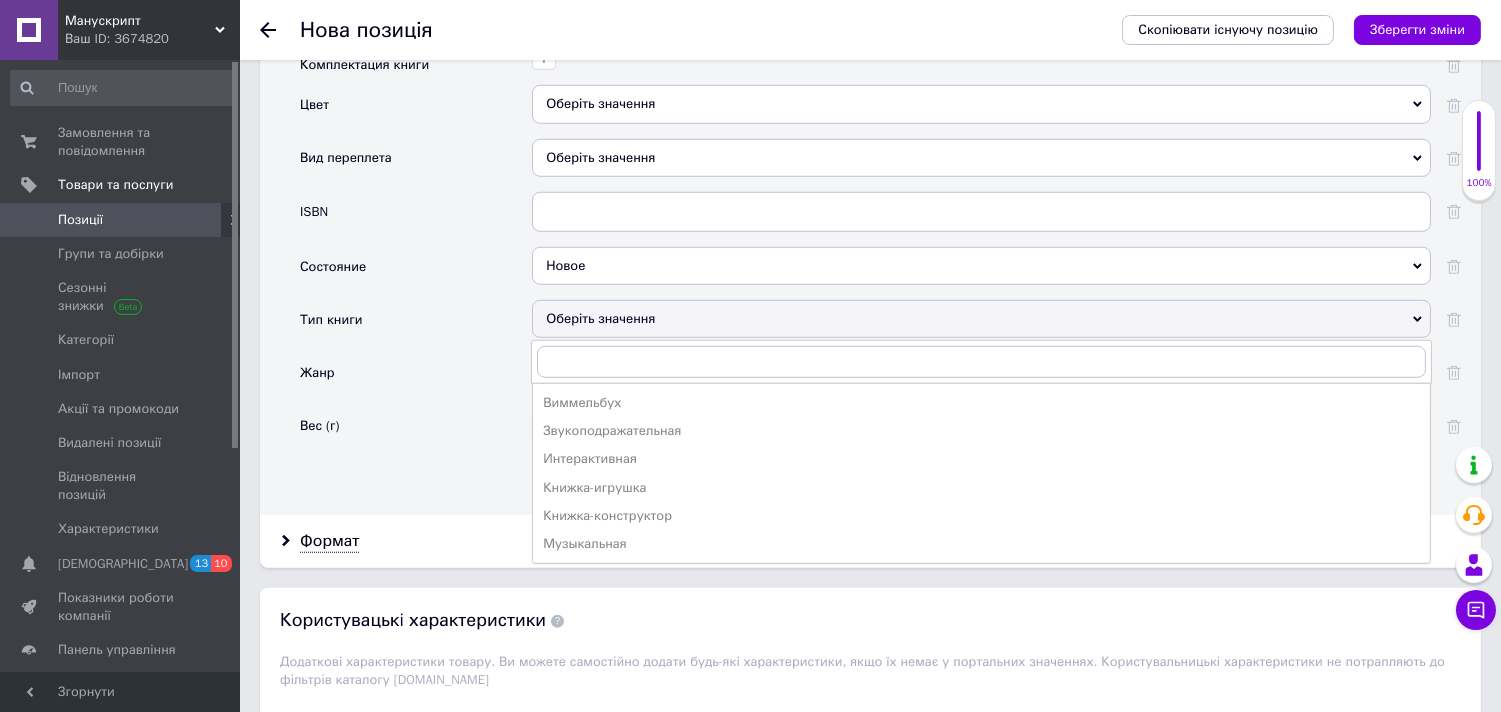 click on "Оберіть значення" at bounding box center [981, 319] 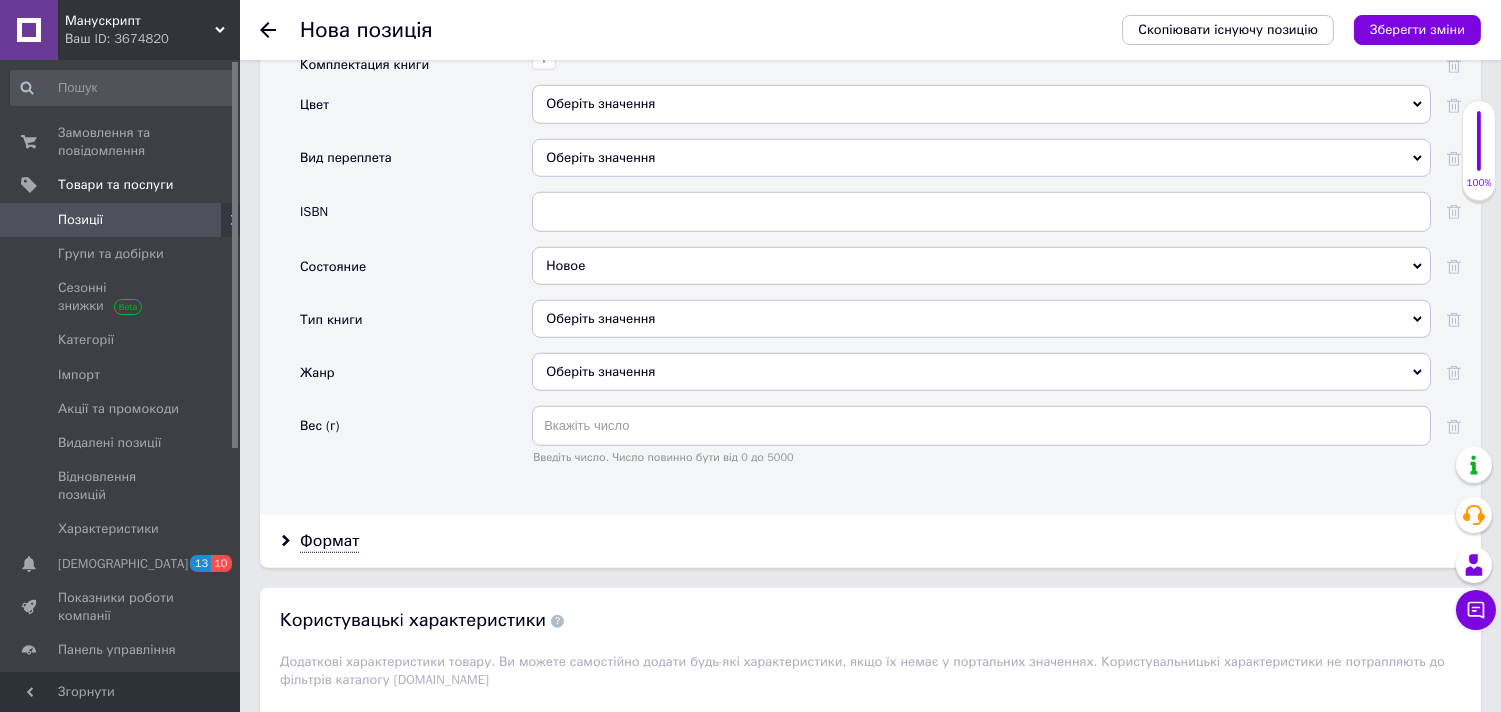 click on "Оберіть значення" at bounding box center [981, 372] 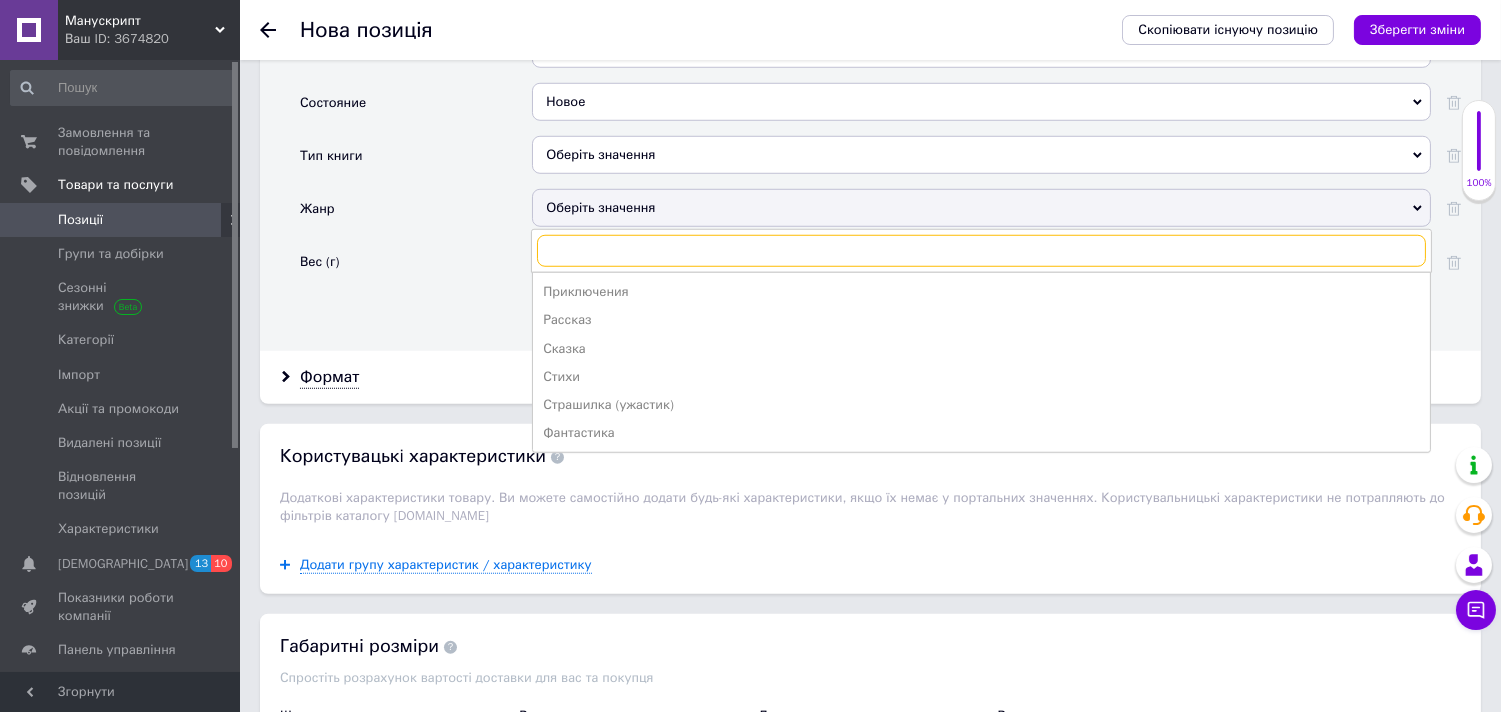 scroll, scrollTop: 3147, scrollLeft: 0, axis: vertical 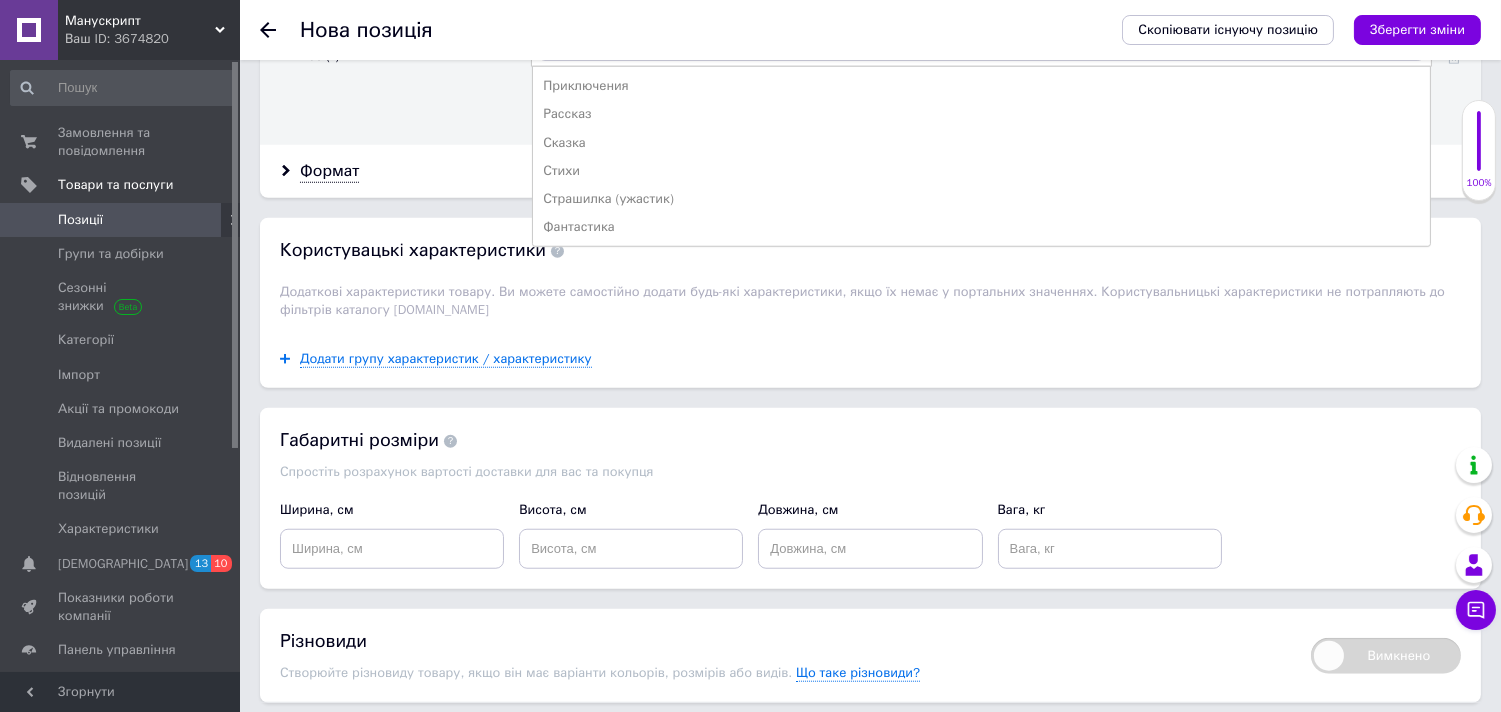 click on "Оберіть значення" at bounding box center (981, 2) 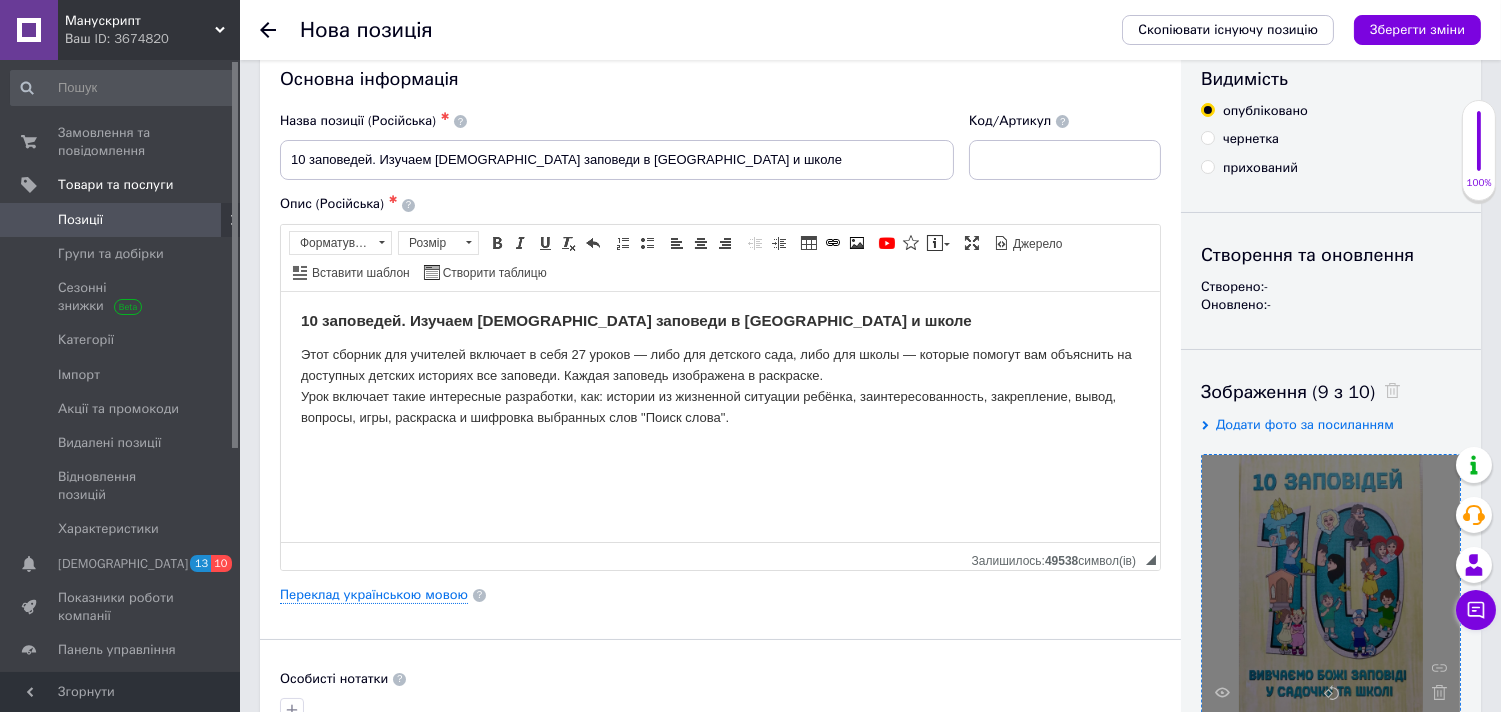 scroll, scrollTop: 0, scrollLeft: 0, axis: both 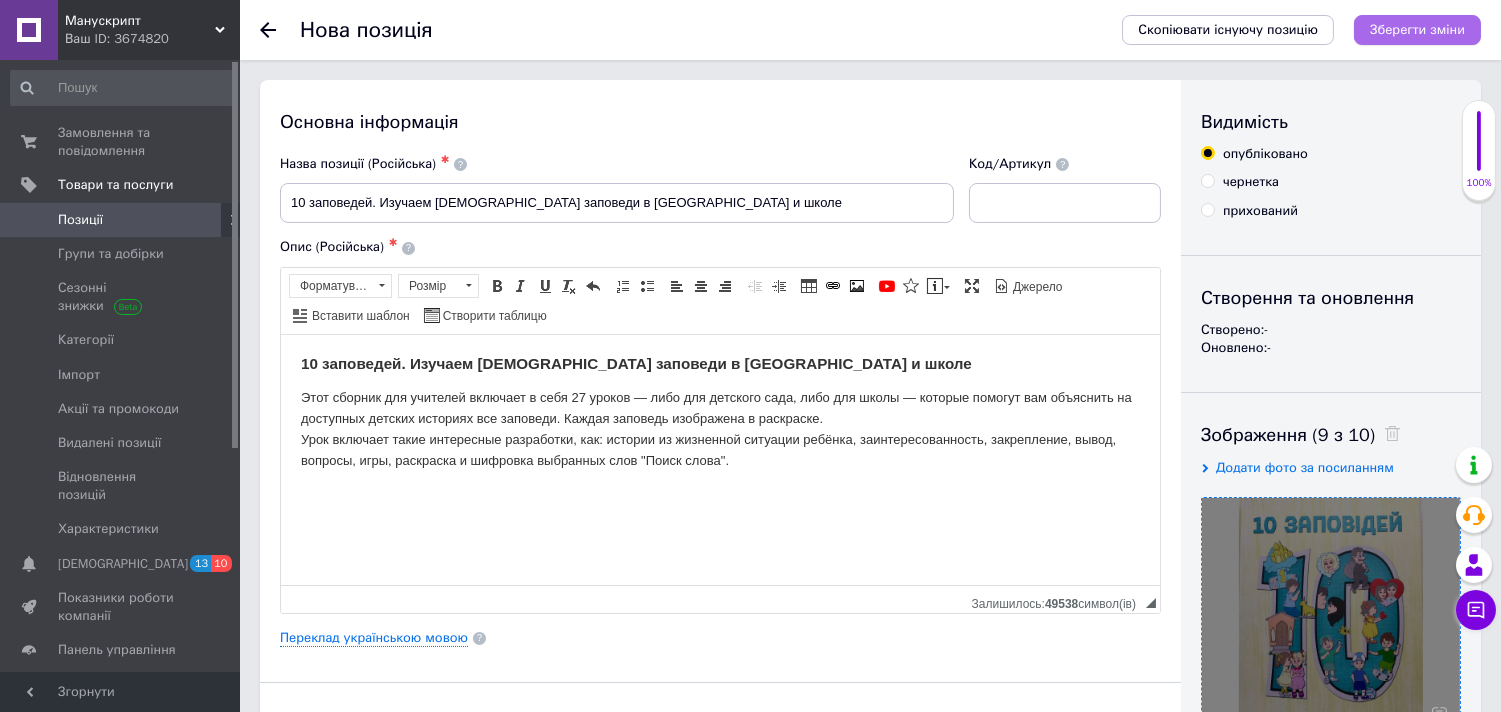 click on "Зберегти зміни" at bounding box center [1417, 30] 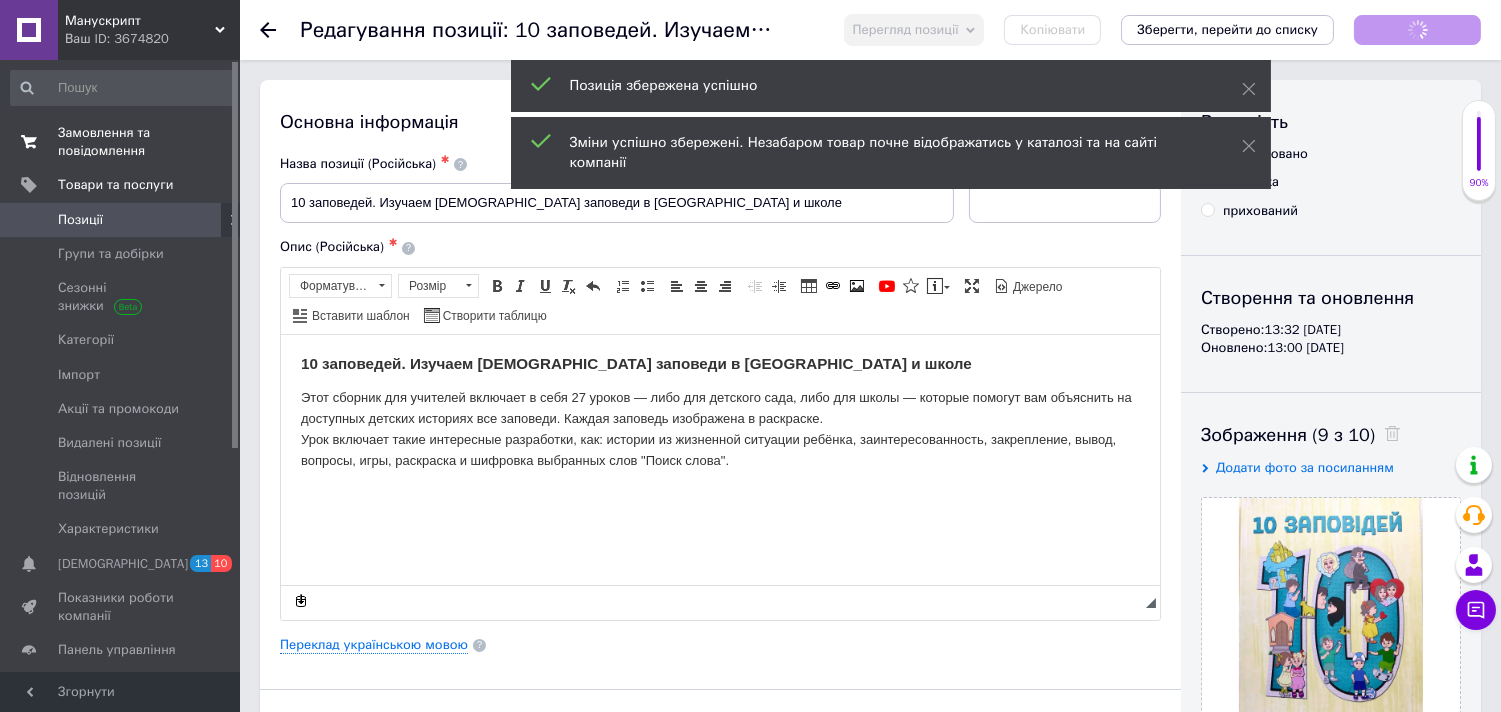 scroll, scrollTop: 0, scrollLeft: 0, axis: both 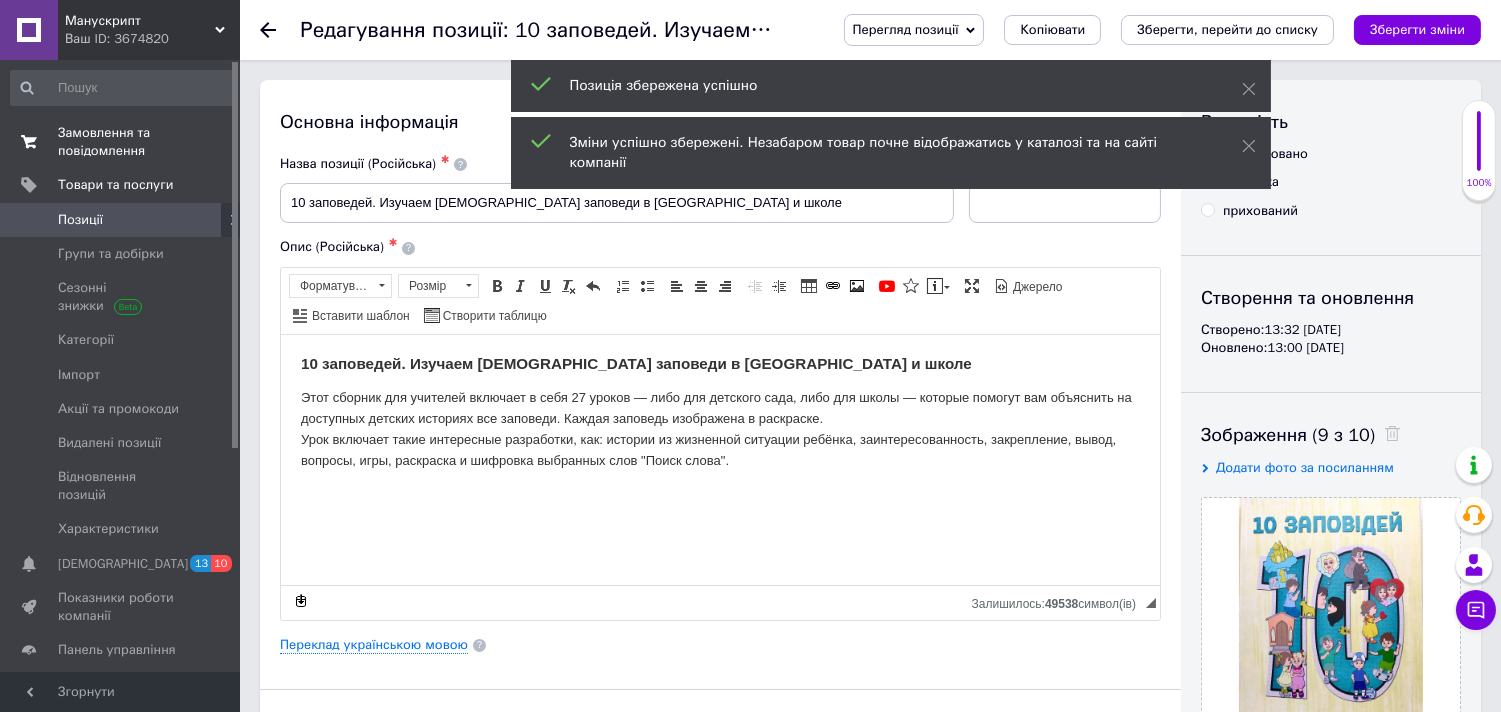 click on "Замовлення та повідомлення" at bounding box center (121, 142) 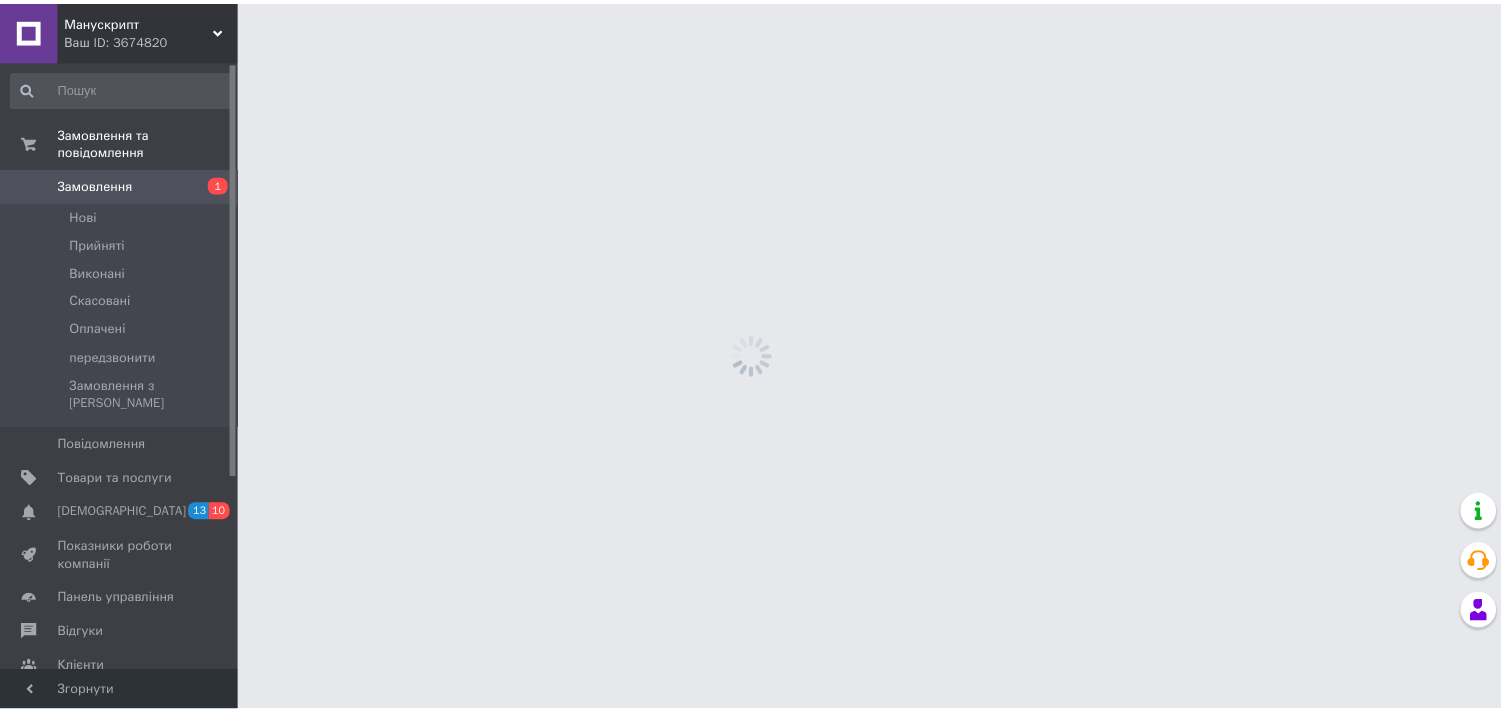 scroll, scrollTop: 0, scrollLeft: 0, axis: both 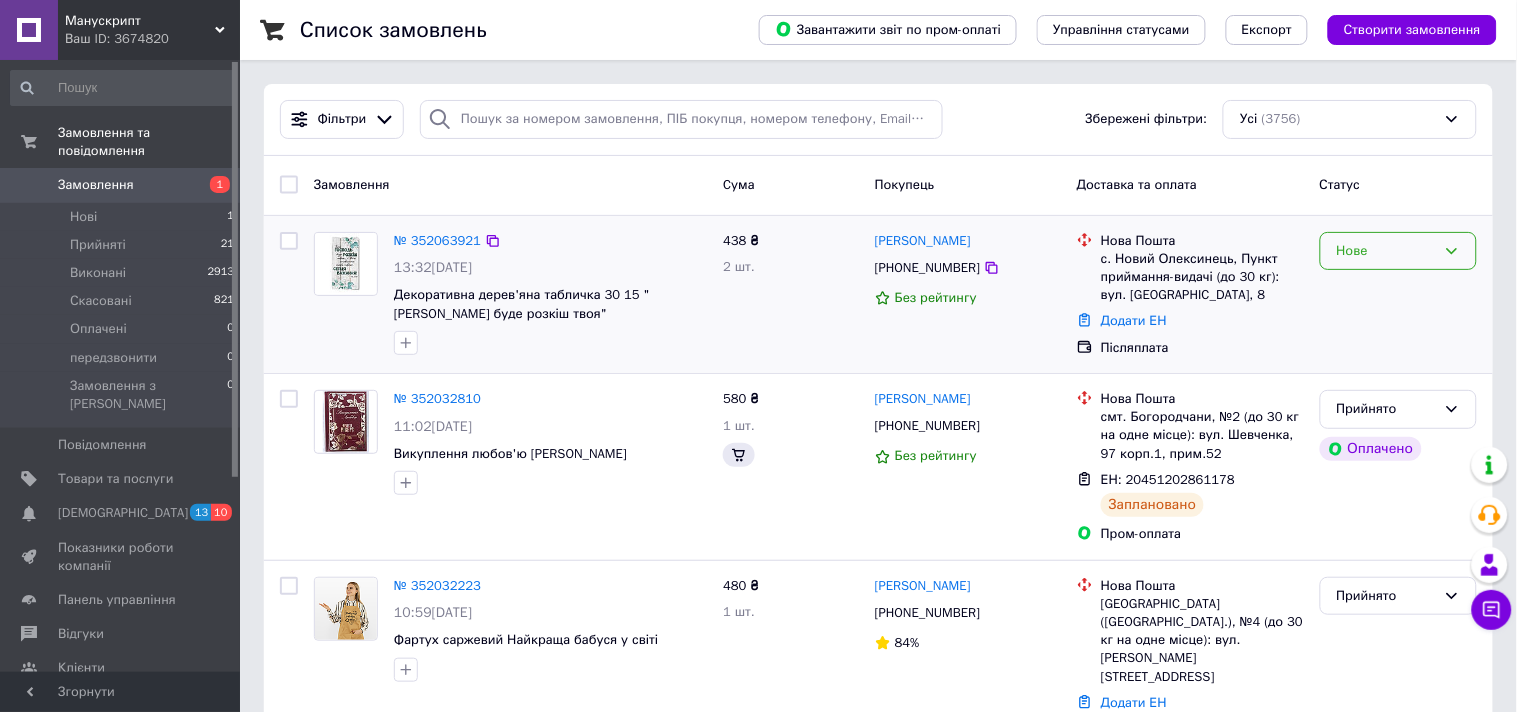 click on "Нове" at bounding box center [1386, 251] 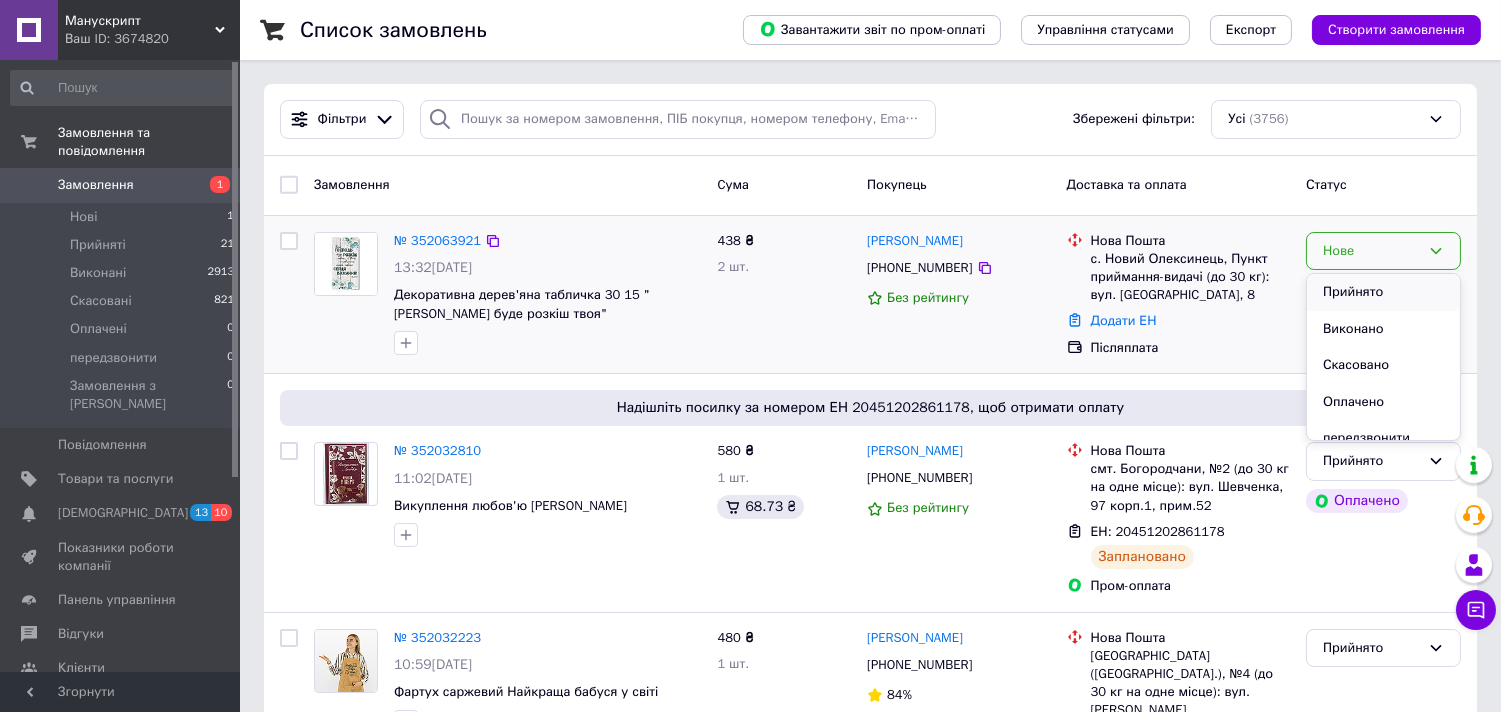 click on "Прийнято" at bounding box center (1383, 292) 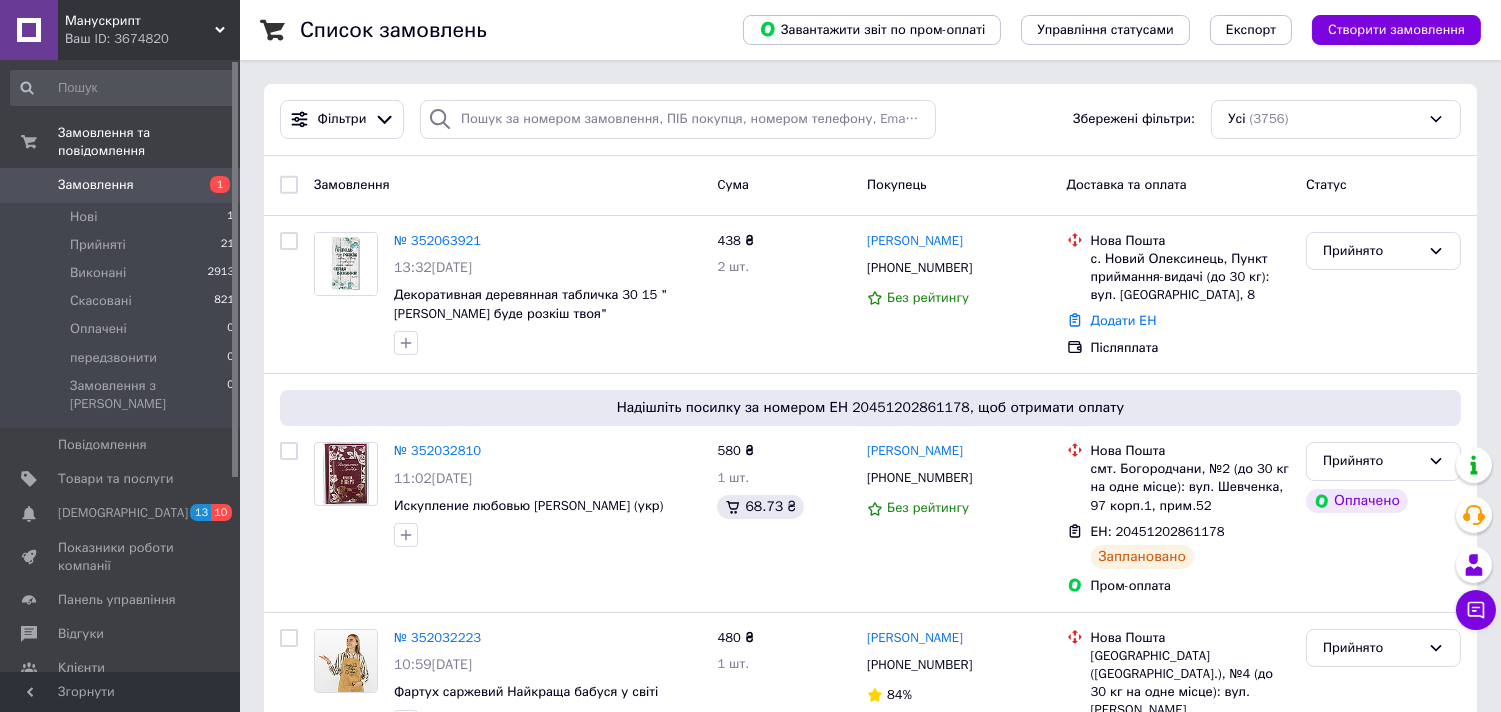 drag, startPoint x: 707, startPoint y: 372, endPoint x: 520, endPoint y: 171, distance: 274.53598 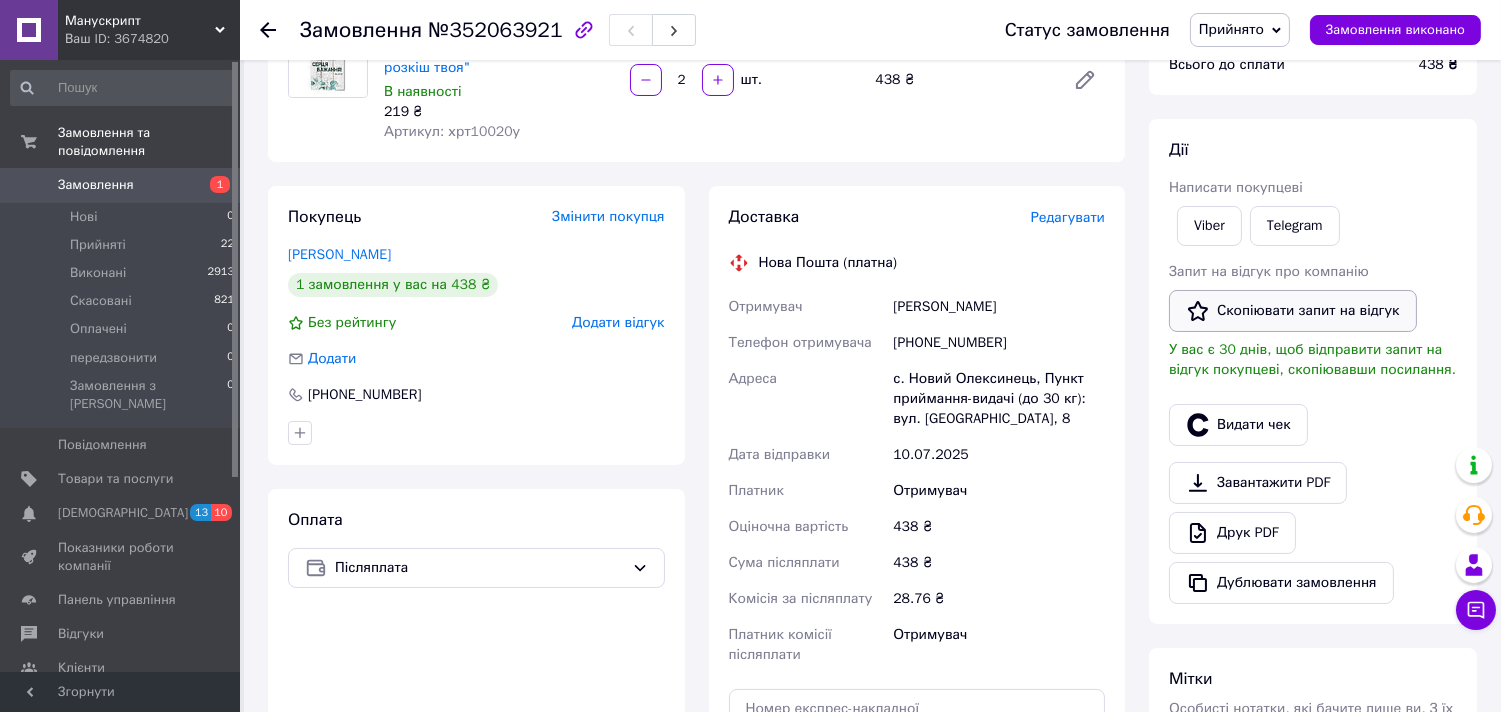 scroll, scrollTop: 555, scrollLeft: 0, axis: vertical 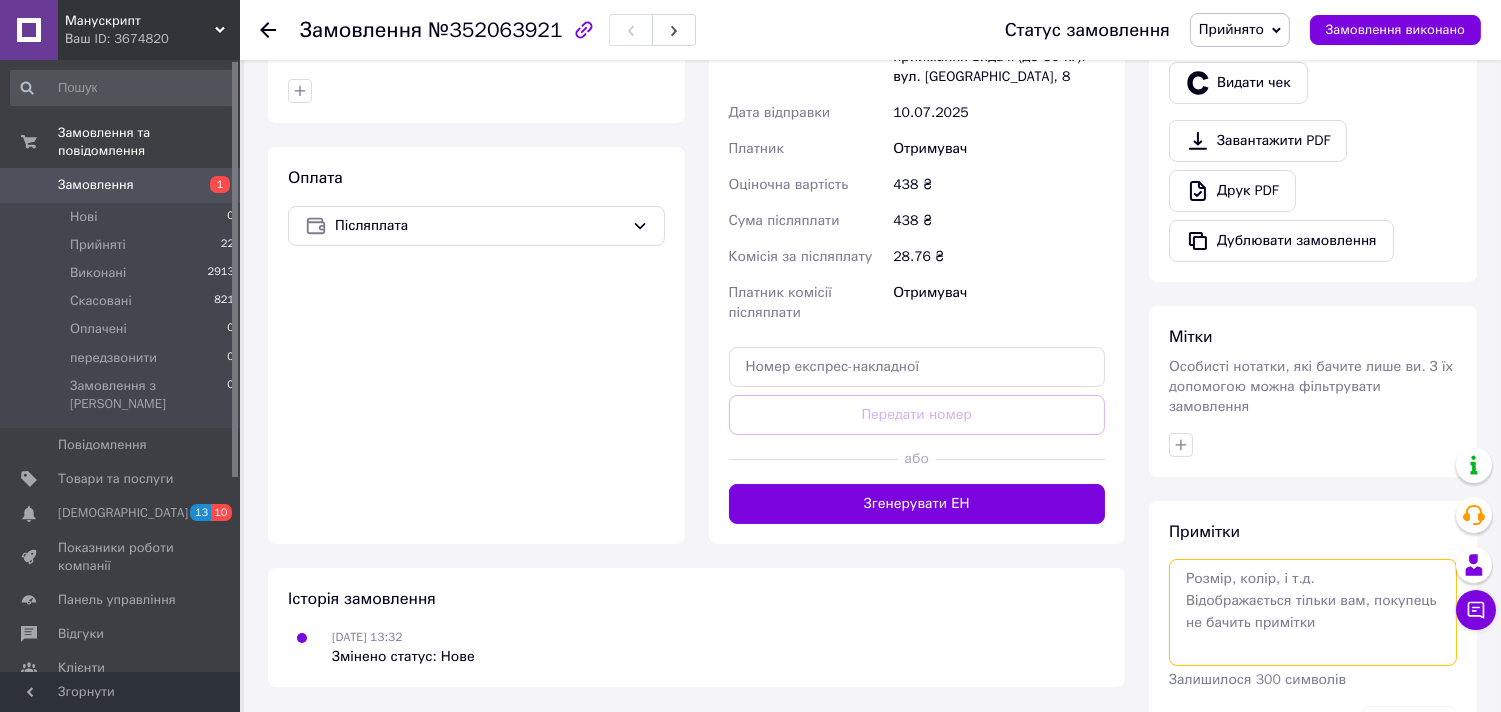 click at bounding box center (1313, 612) 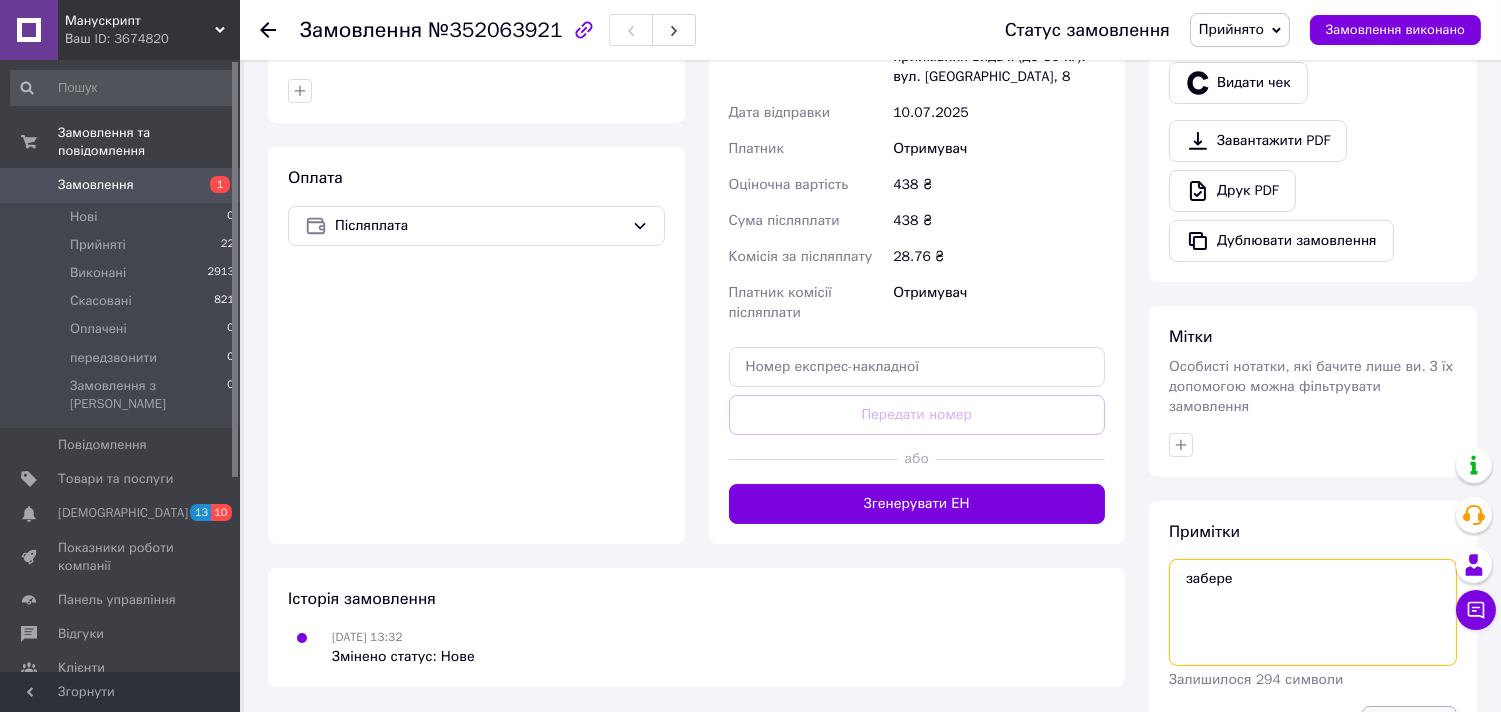 type on "забере" 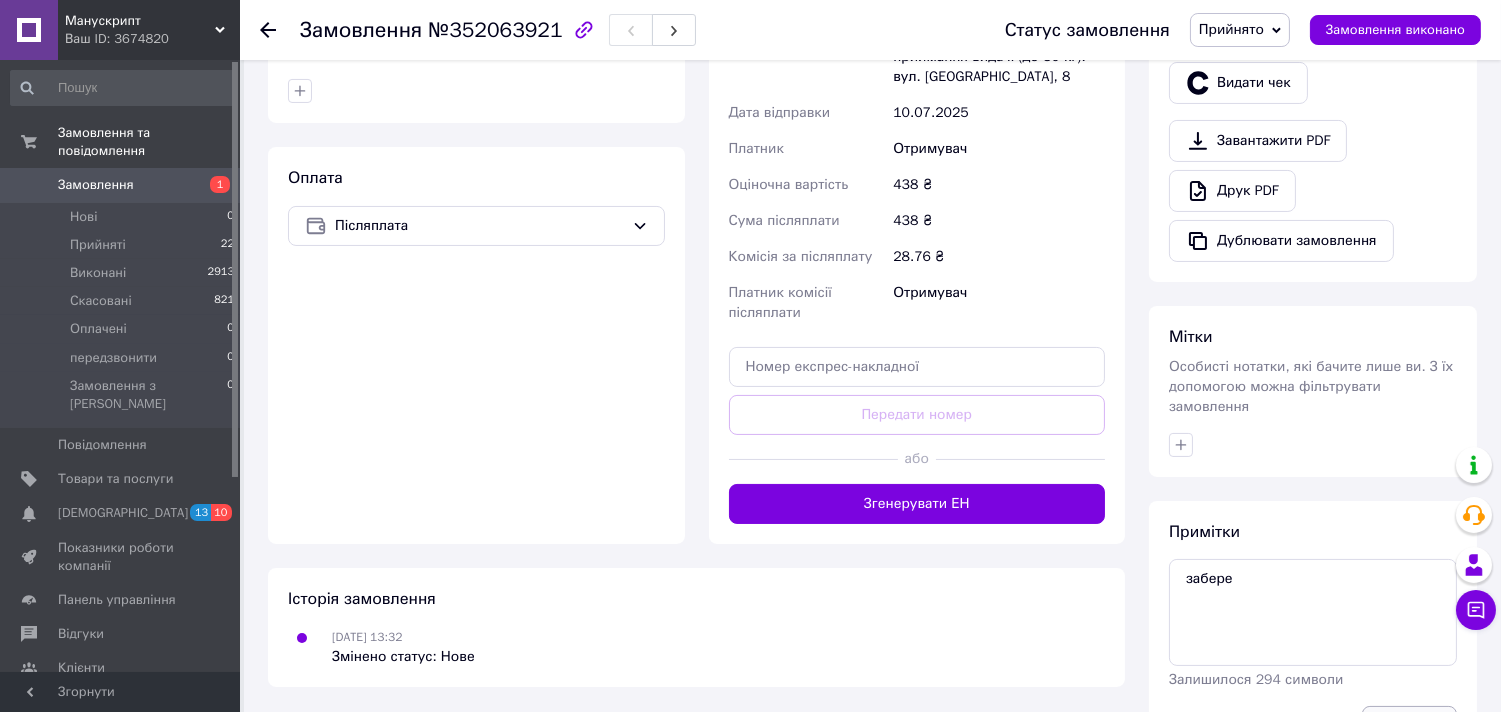 click on "Зберегти" at bounding box center (1409, 726) 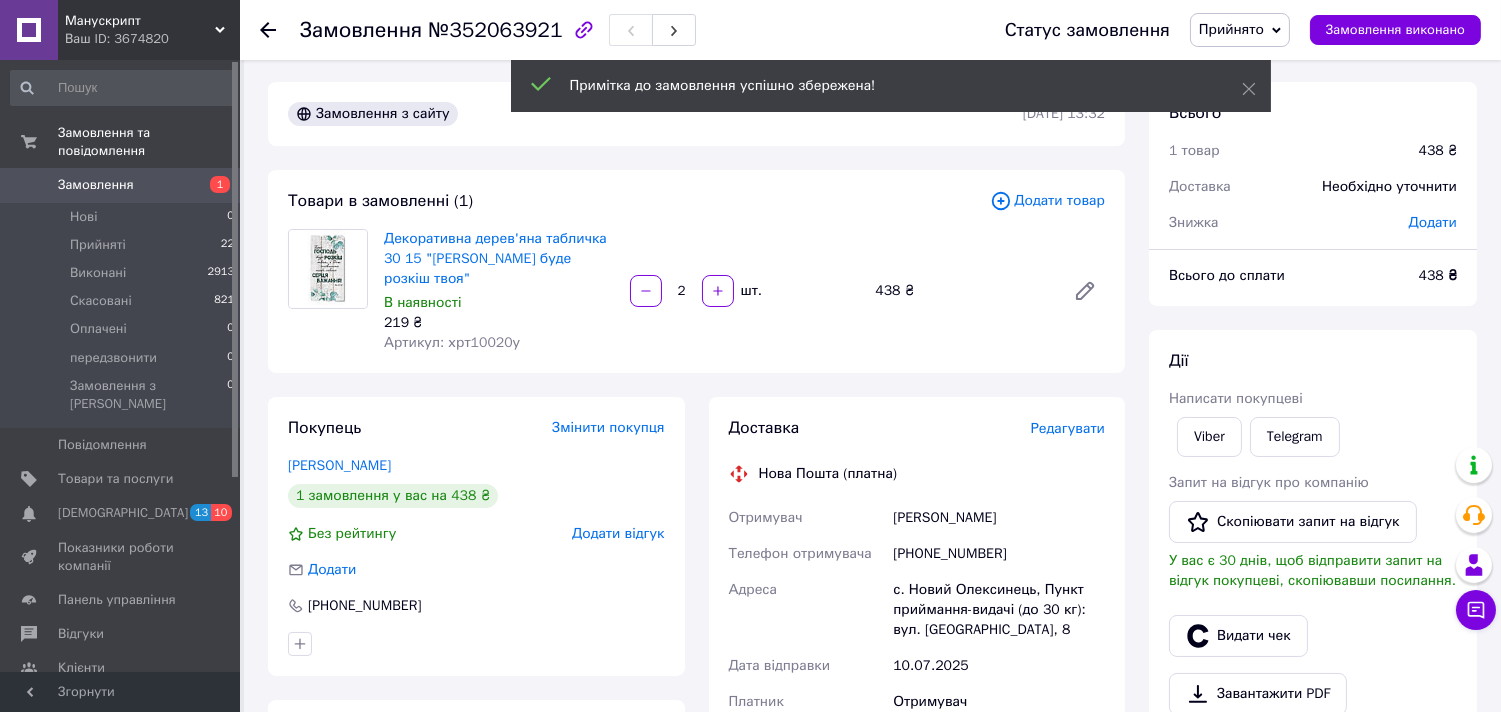 scroll, scrollTop: 0, scrollLeft: 0, axis: both 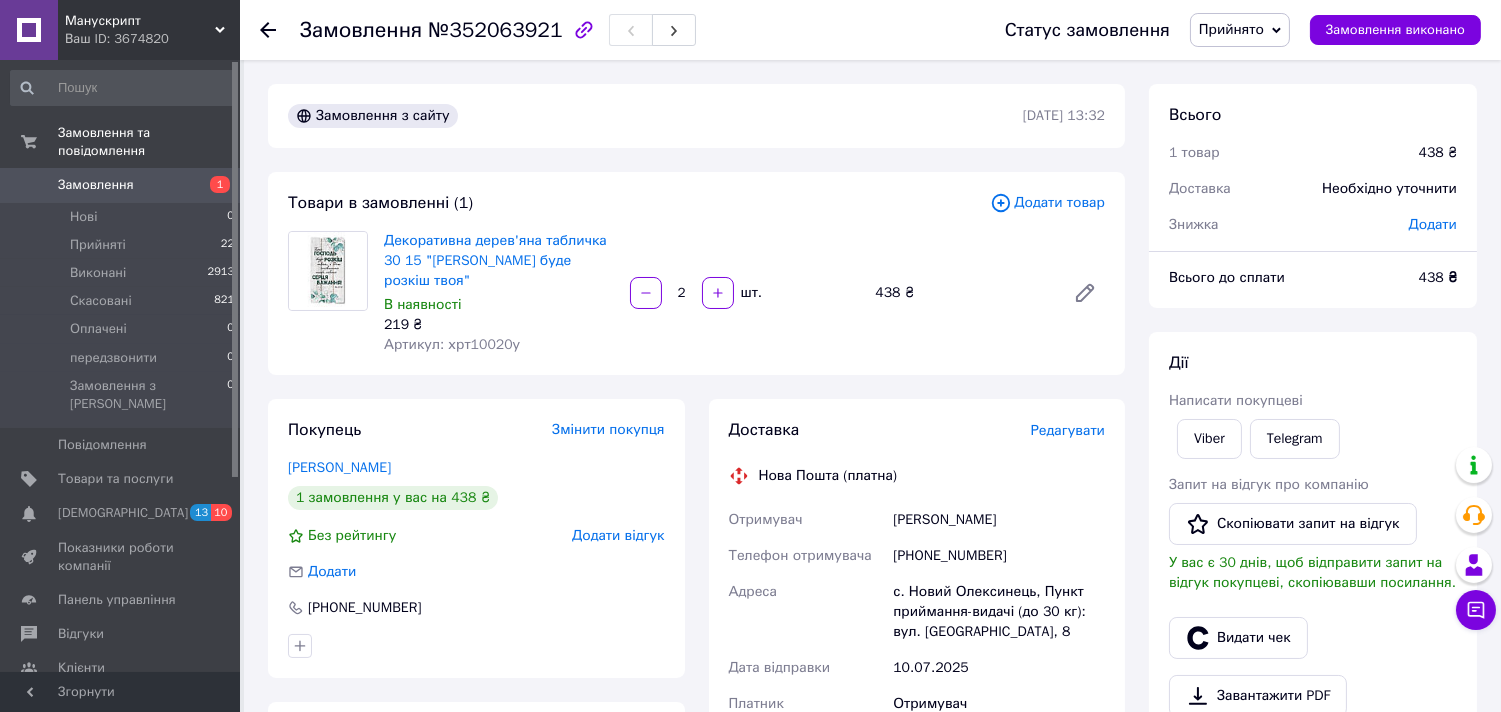 click on "Замовлення №352063921" at bounding box center (632, 30) 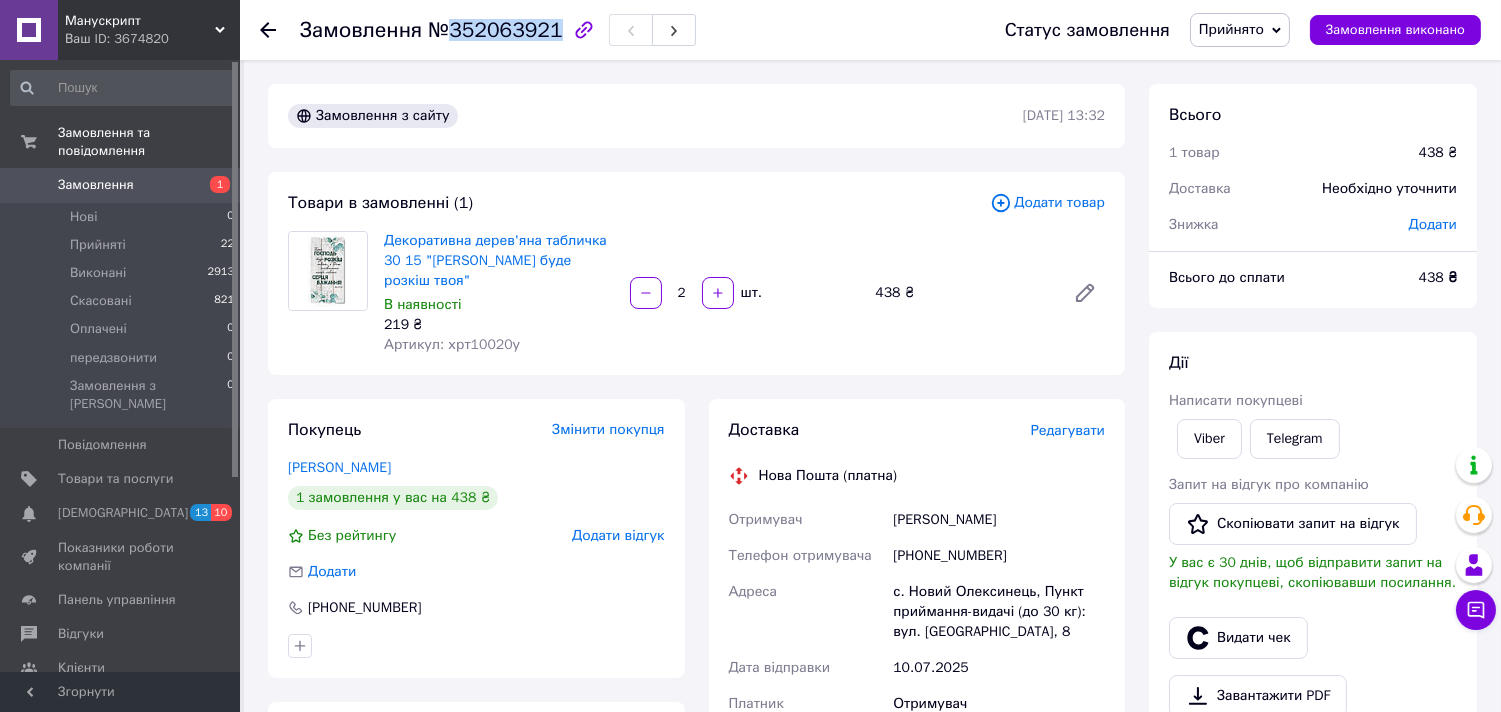 click on "№352063921" at bounding box center (495, 30) 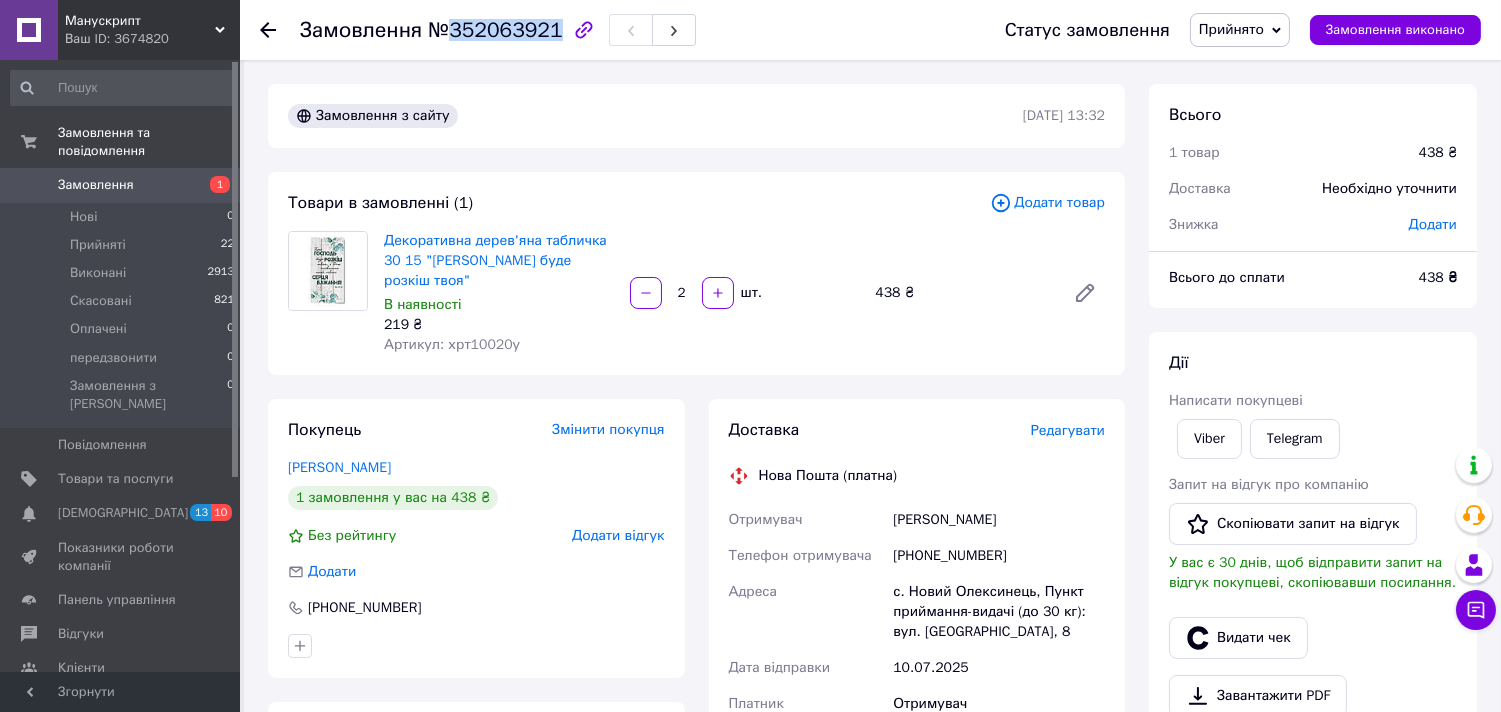 copy on "352063921" 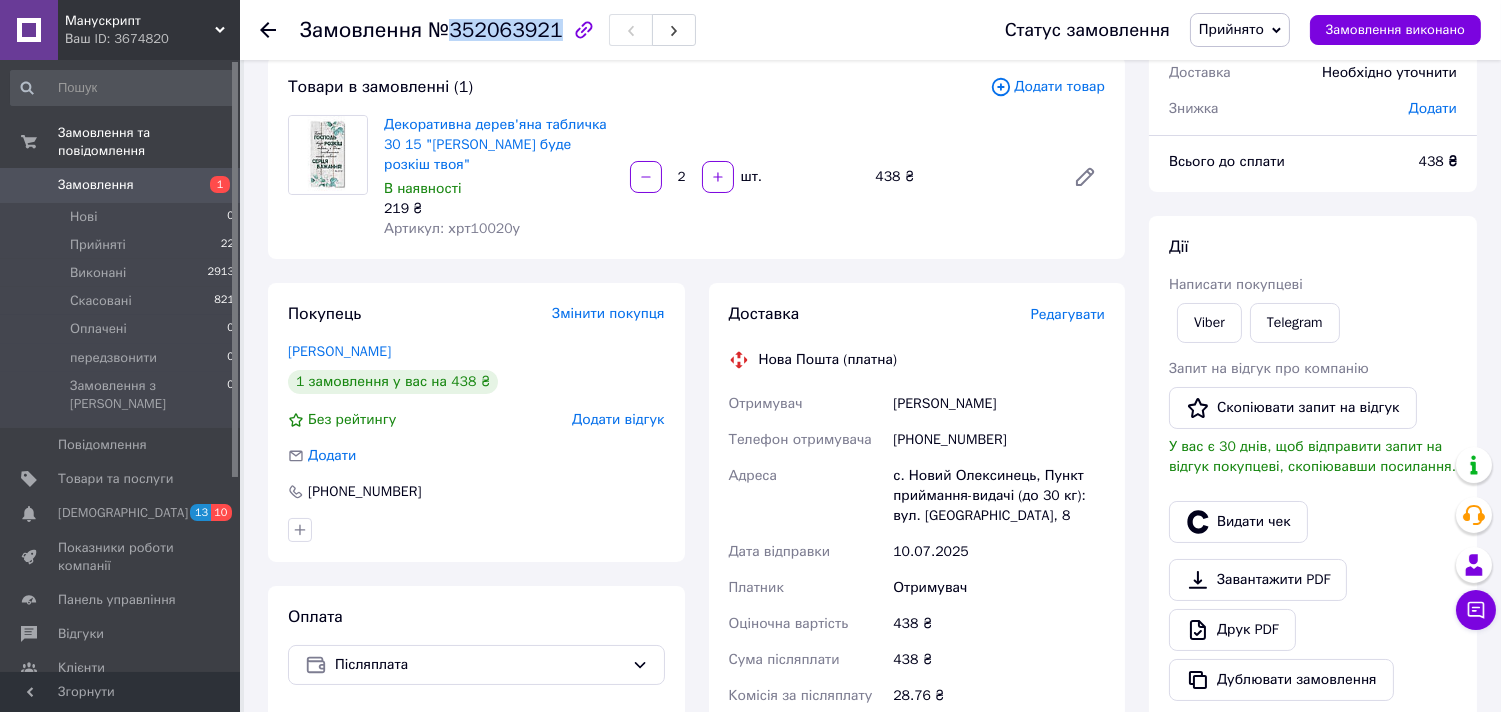 scroll, scrollTop: 185, scrollLeft: 0, axis: vertical 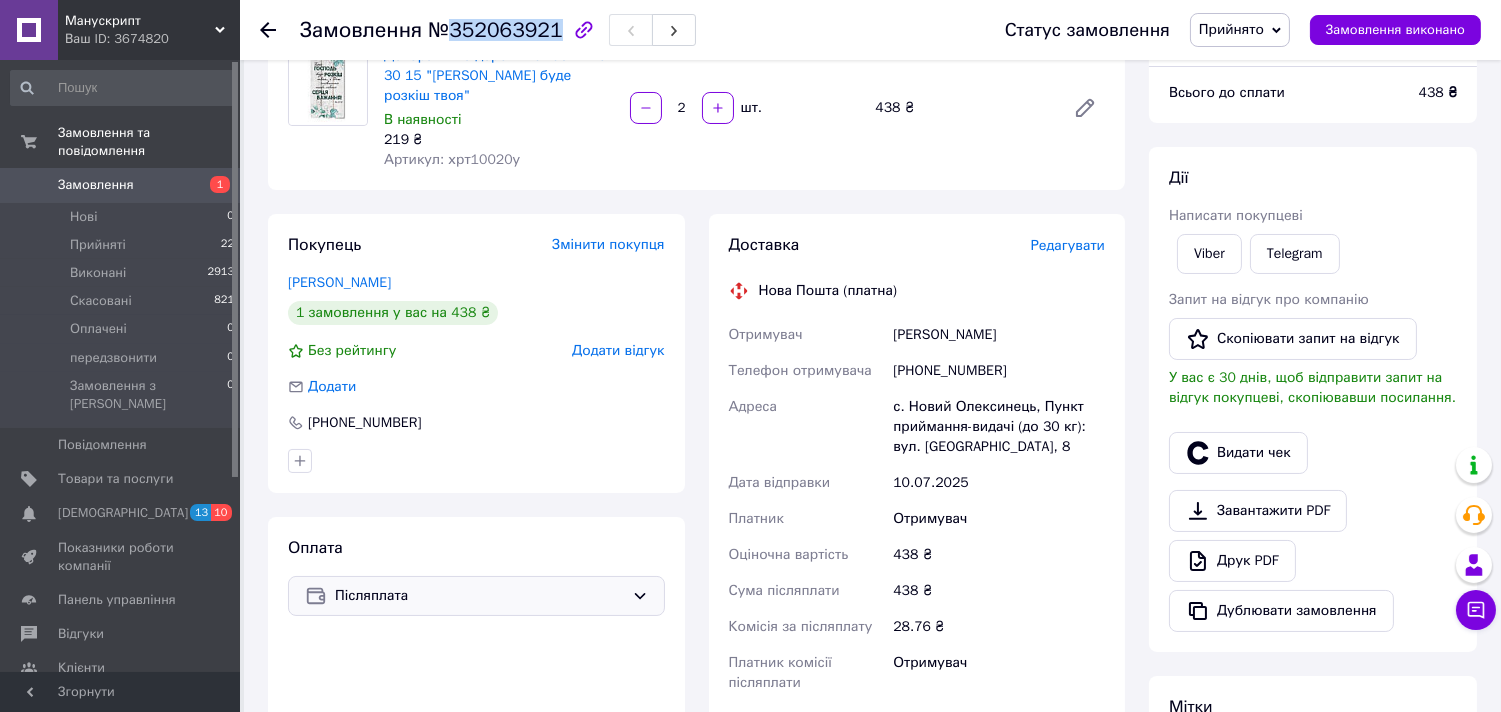 click on "Післяплата" at bounding box center [479, 596] 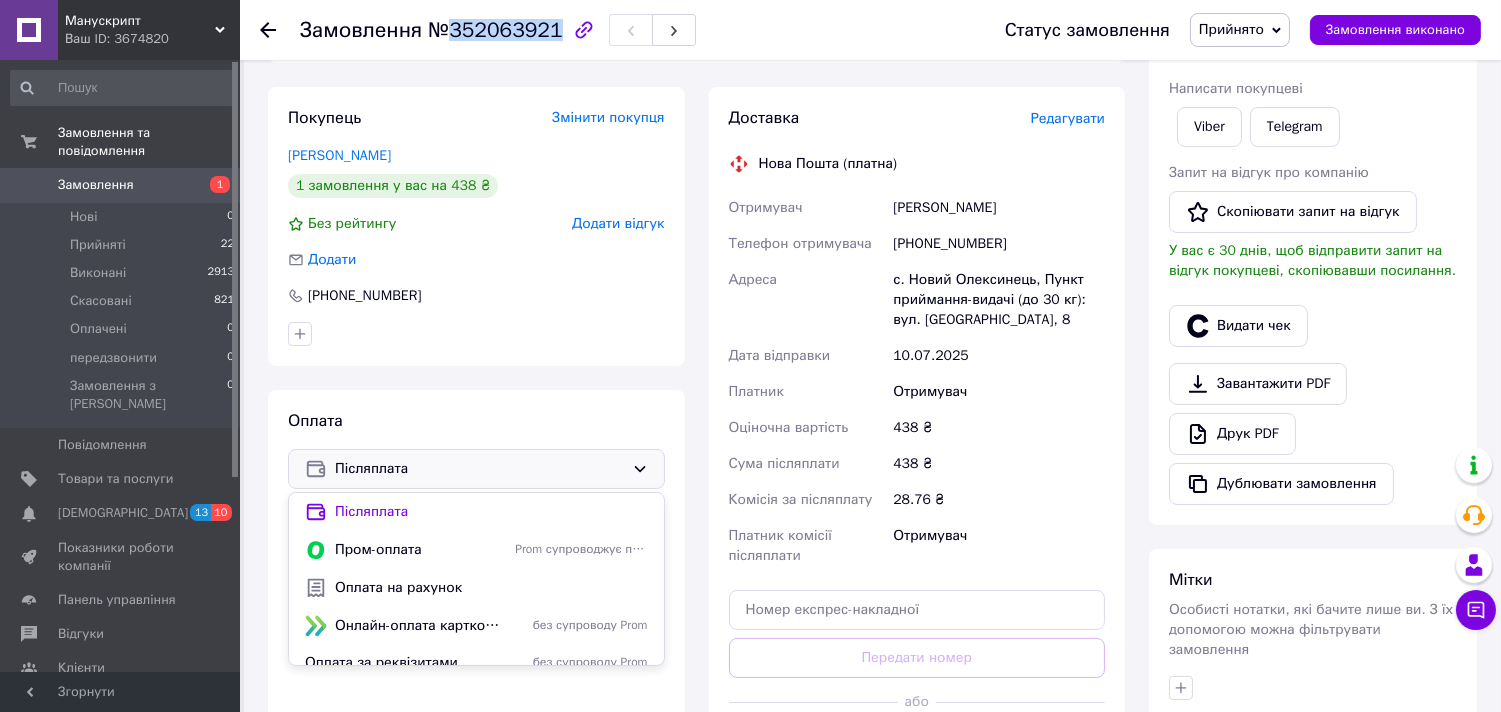 scroll, scrollTop: 555, scrollLeft: 0, axis: vertical 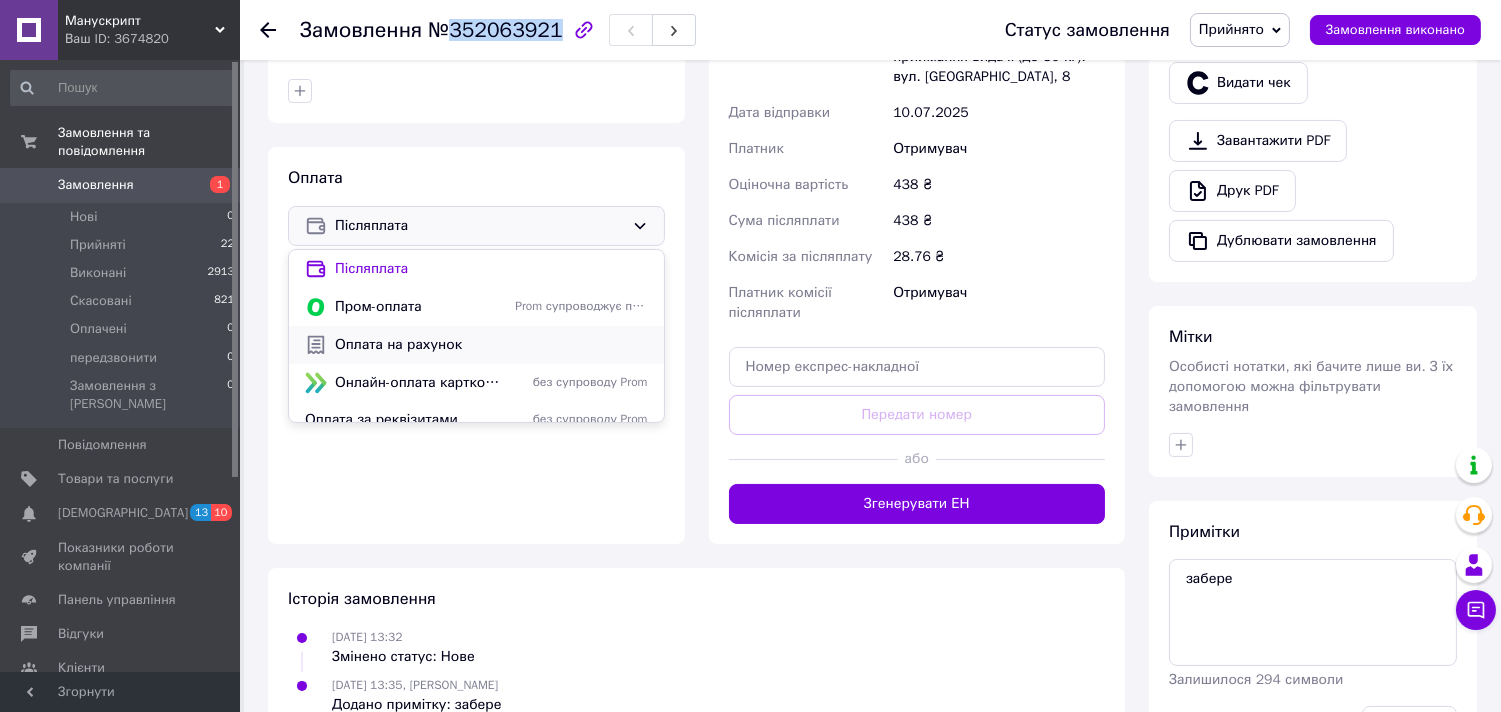 click on "Оплата на рахунок" at bounding box center (491, 345) 